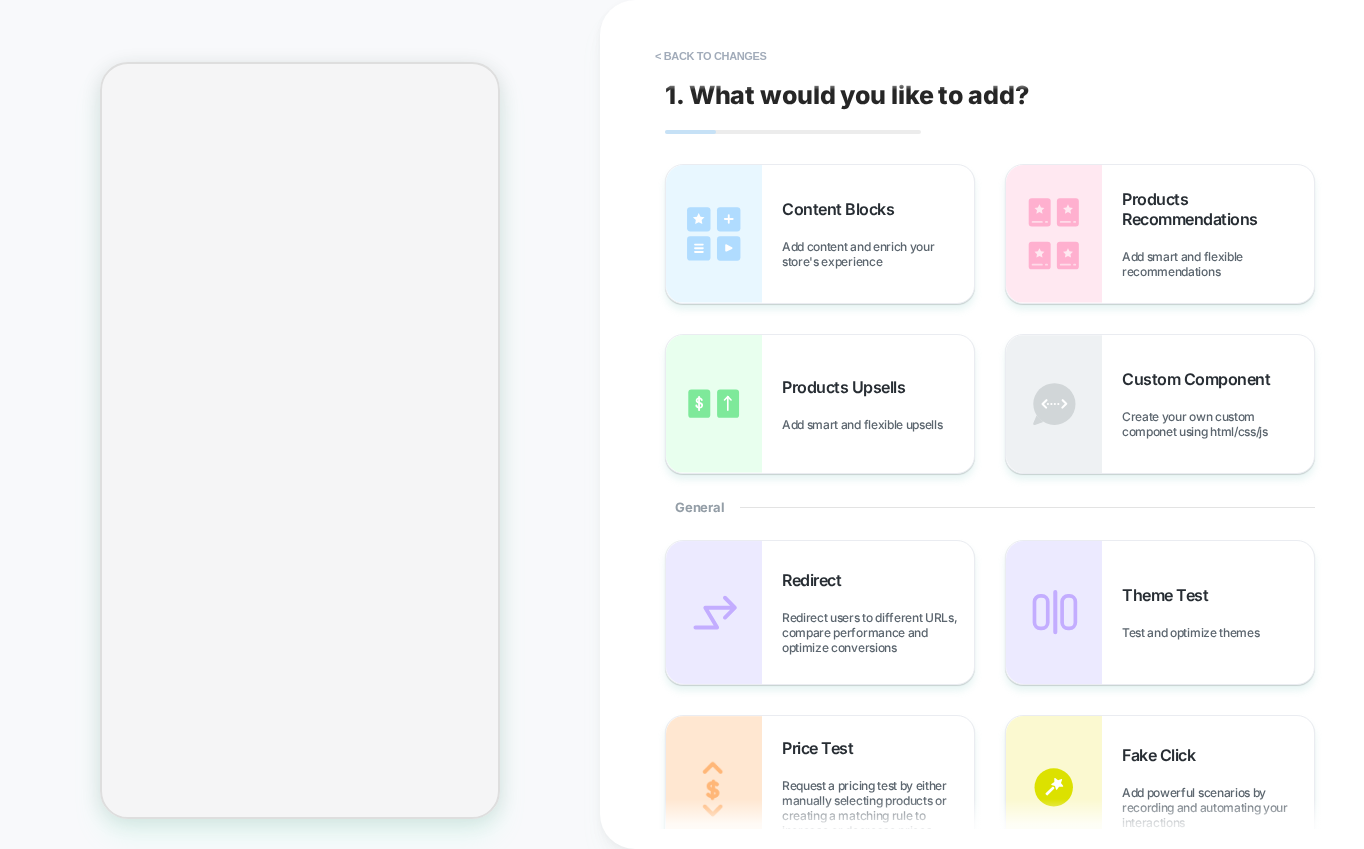 scroll, scrollTop: 0, scrollLeft: 0, axis: both 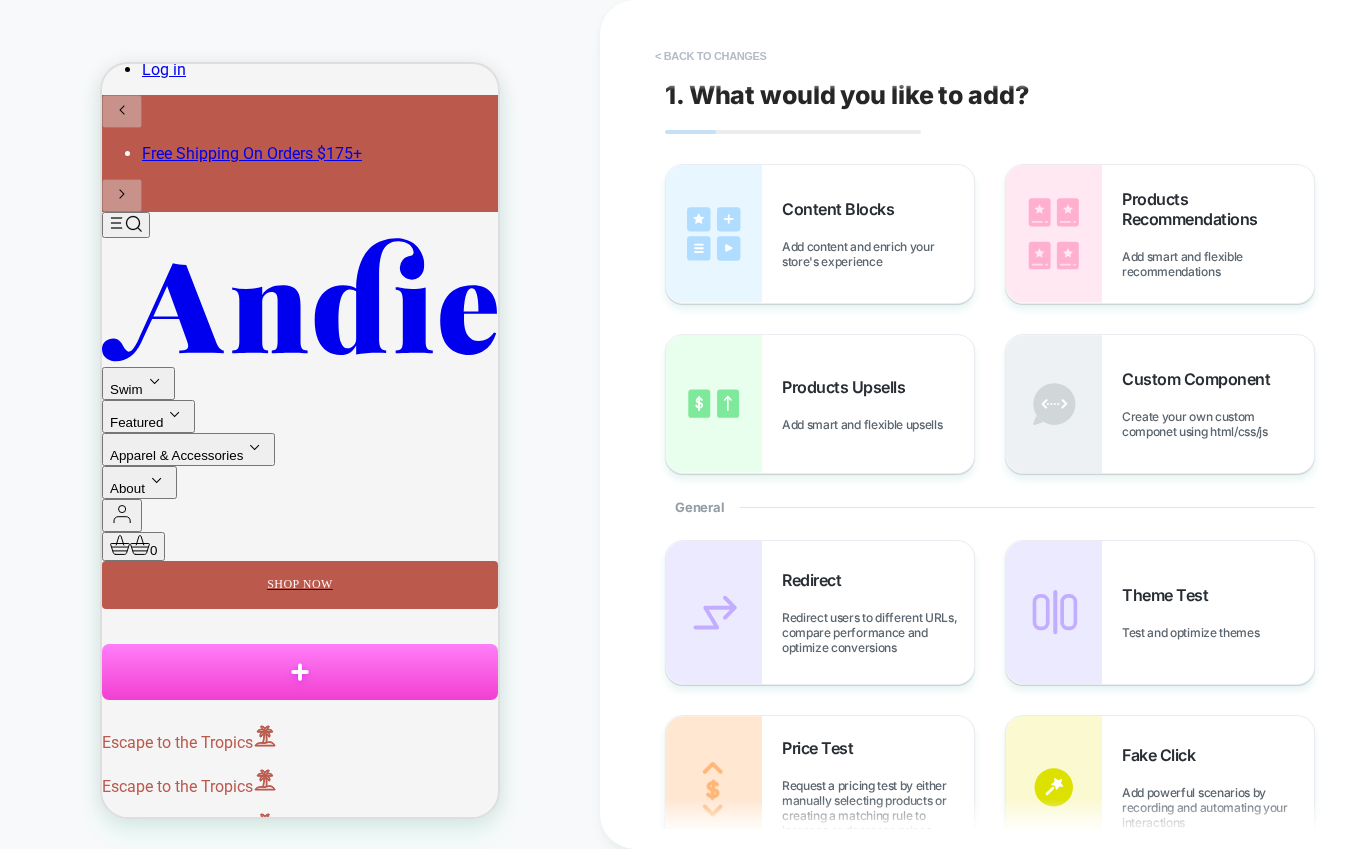click on "< Back to changes" at bounding box center (711, 56) 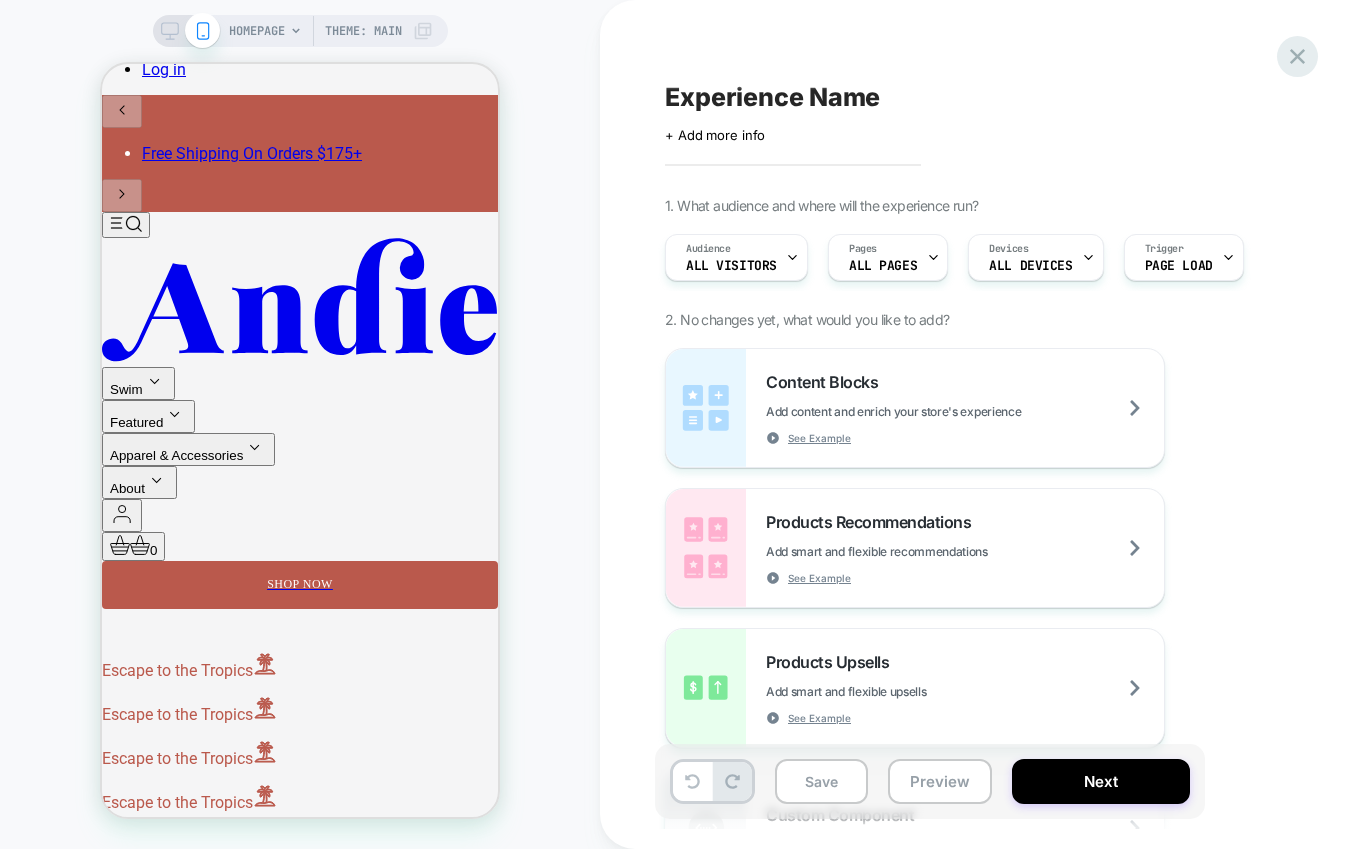 click 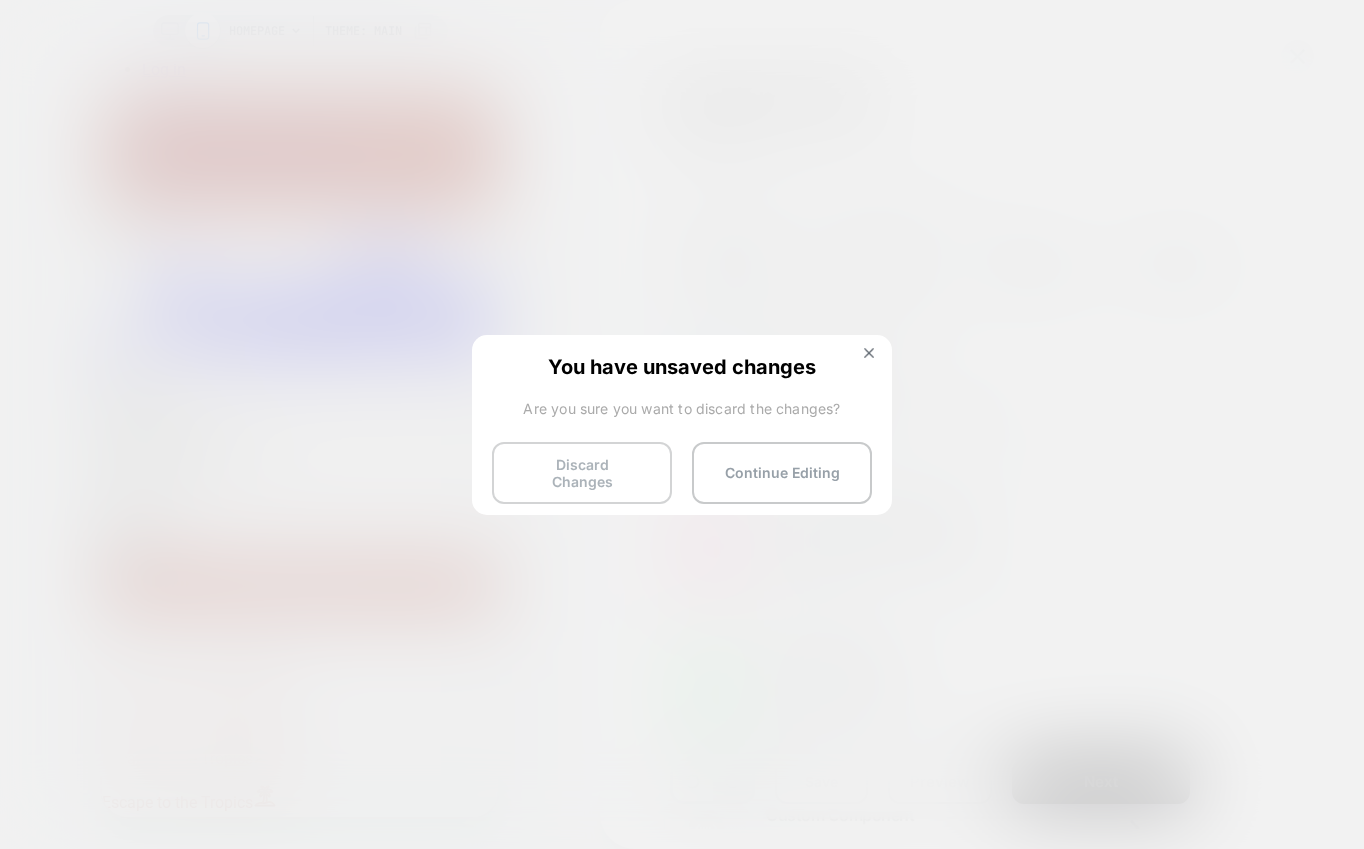 click on "Discard Changes" at bounding box center (582, 473) 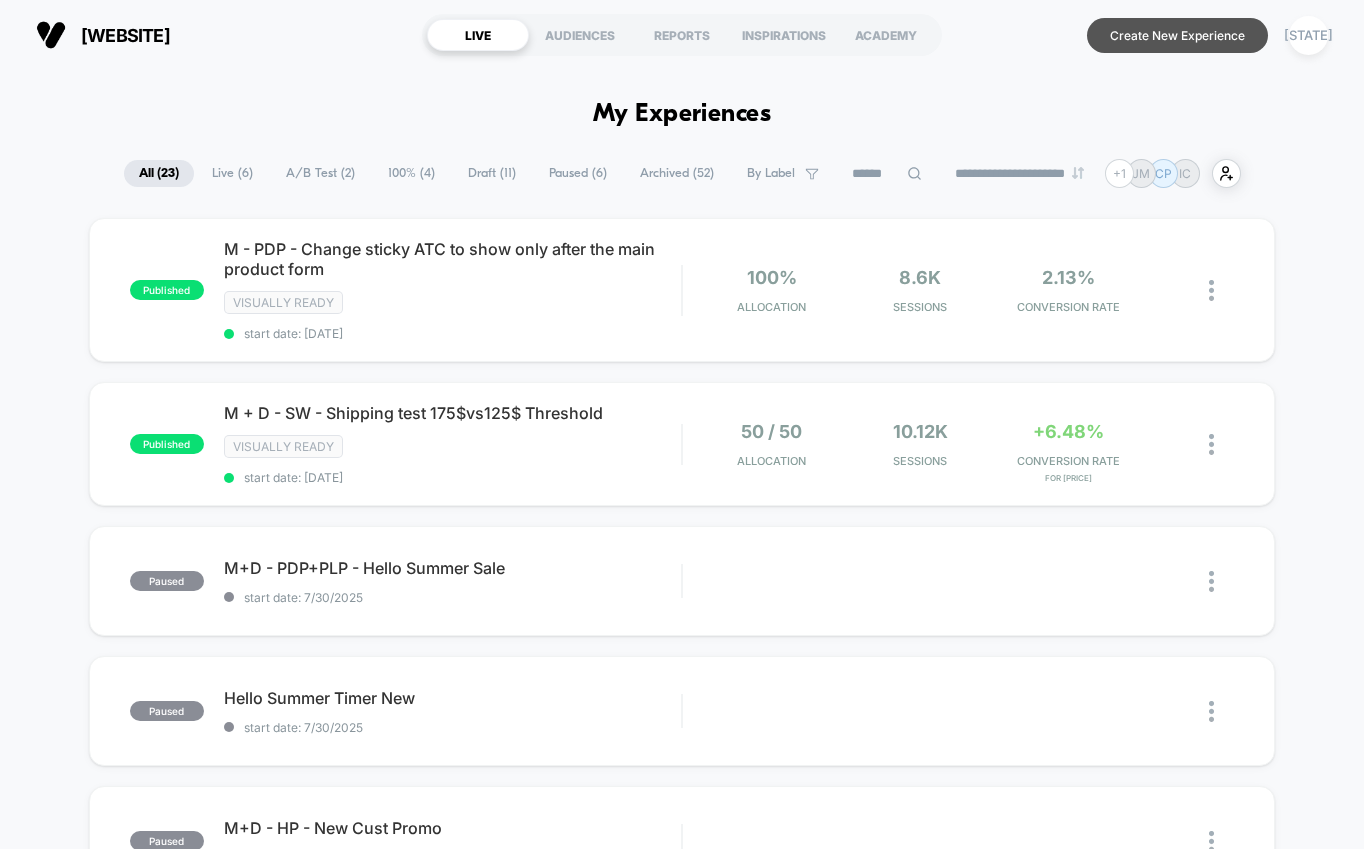 click on "Create New Experience" at bounding box center [1177, 35] 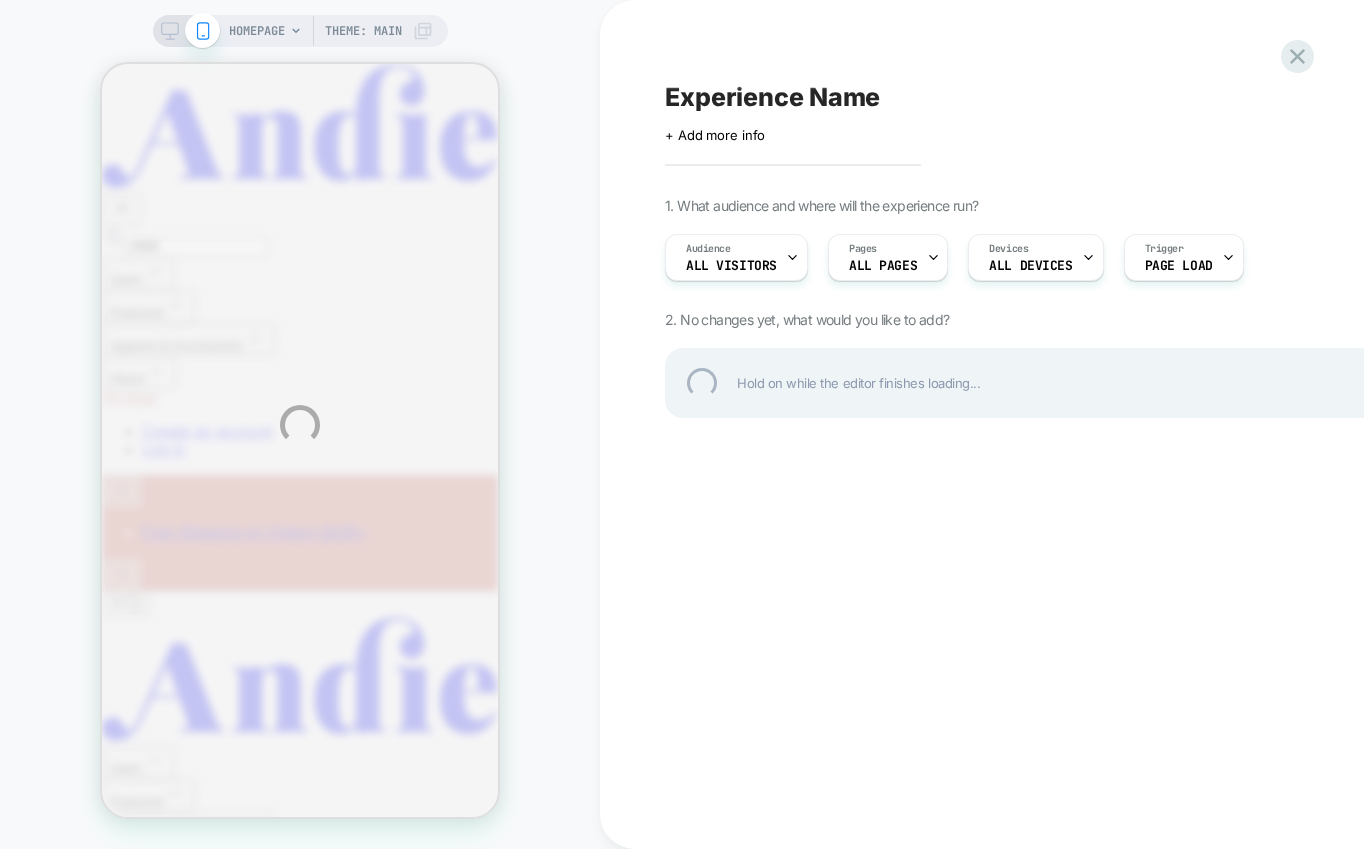 scroll, scrollTop: 0, scrollLeft: 0, axis: both 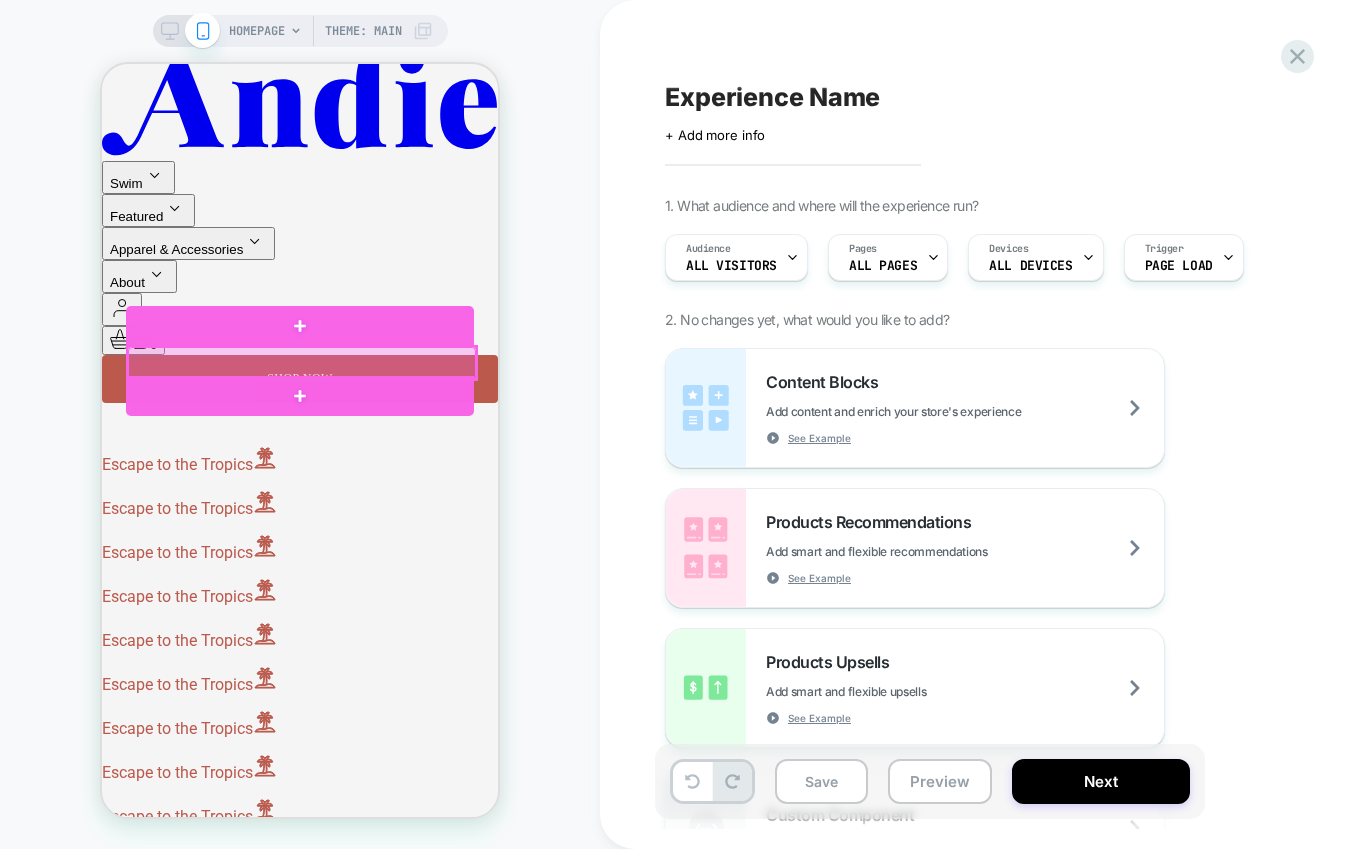 click at bounding box center (302, 363) 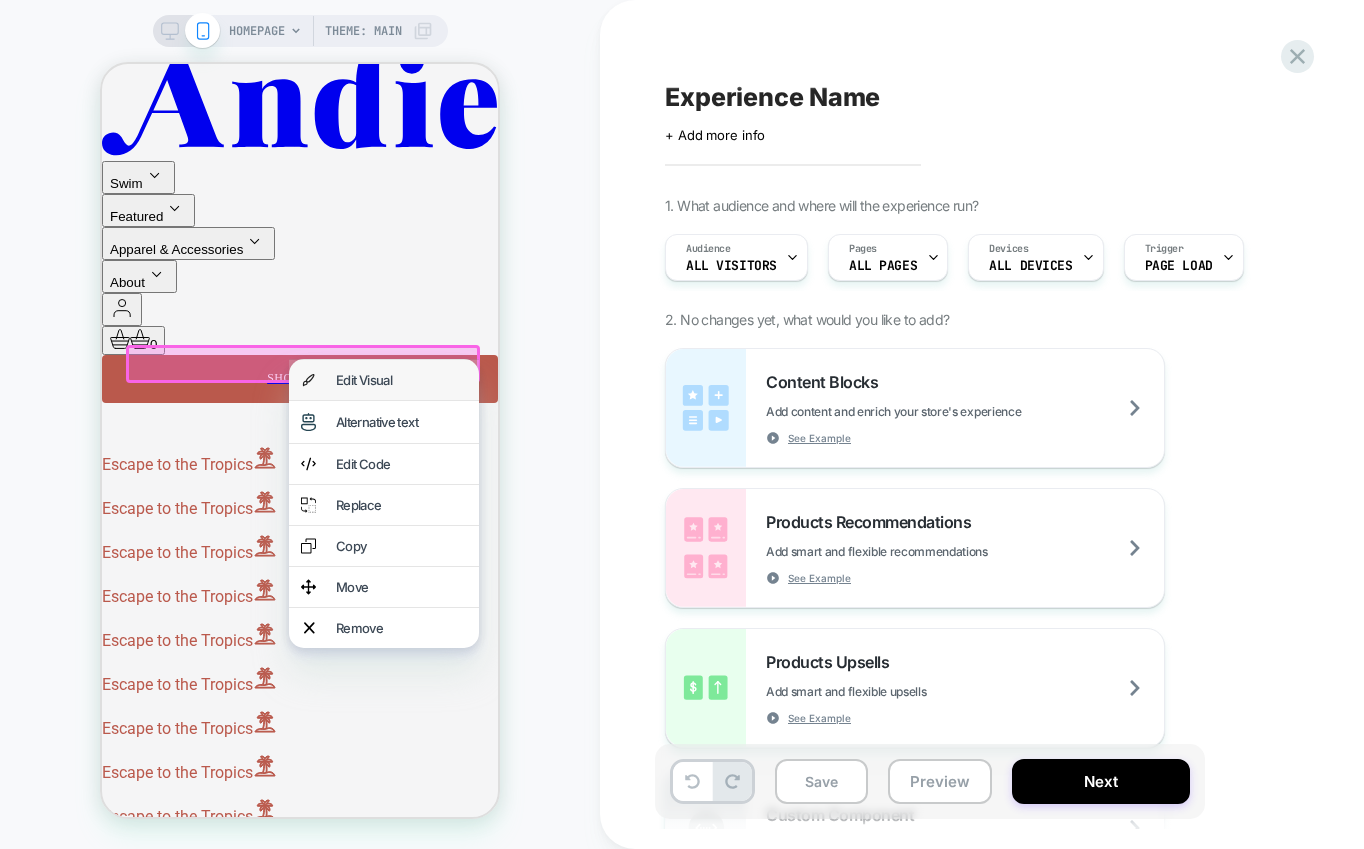 click on "Edit Visual" at bounding box center (401, 380) 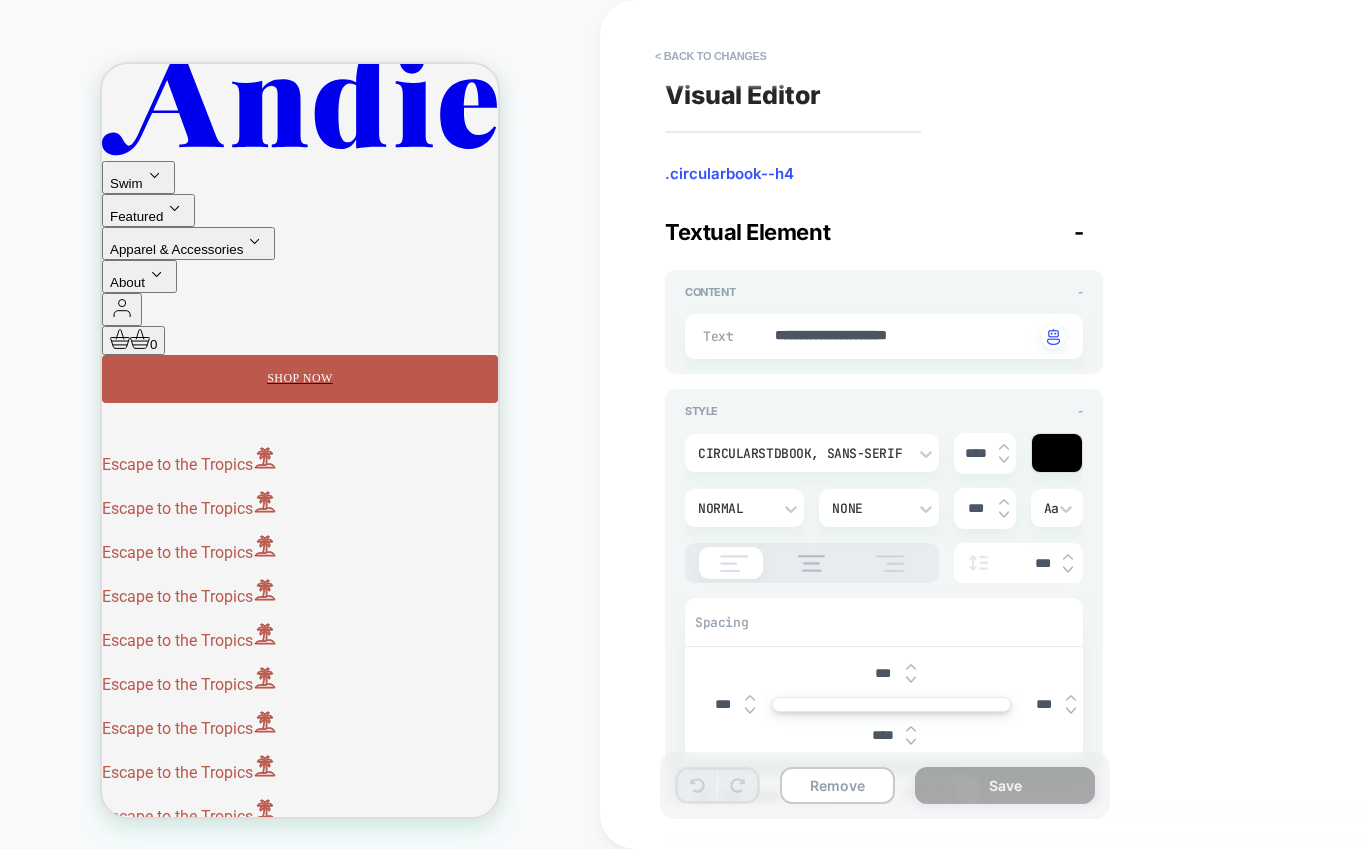 scroll, scrollTop: 466, scrollLeft: 0, axis: vertical 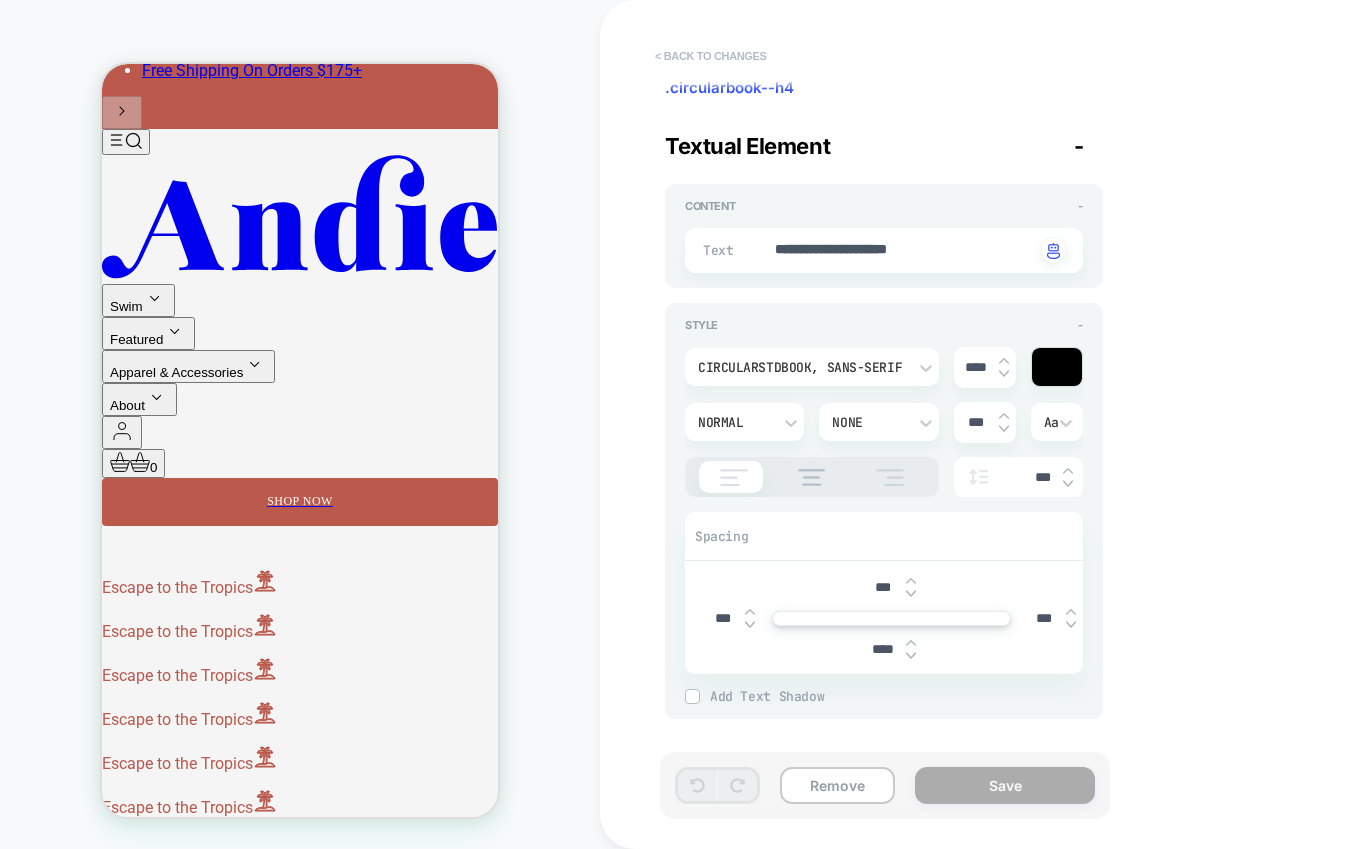 click on "< Back to changes" at bounding box center (711, 56) 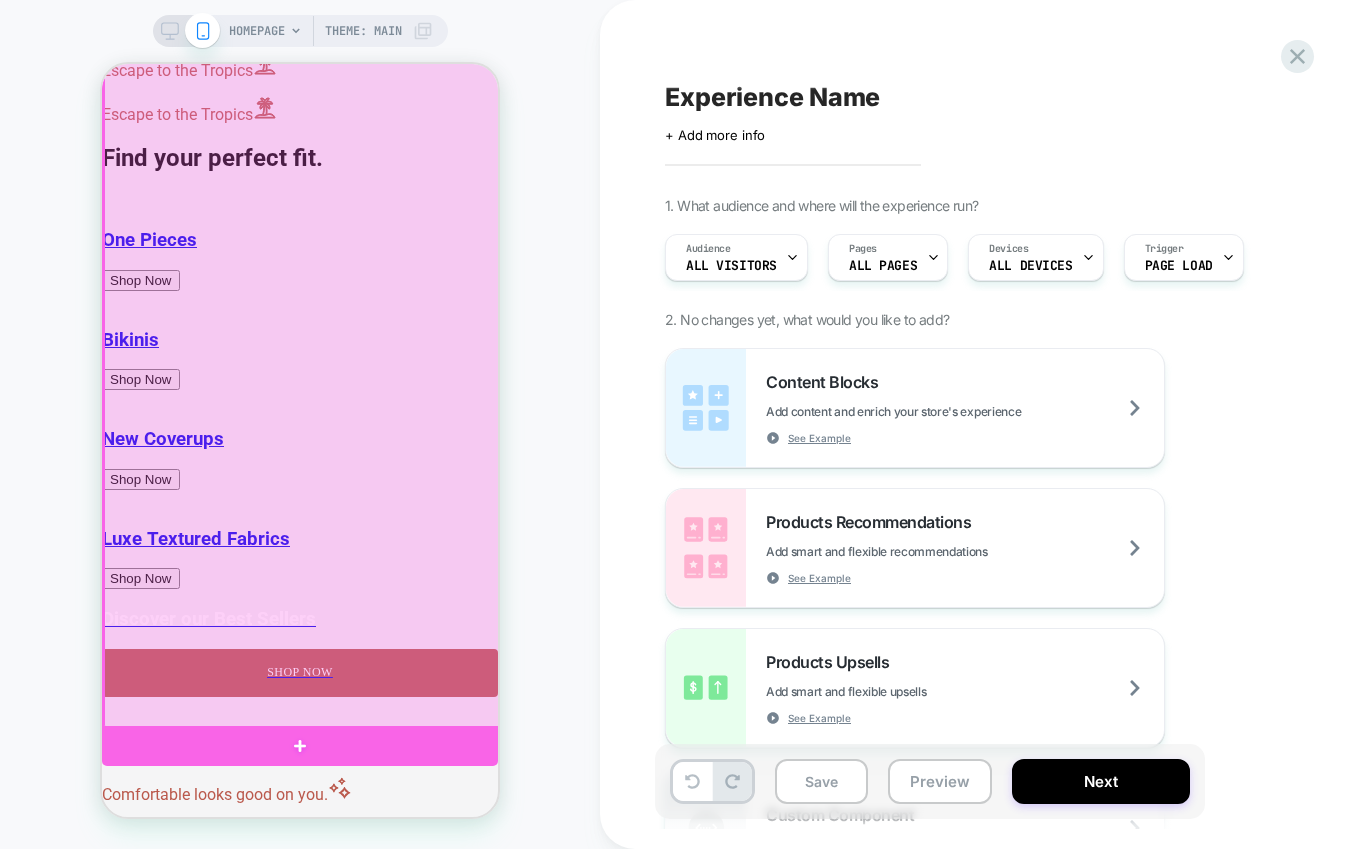 scroll, scrollTop: 1334, scrollLeft: 0, axis: vertical 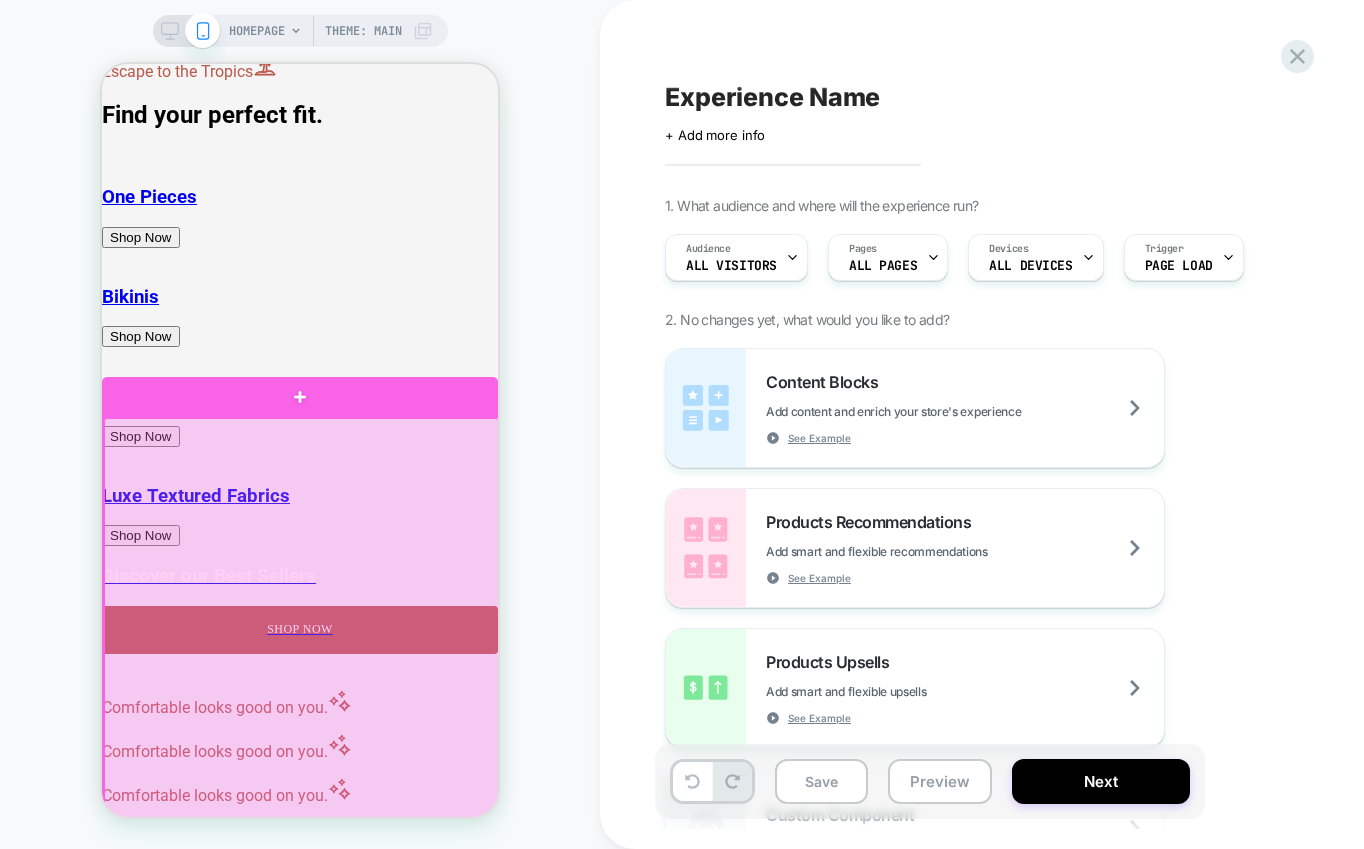 click at bounding box center (302, 822) 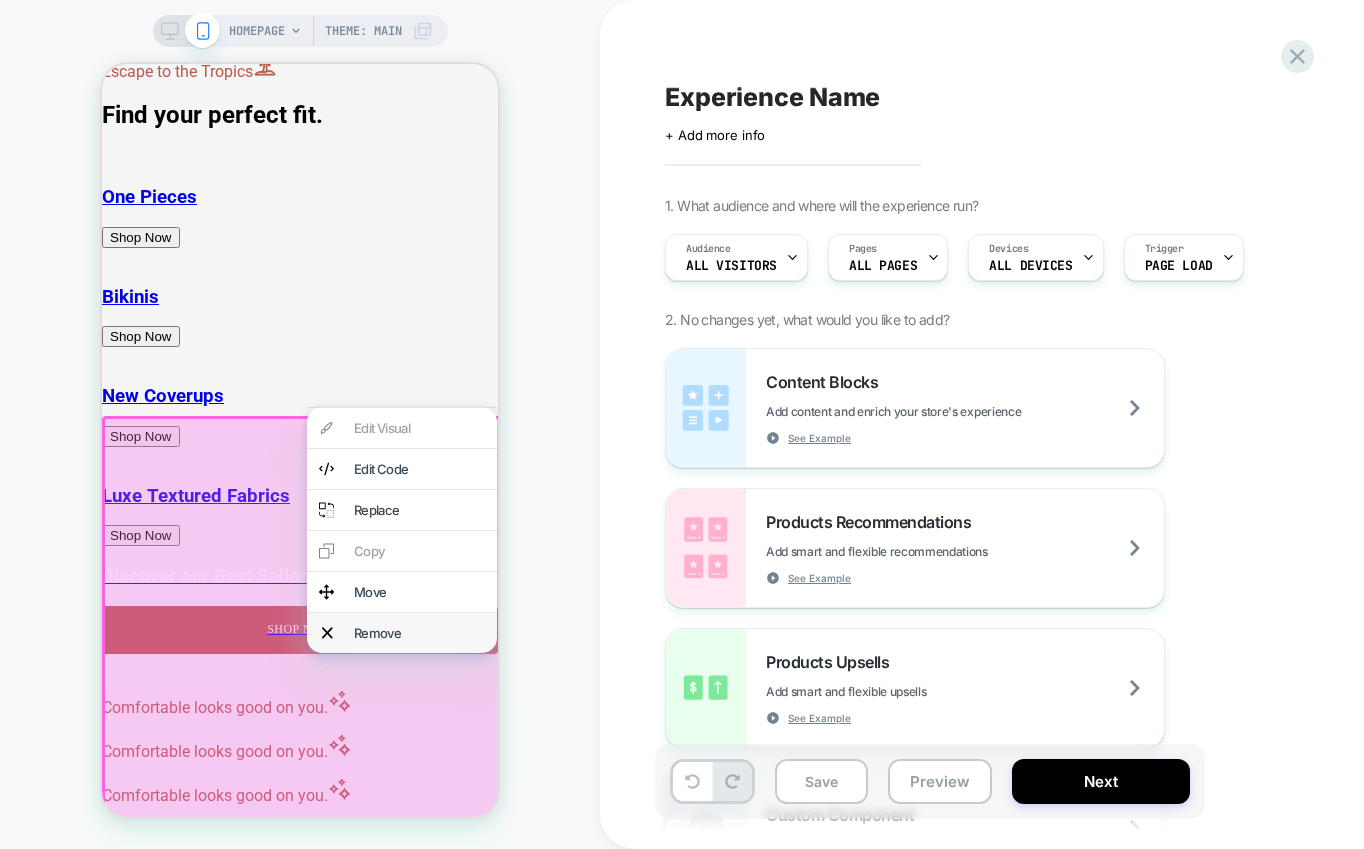 click on "Remove" at bounding box center [419, 633] 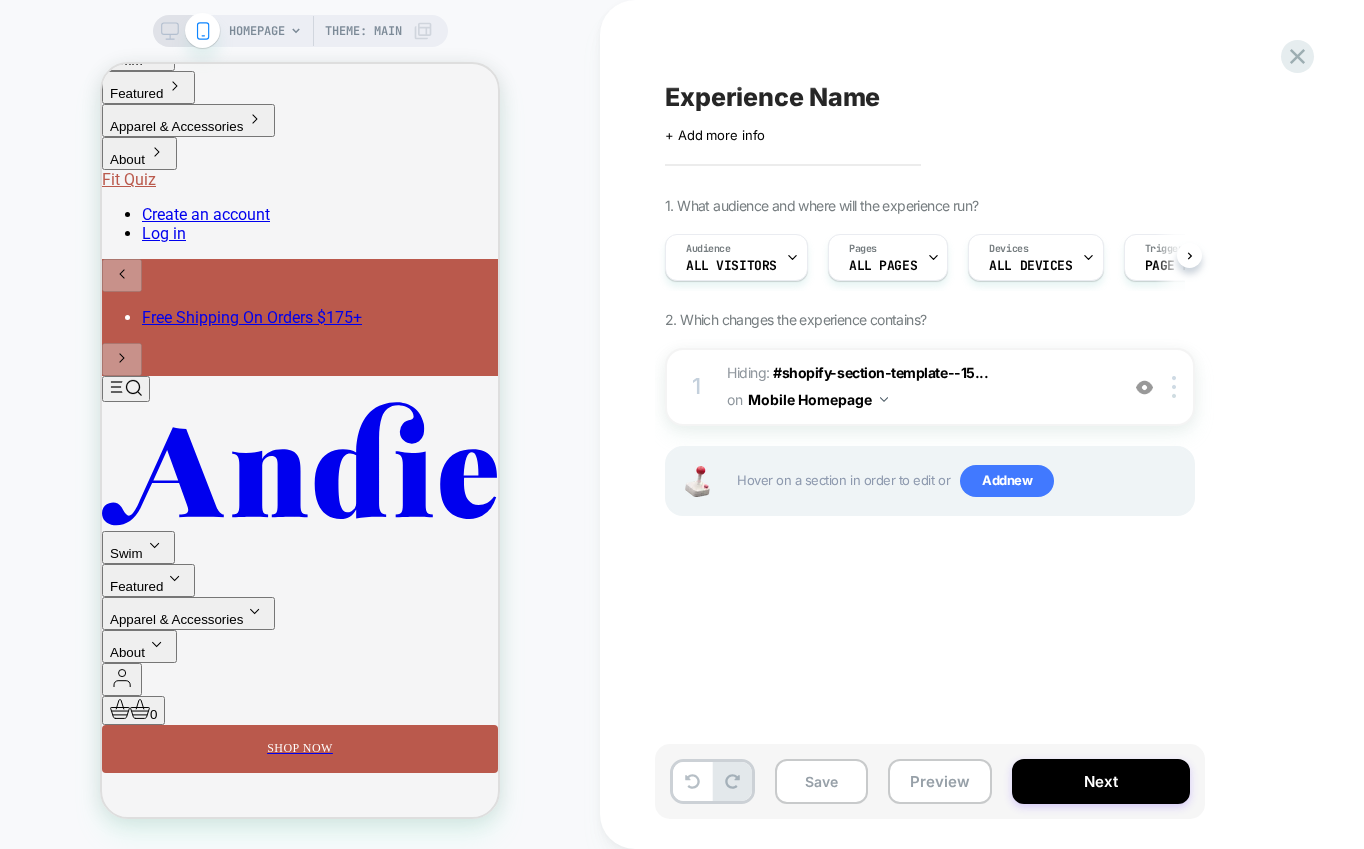 scroll, scrollTop: 0, scrollLeft: 0, axis: both 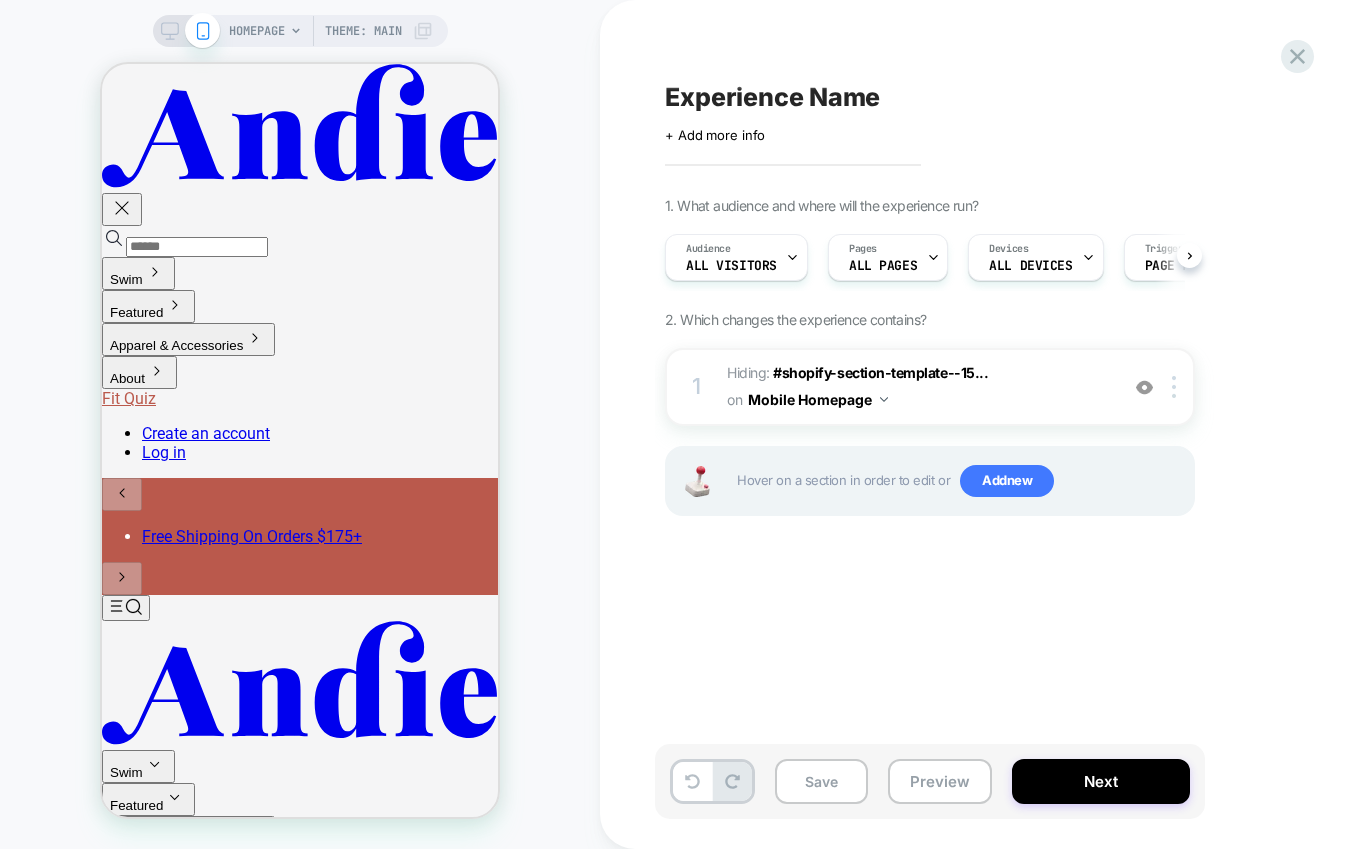 click 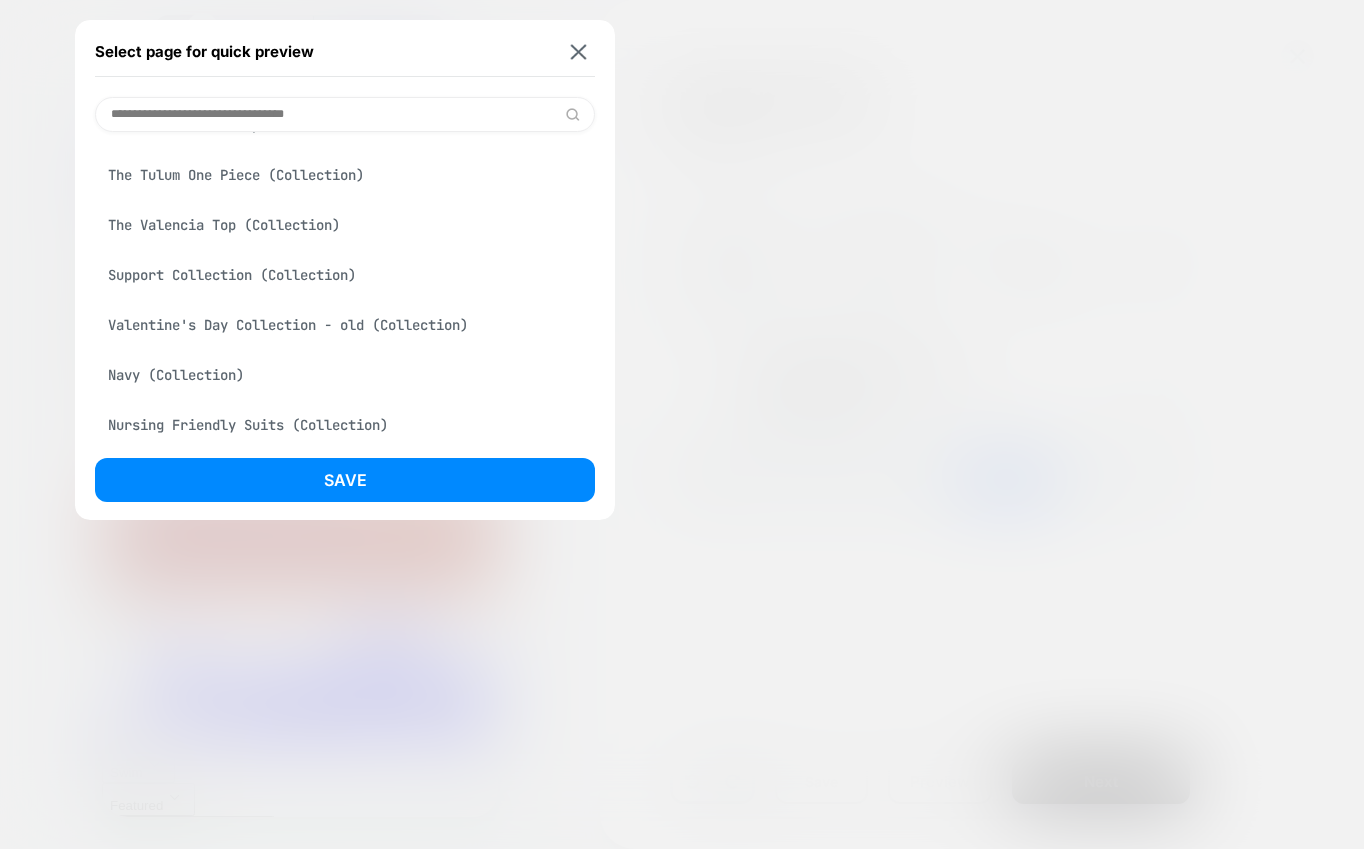 scroll, scrollTop: 248, scrollLeft: 0, axis: vertical 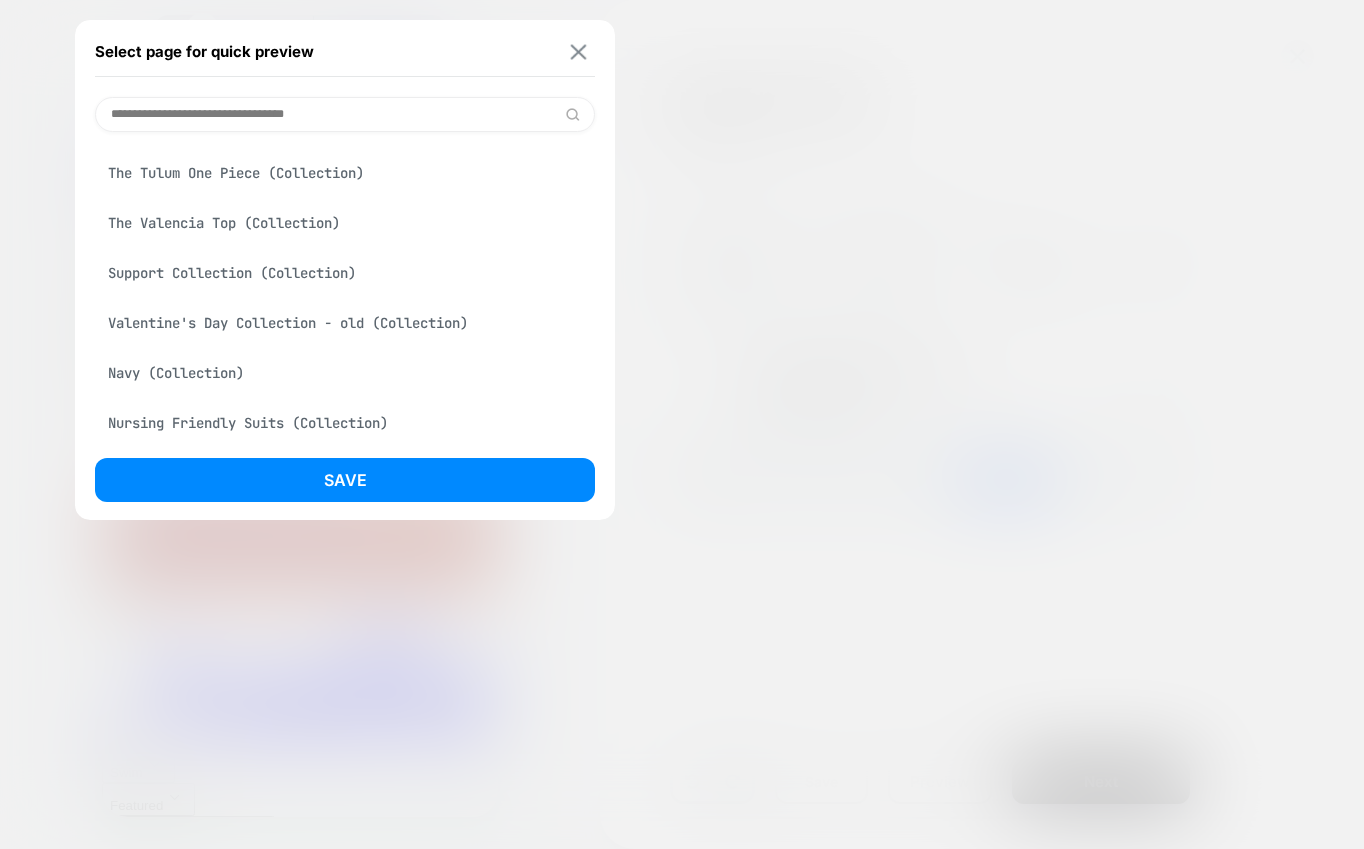 click at bounding box center (579, 51) 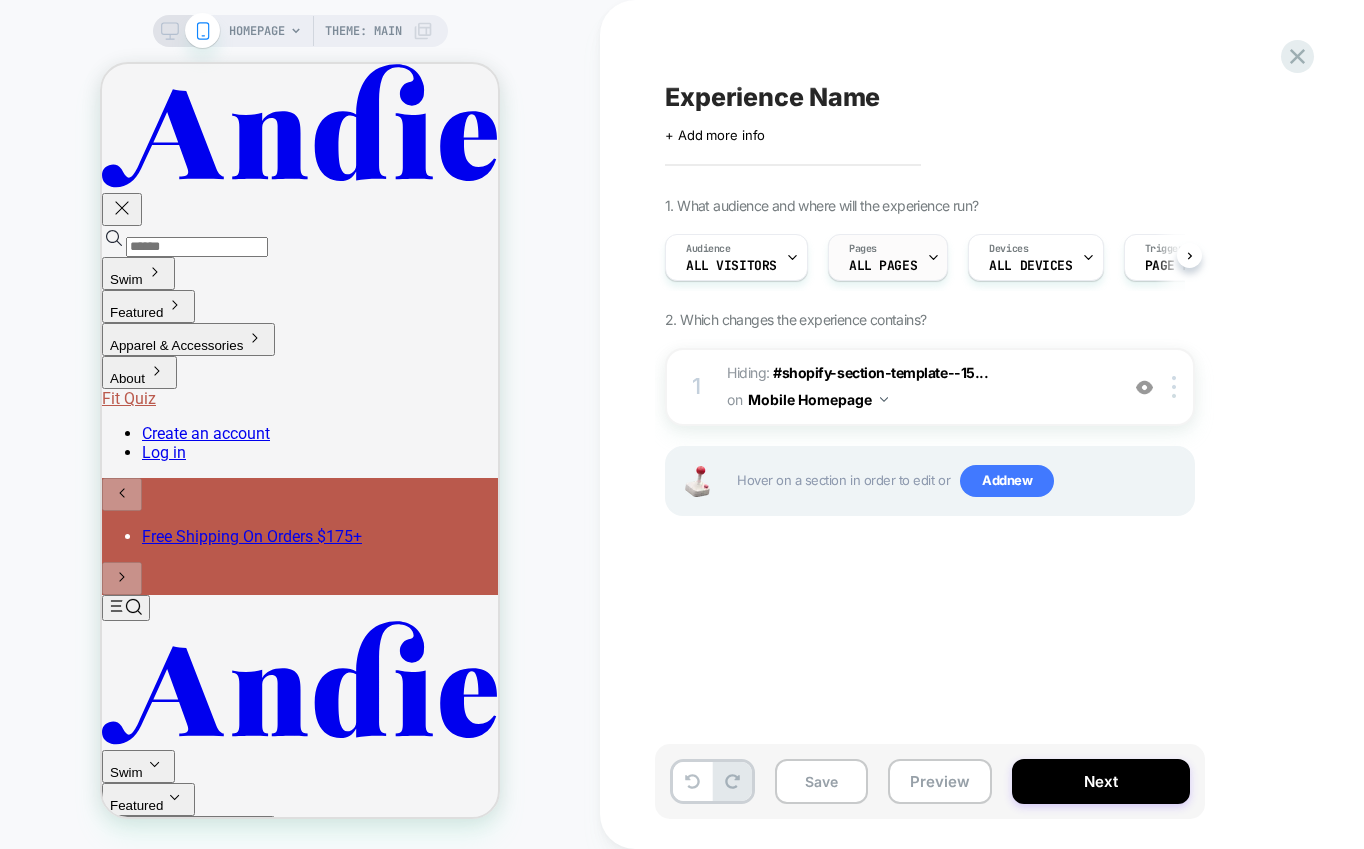 click on "Pages ALL PAGES" at bounding box center [883, 257] 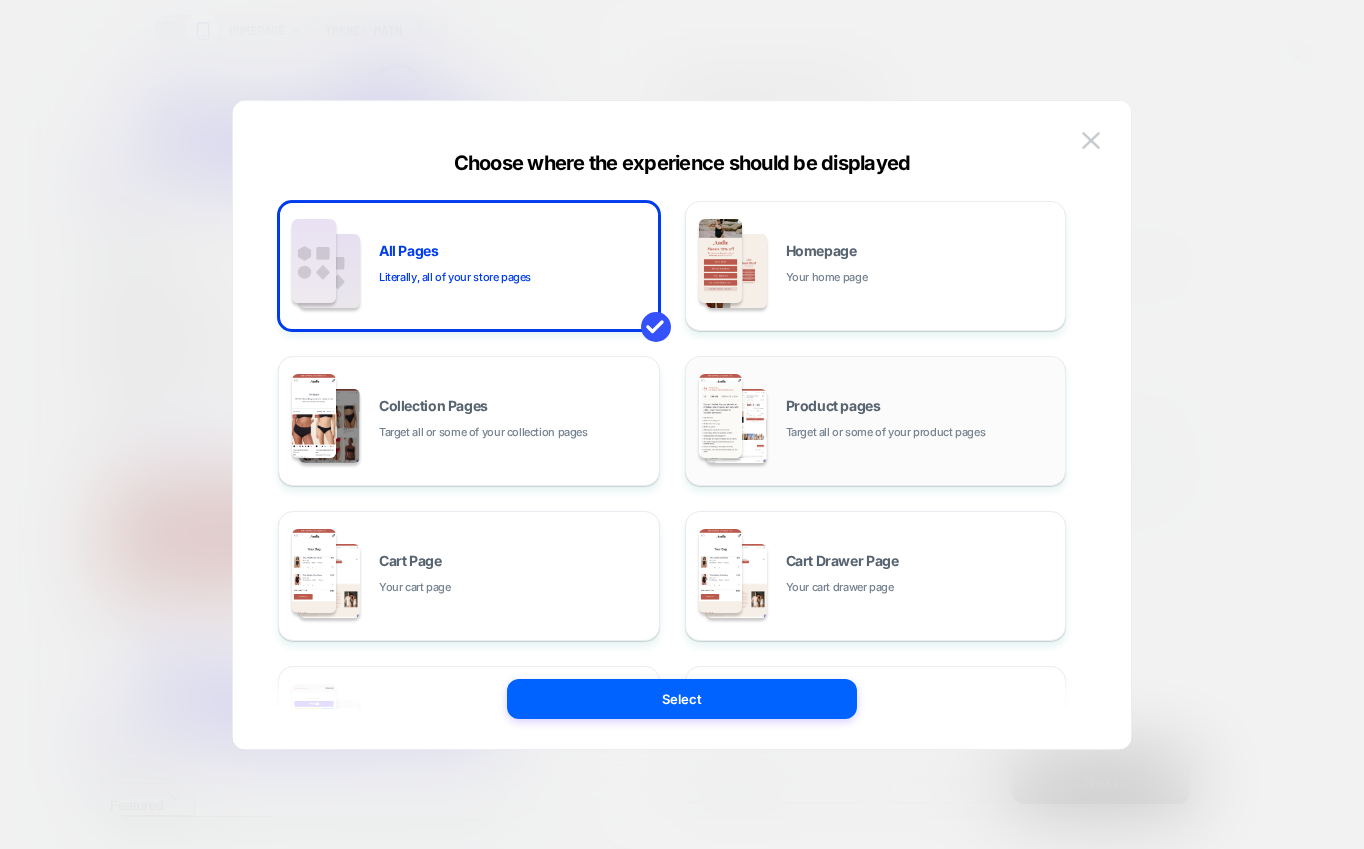click on "Product pages Target all or some of your product pages" at bounding box center (876, 421) 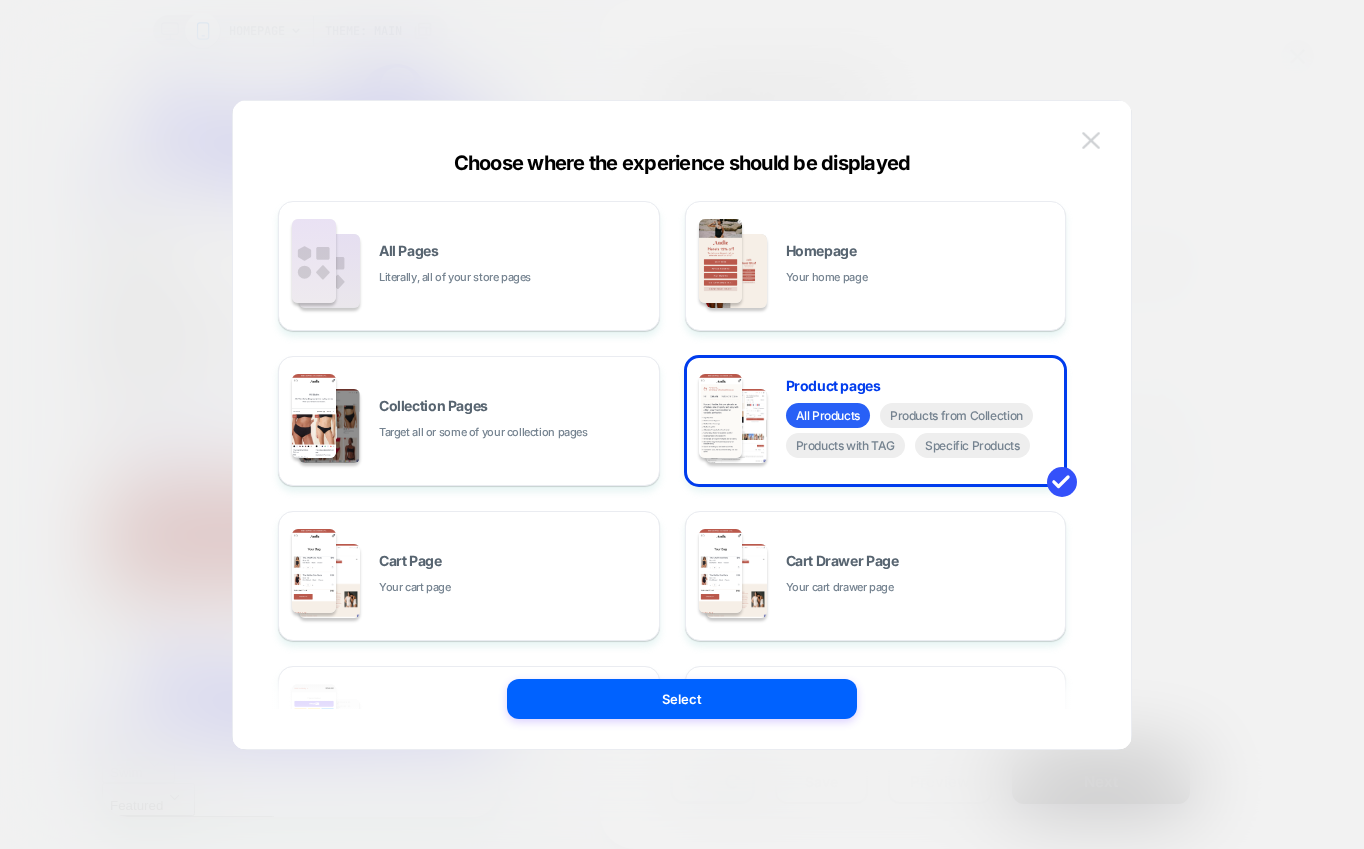 click at bounding box center [1091, 140] 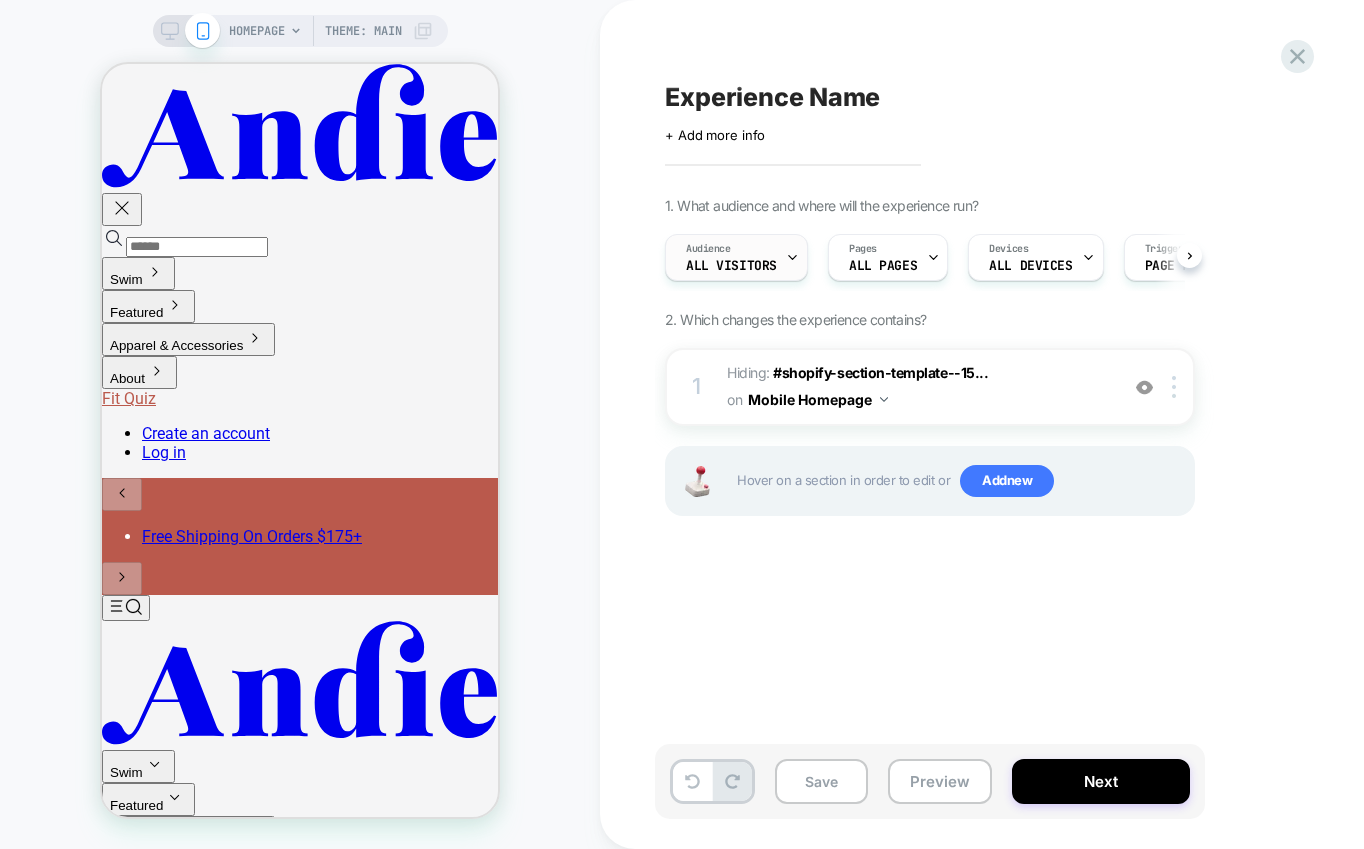 click on "Audience All Visitors" at bounding box center (731, 257) 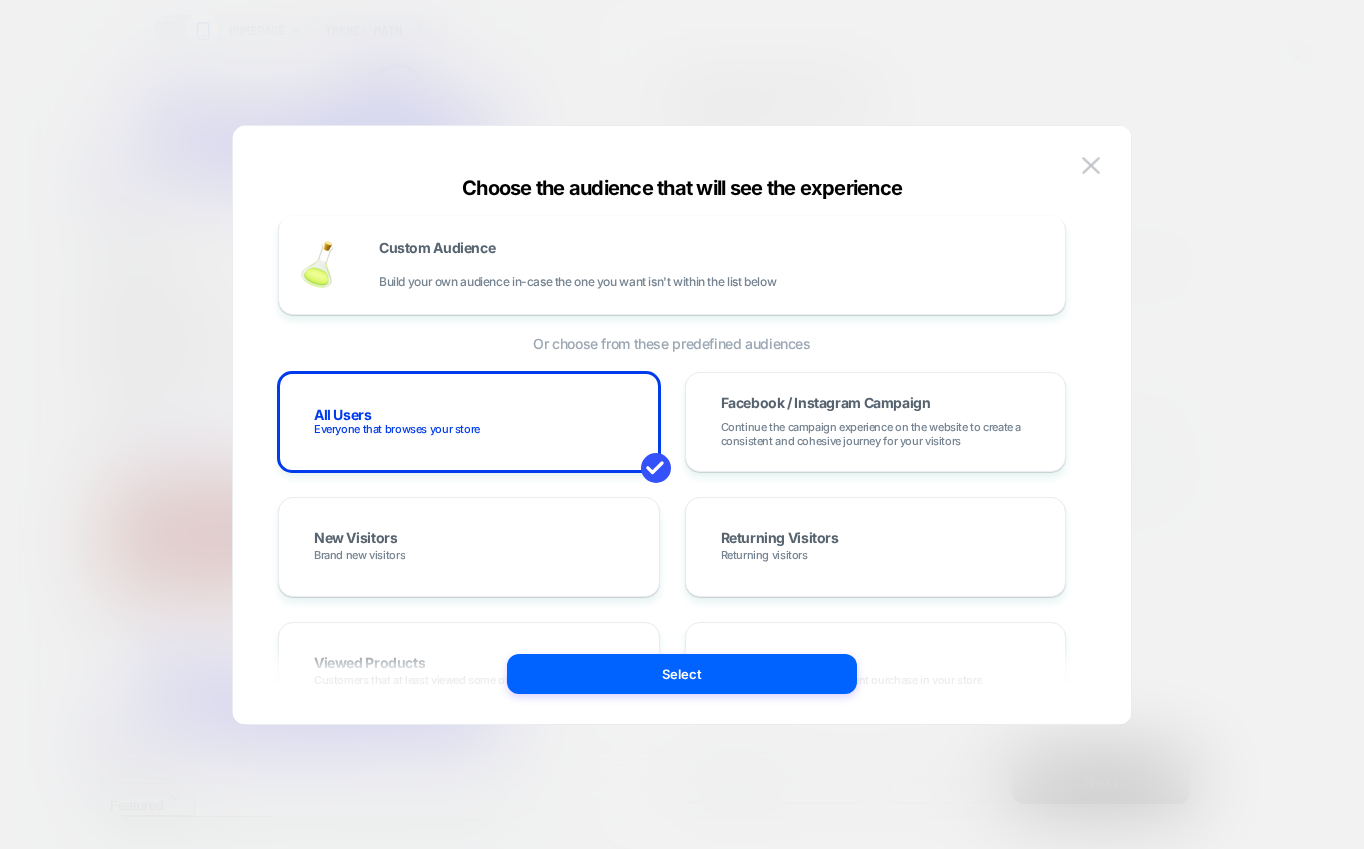 scroll, scrollTop: 0, scrollLeft: 0, axis: both 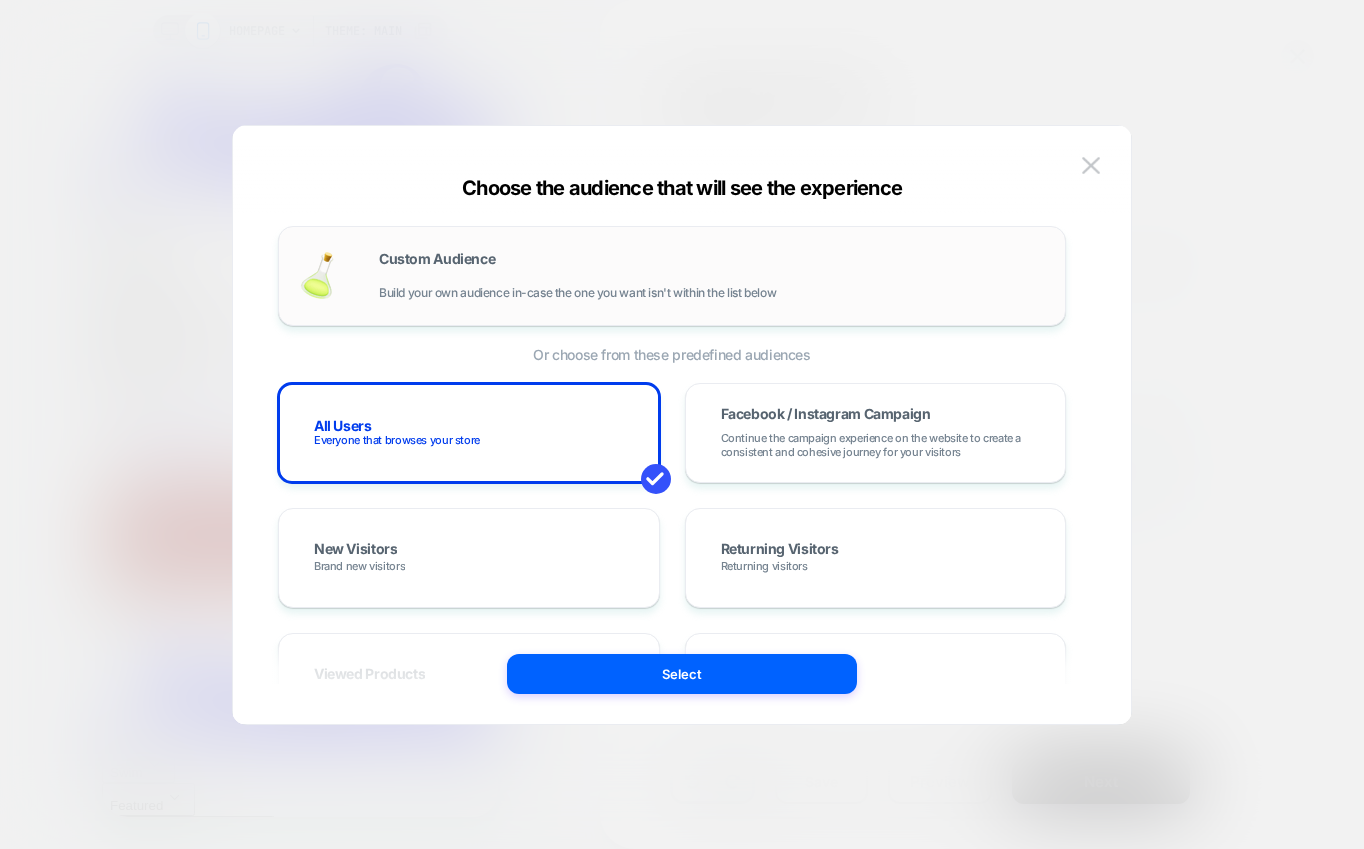 click on "Custom Audience Build your own audience in-case the one you want isn't within the list below" at bounding box center [712, 276] 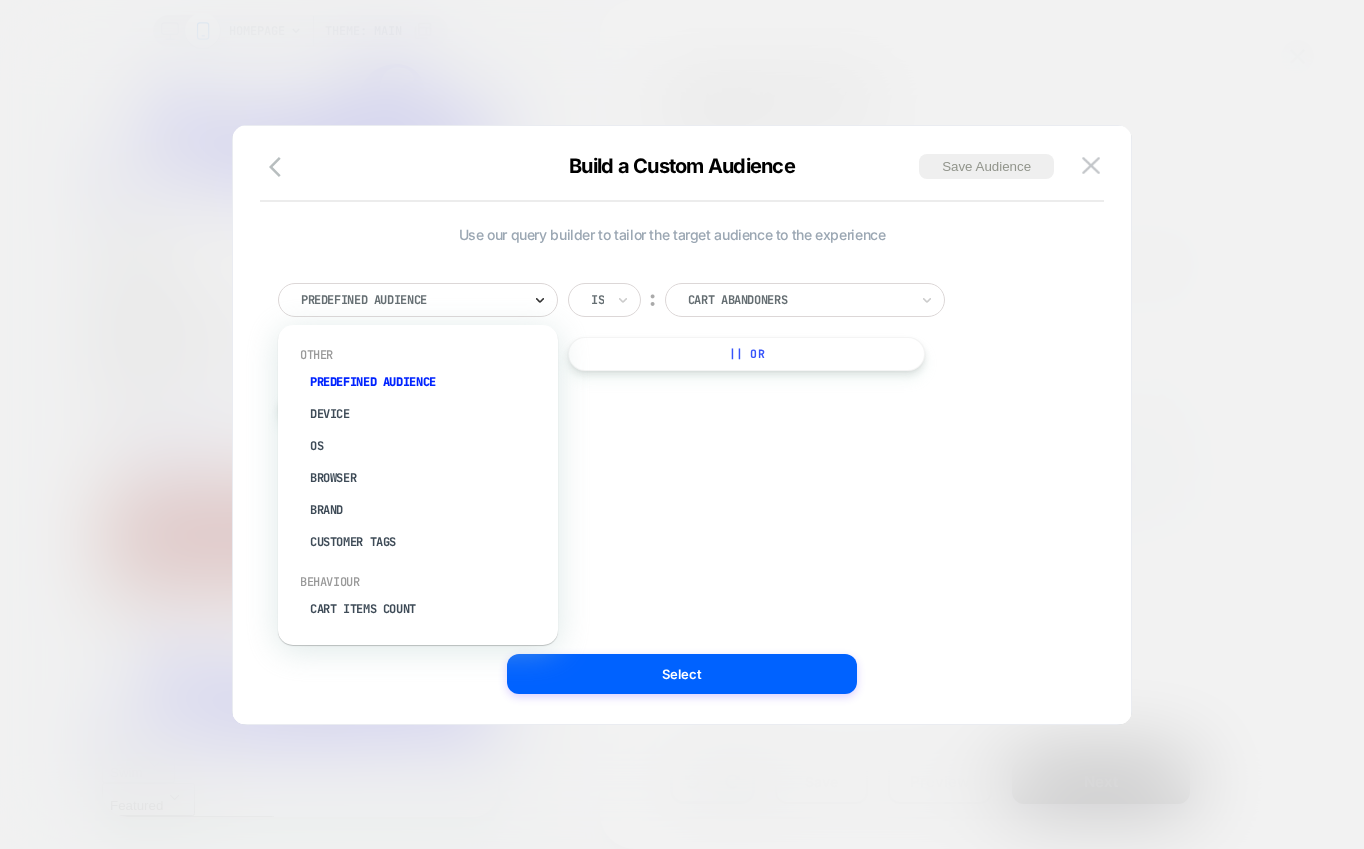 click 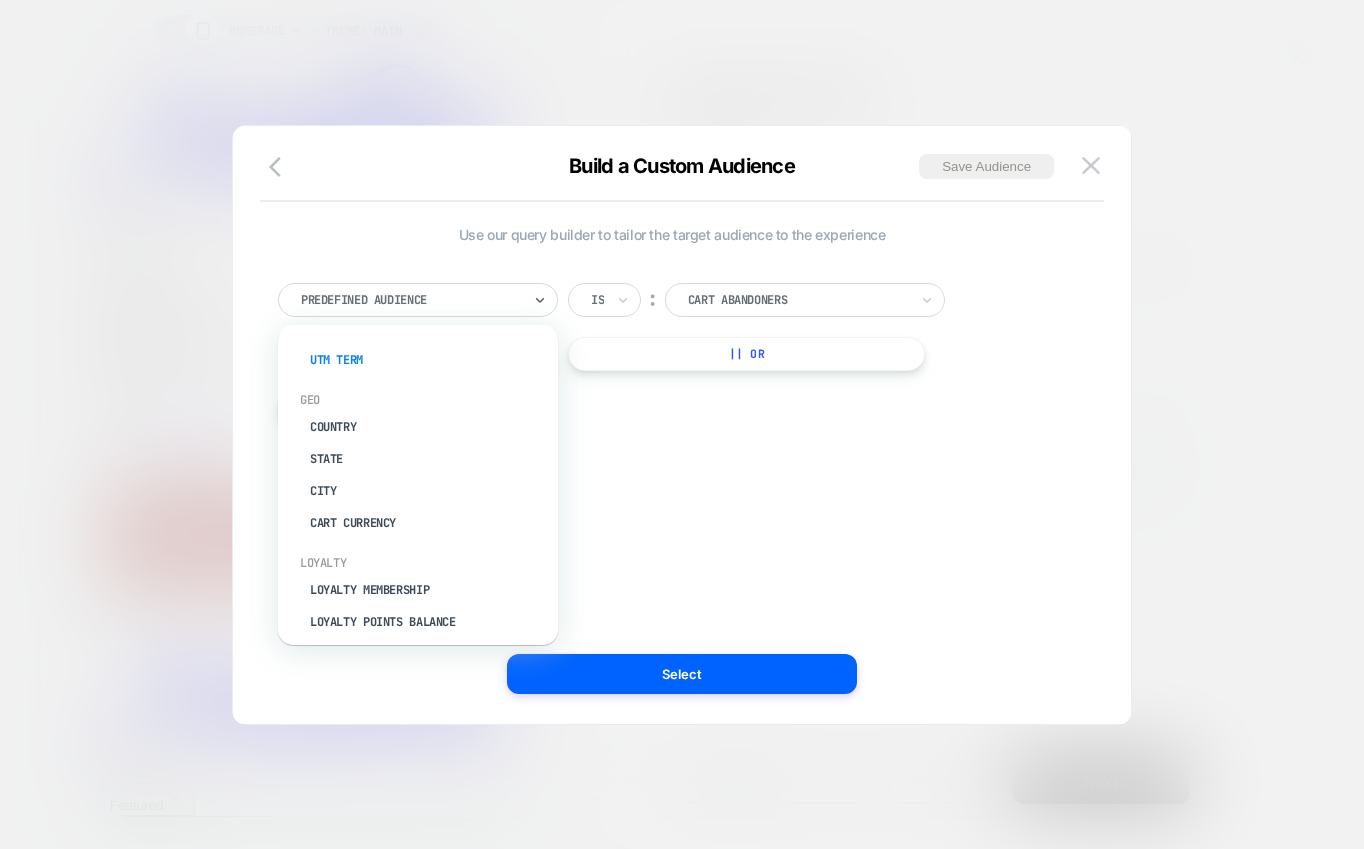 scroll, scrollTop: 1067, scrollLeft: 0, axis: vertical 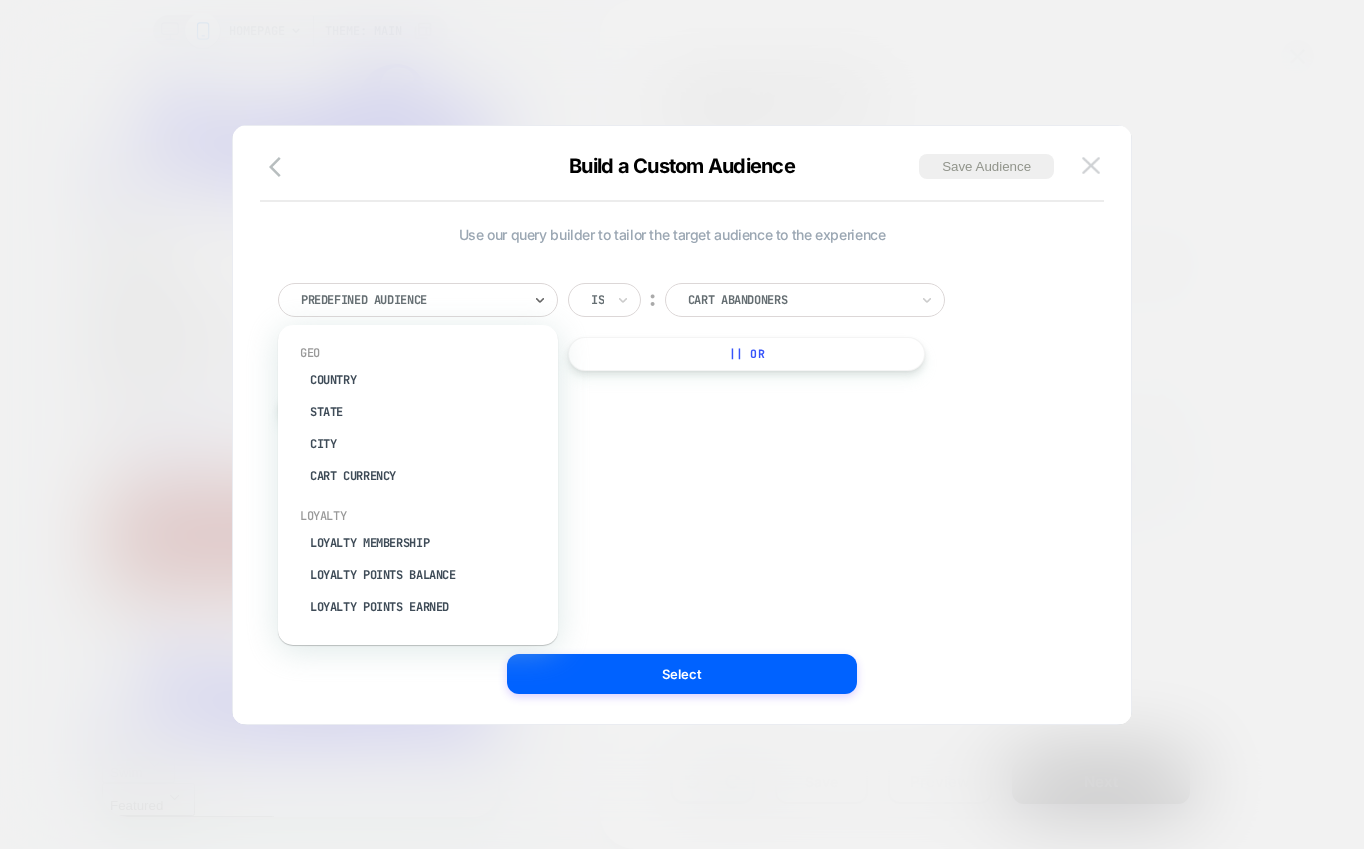 click at bounding box center [1091, 165] 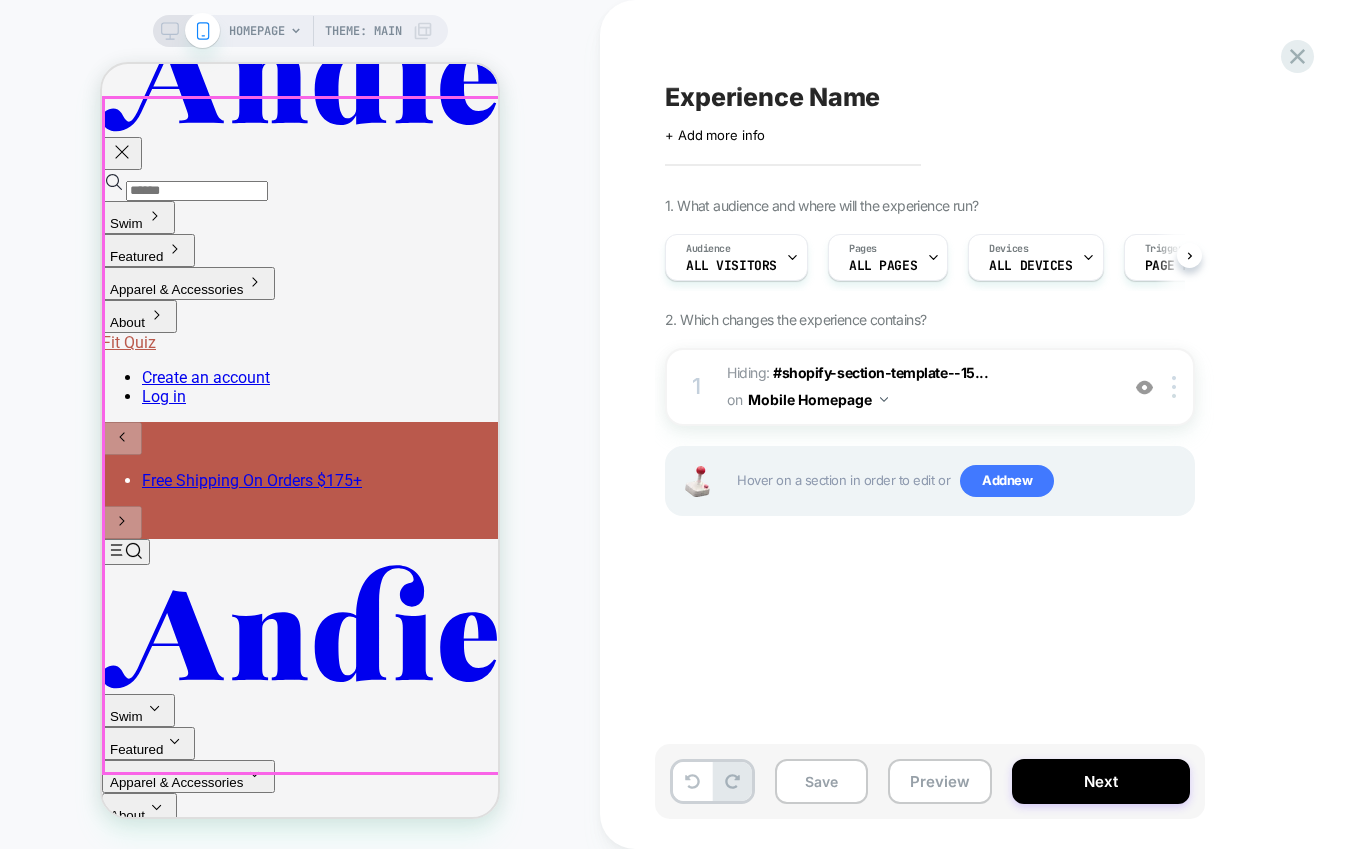 scroll, scrollTop: 0, scrollLeft: 0, axis: both 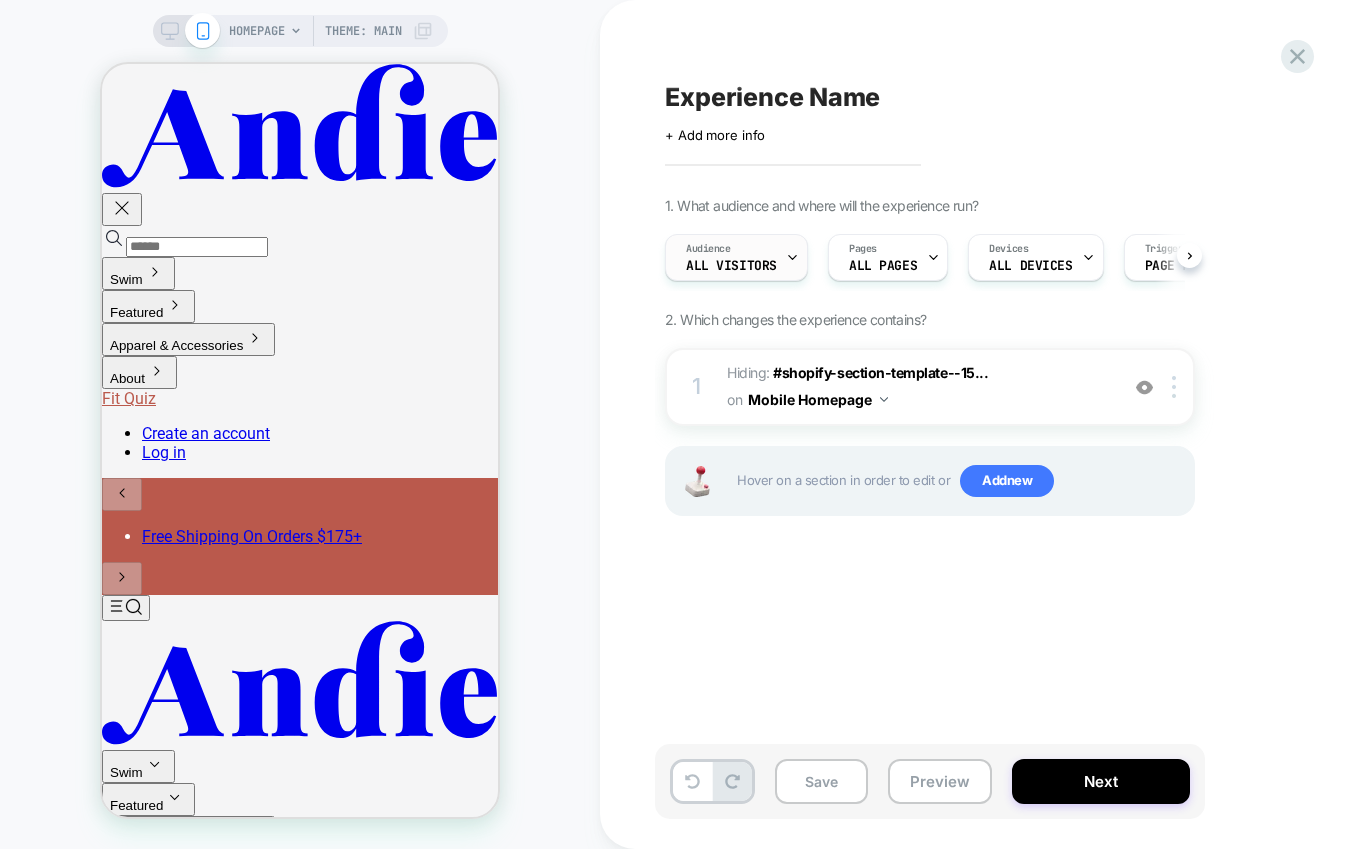 click on "All Visitors" at bounding box center [731, 266] 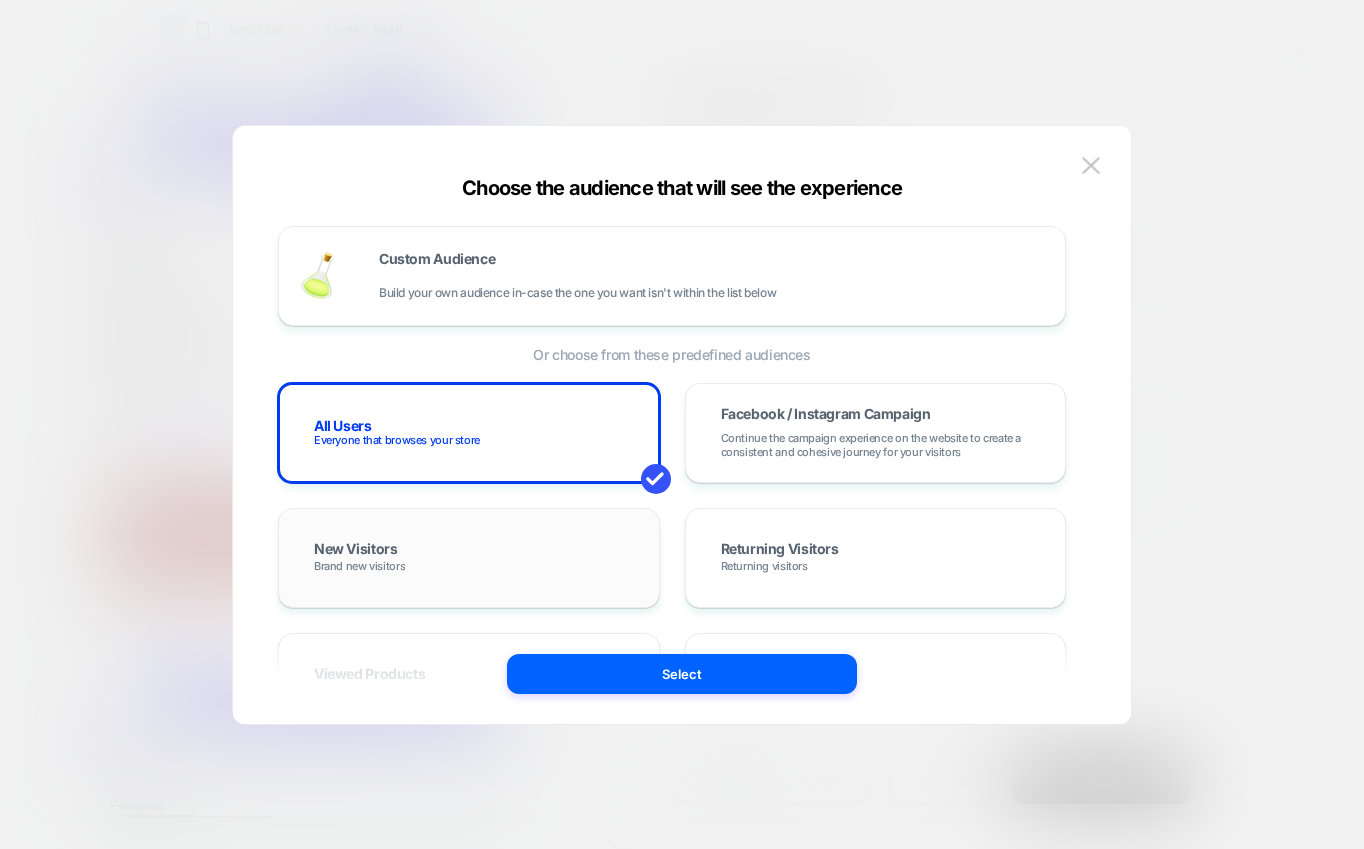 click on "New Visitors" at bounding box center (355, 550) 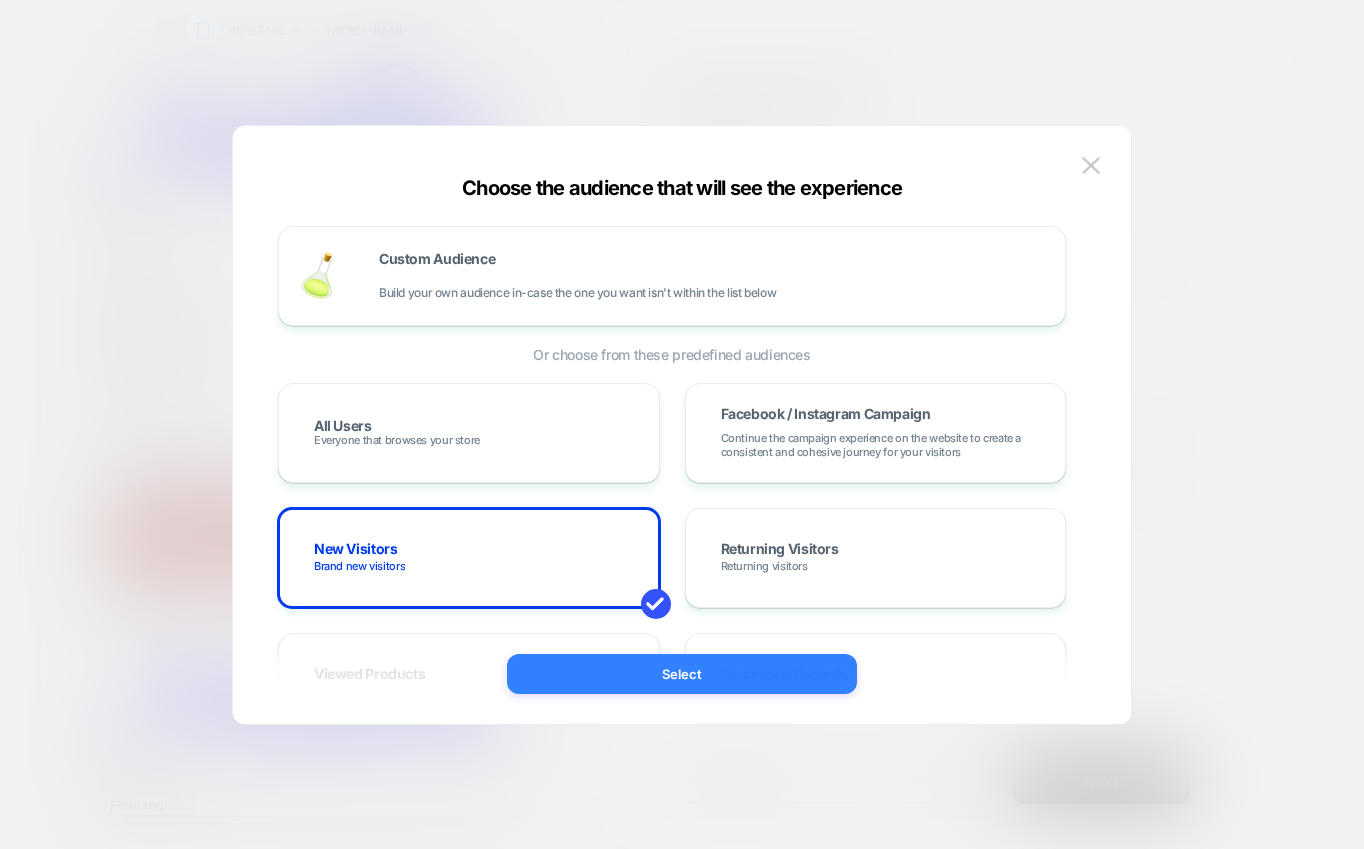 click on "Select" at bounding box center (682, 674) 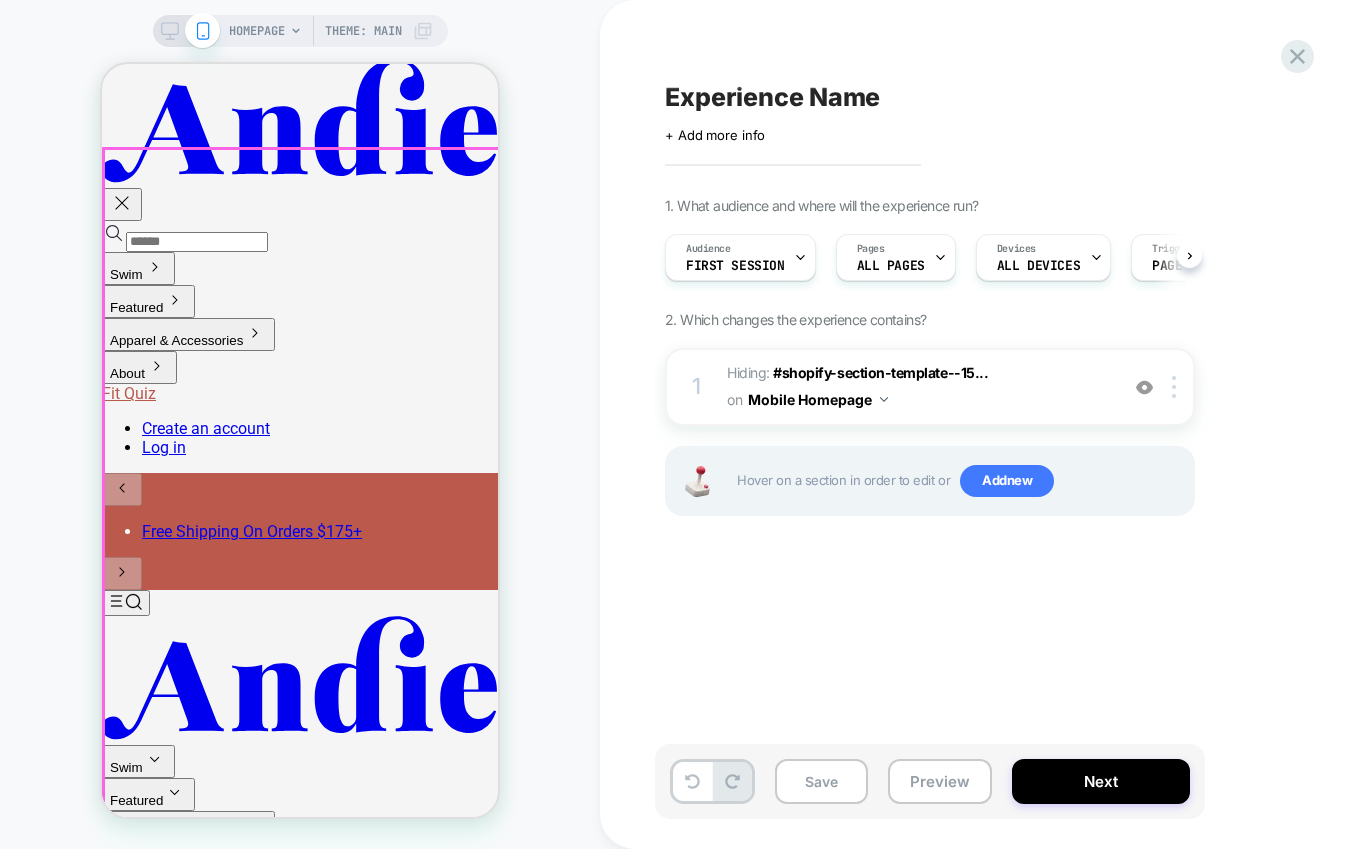 scroll, scrollTop: 0, scrollLeft: 0, axis: both 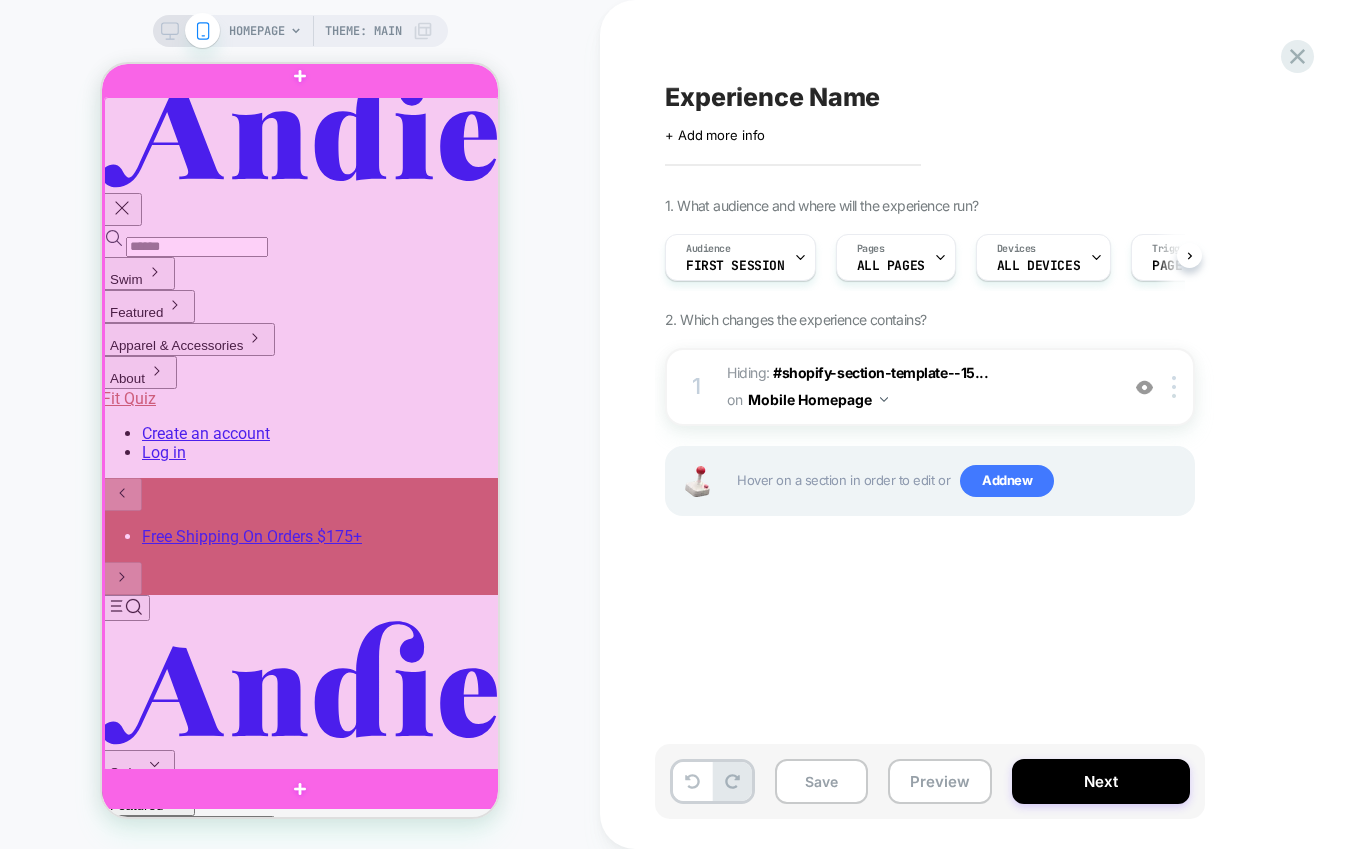 click at bounding box center (302, 434) 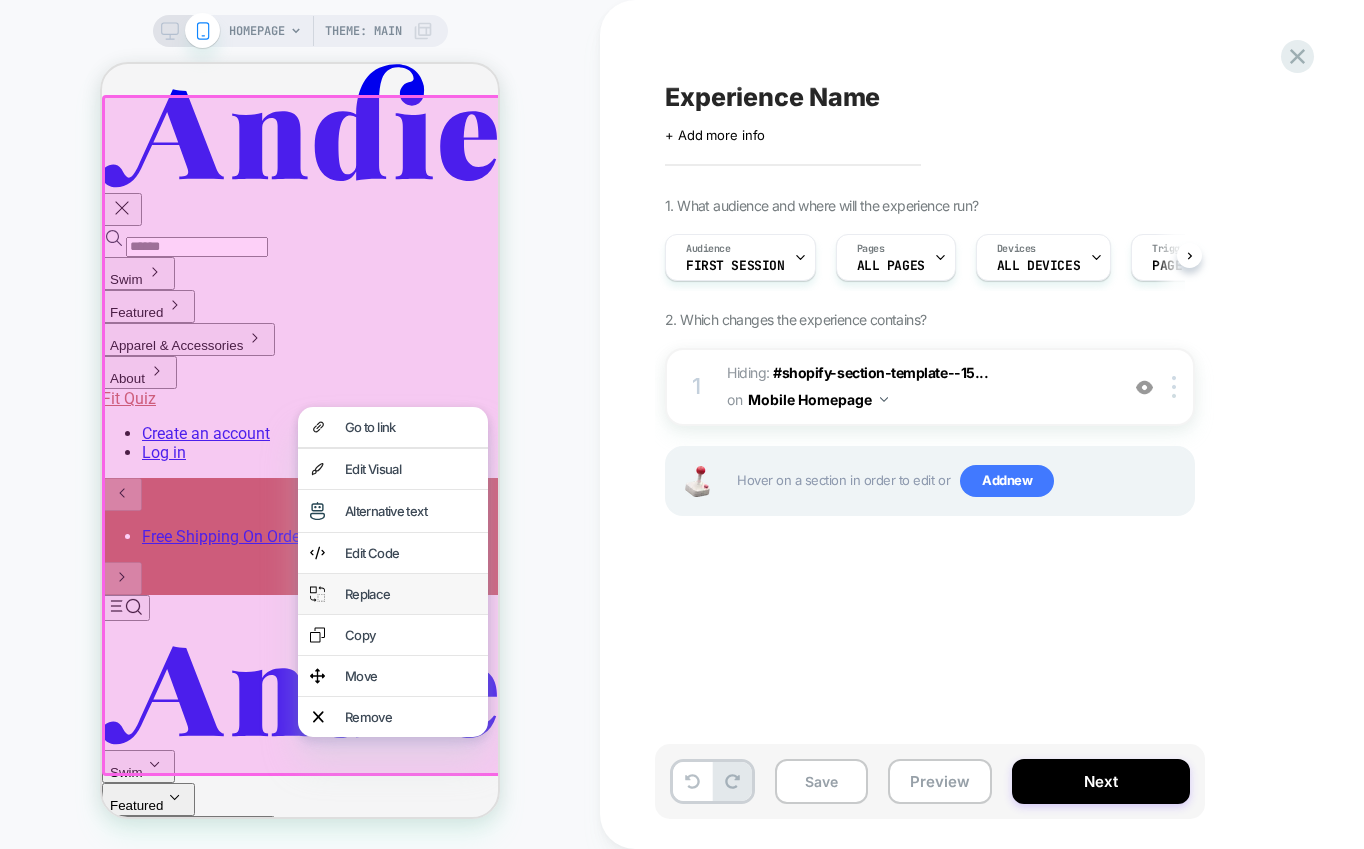 click on "Replace" at bounding box center [410, 594] 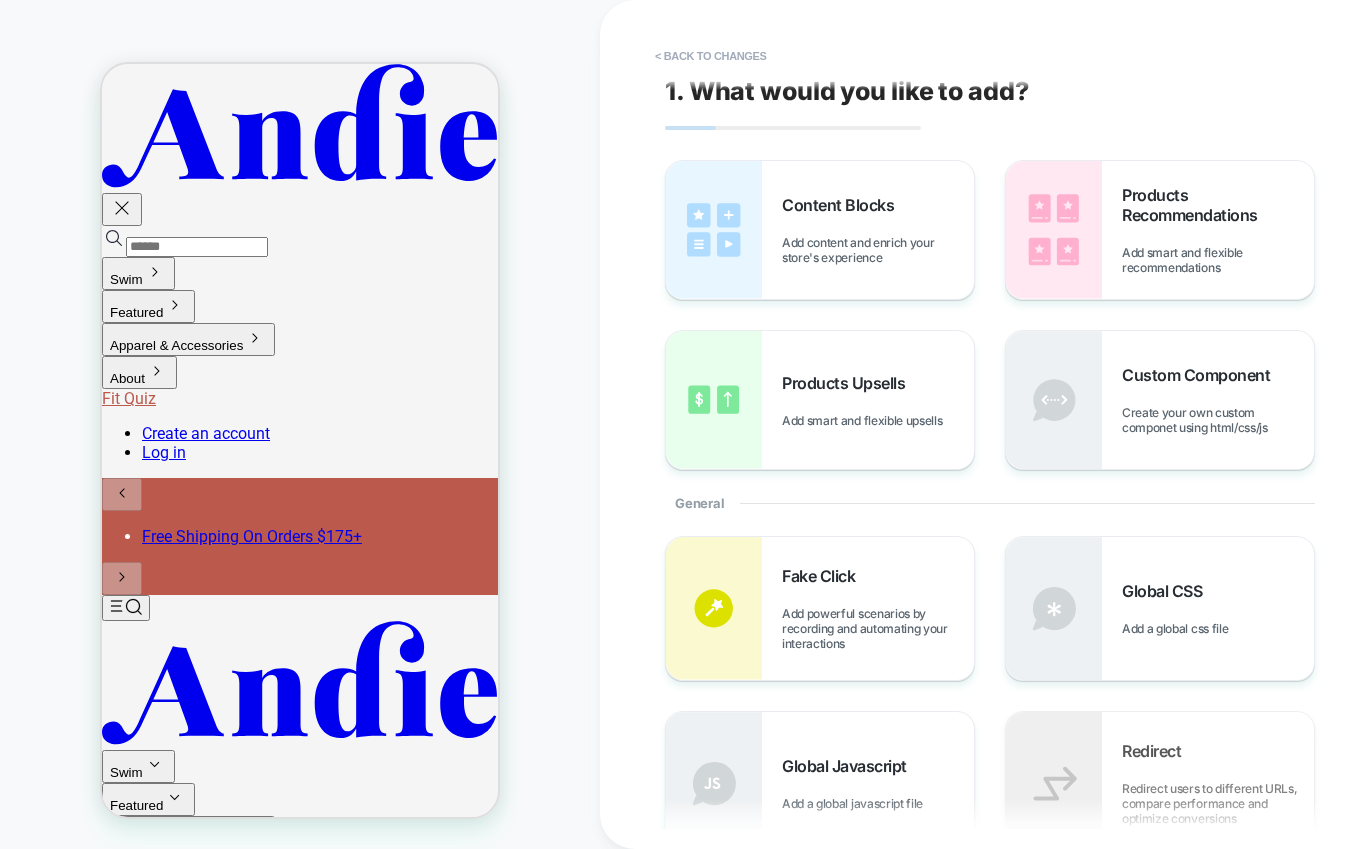 scroll, scrollTop: 0, scrollLeft: 0, axis: both 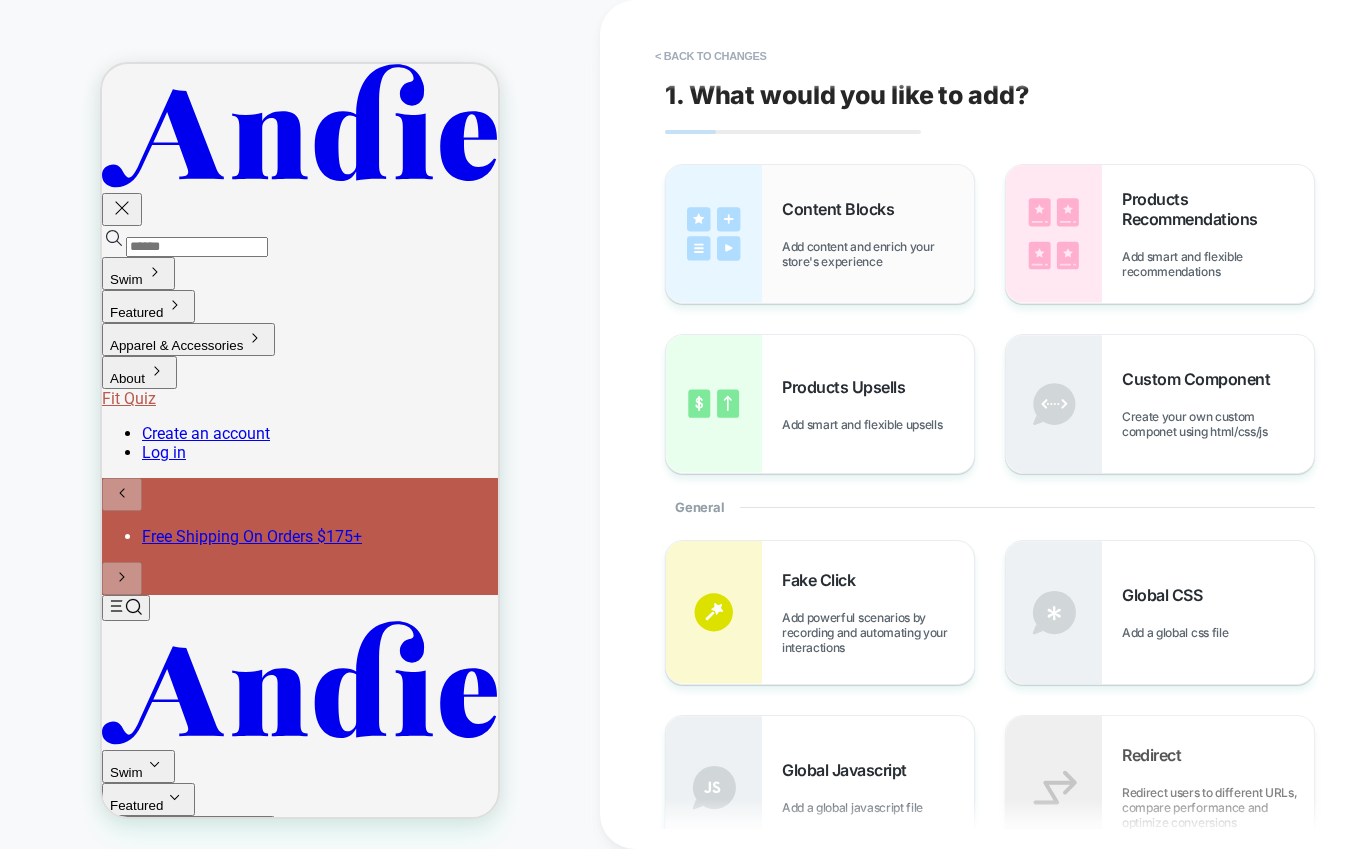 click on "Content Blocks Add content and enrich your store's experience" at bounding box center [878, 234] 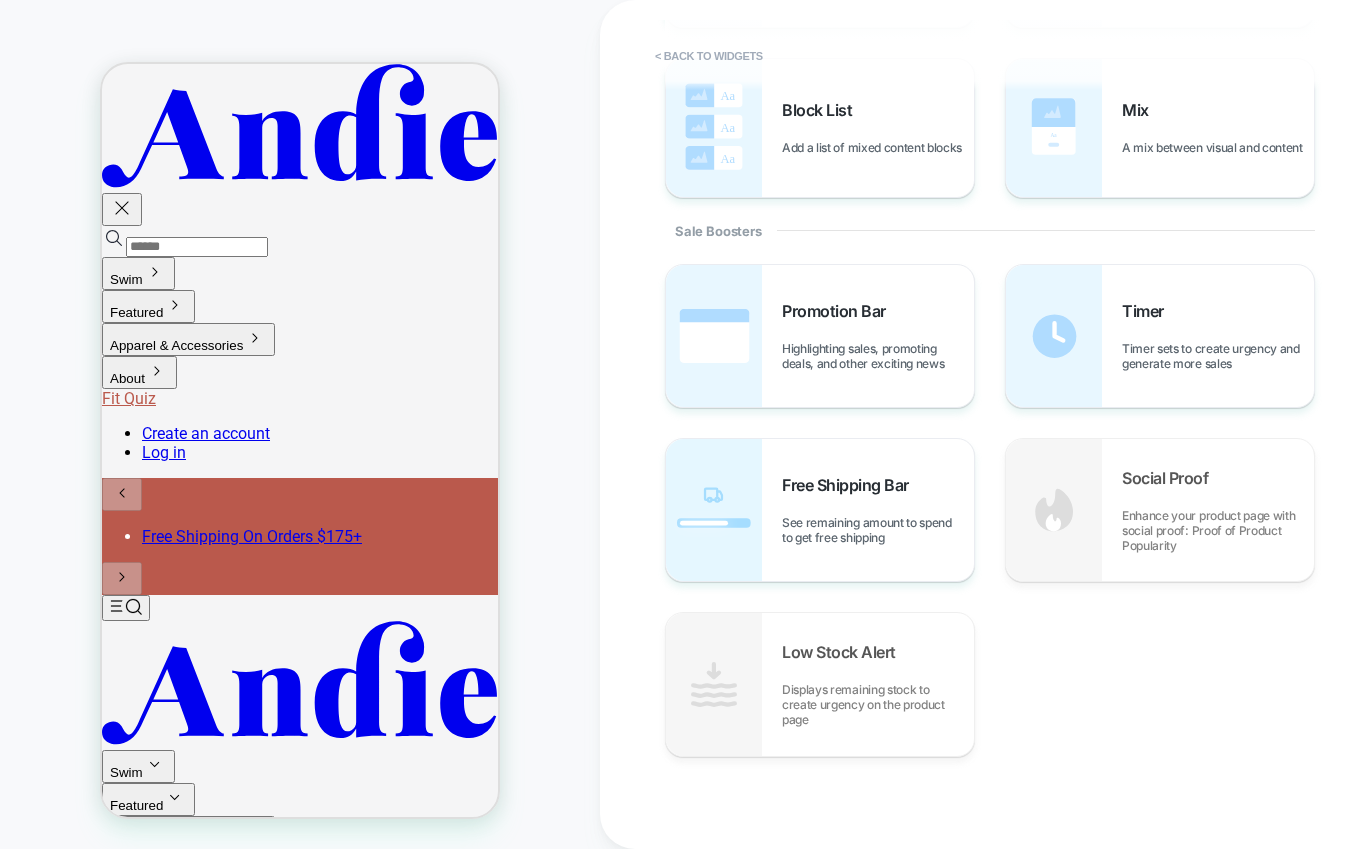 scroll, scrollTop: 0, scrollLeft: 0, axis: both 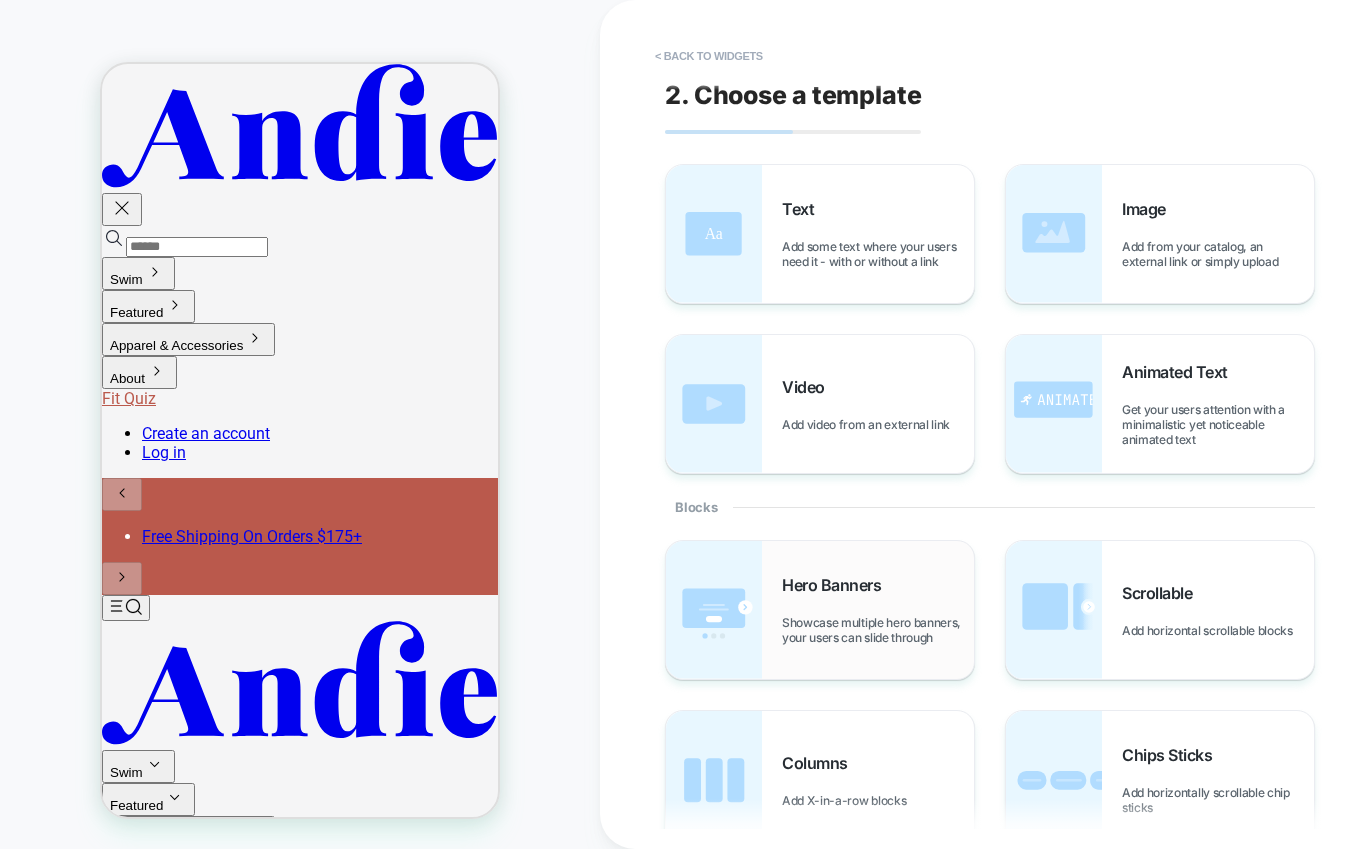 click on "Hero Banners" at bounding box center [836, 585] 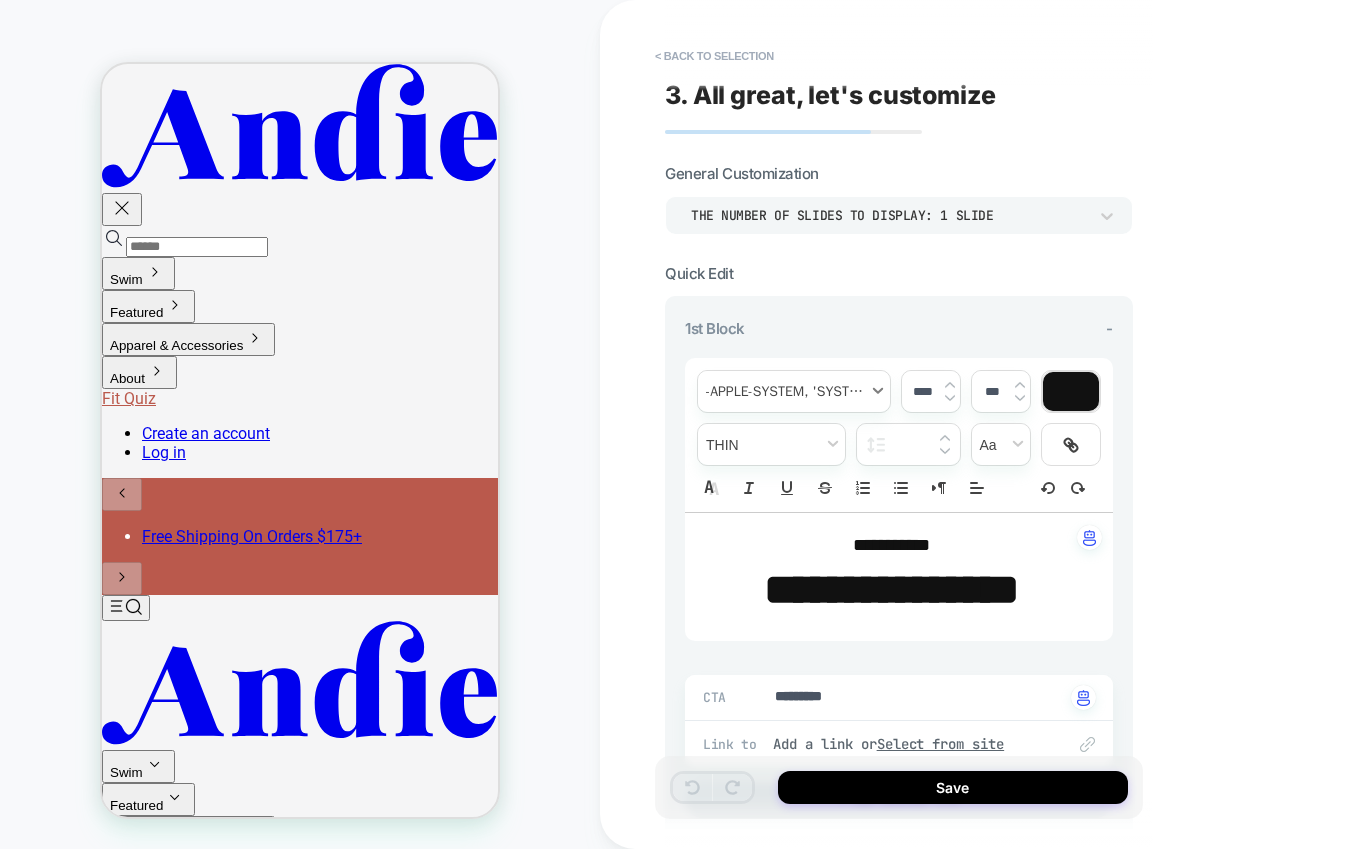 click at bounding box center [794, 391] 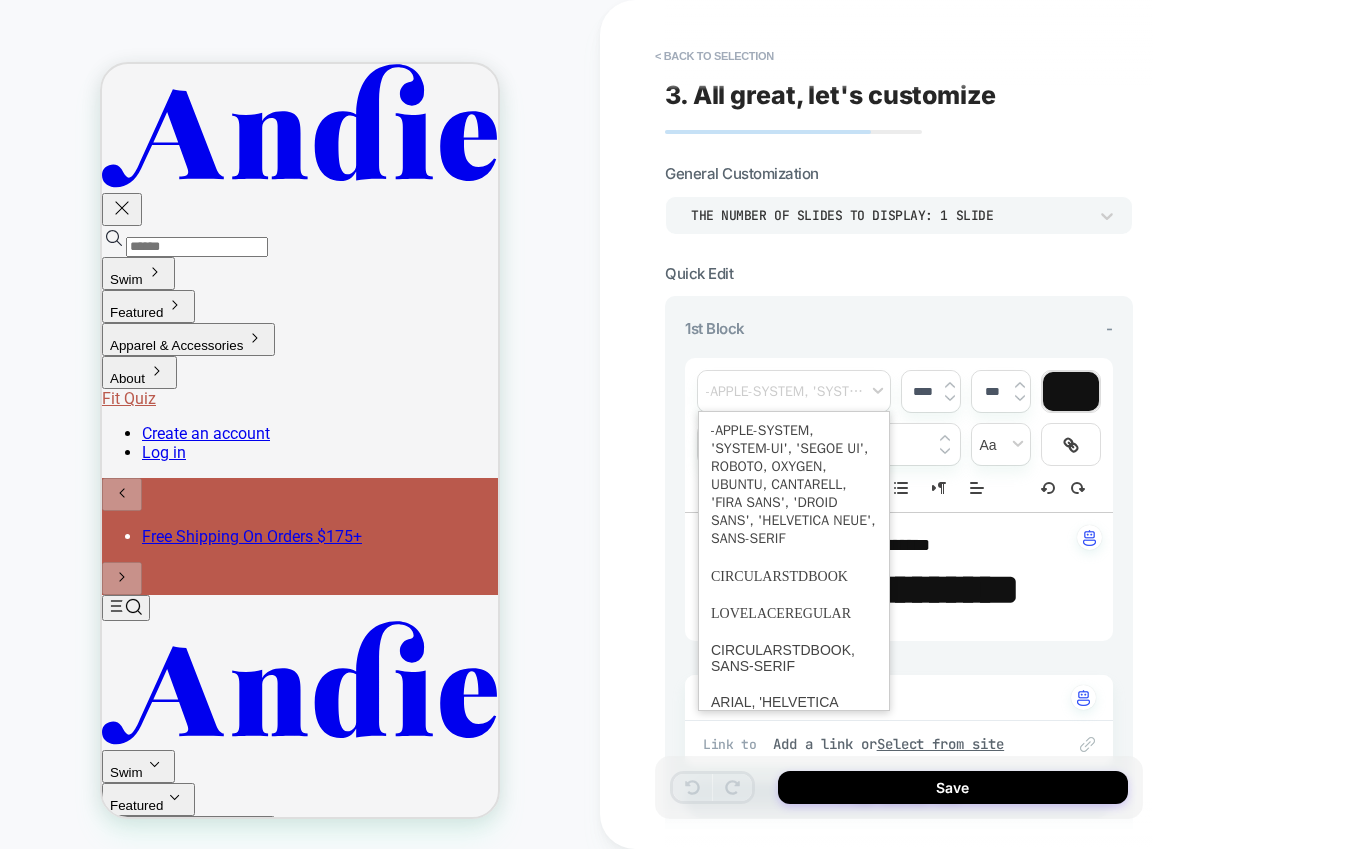 click on "**********" at bounding box center (1040, 424) 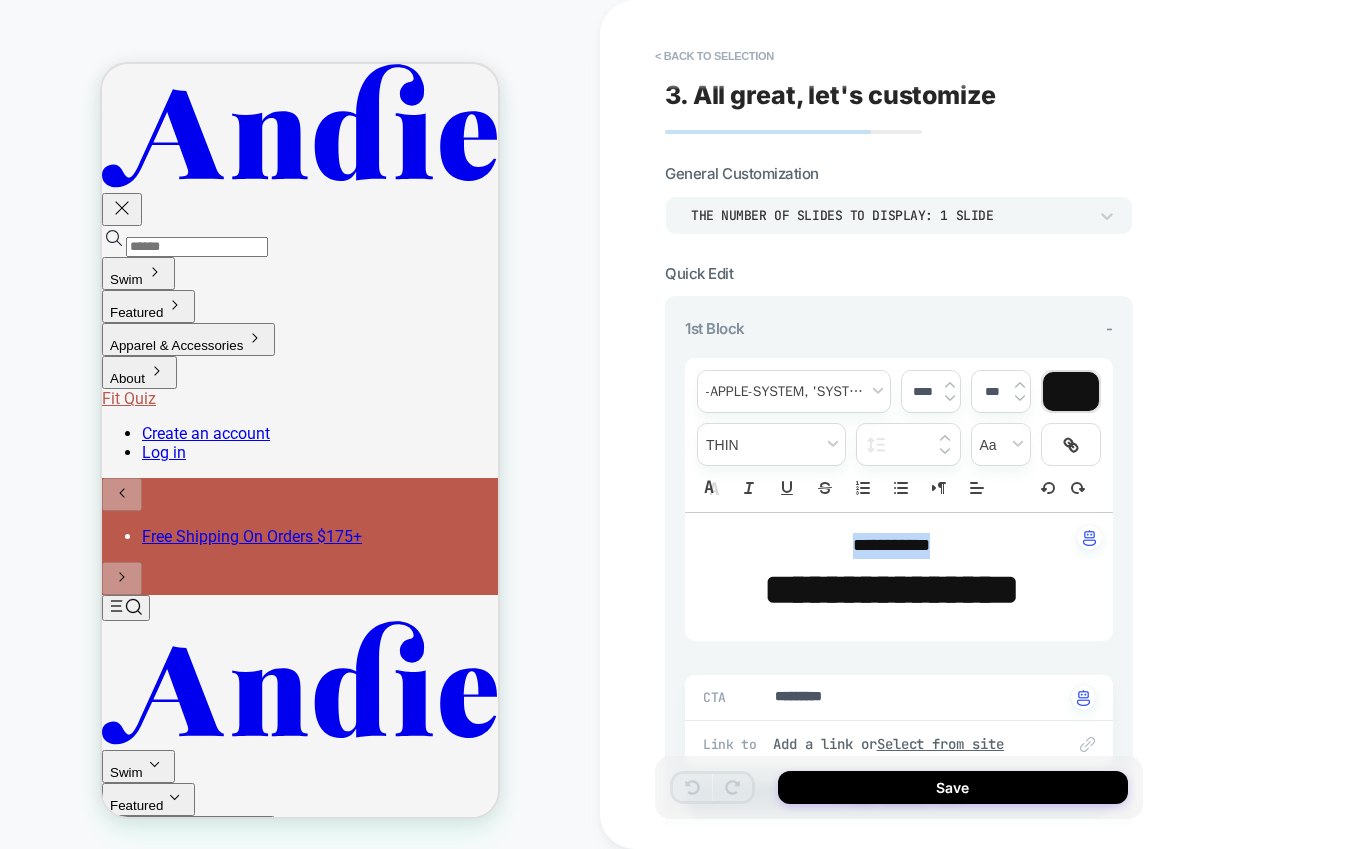 drag, startPoint x: 974, startPoint y: 546, endPoint x: 825, endPoint y: 540, distance: 149.12076 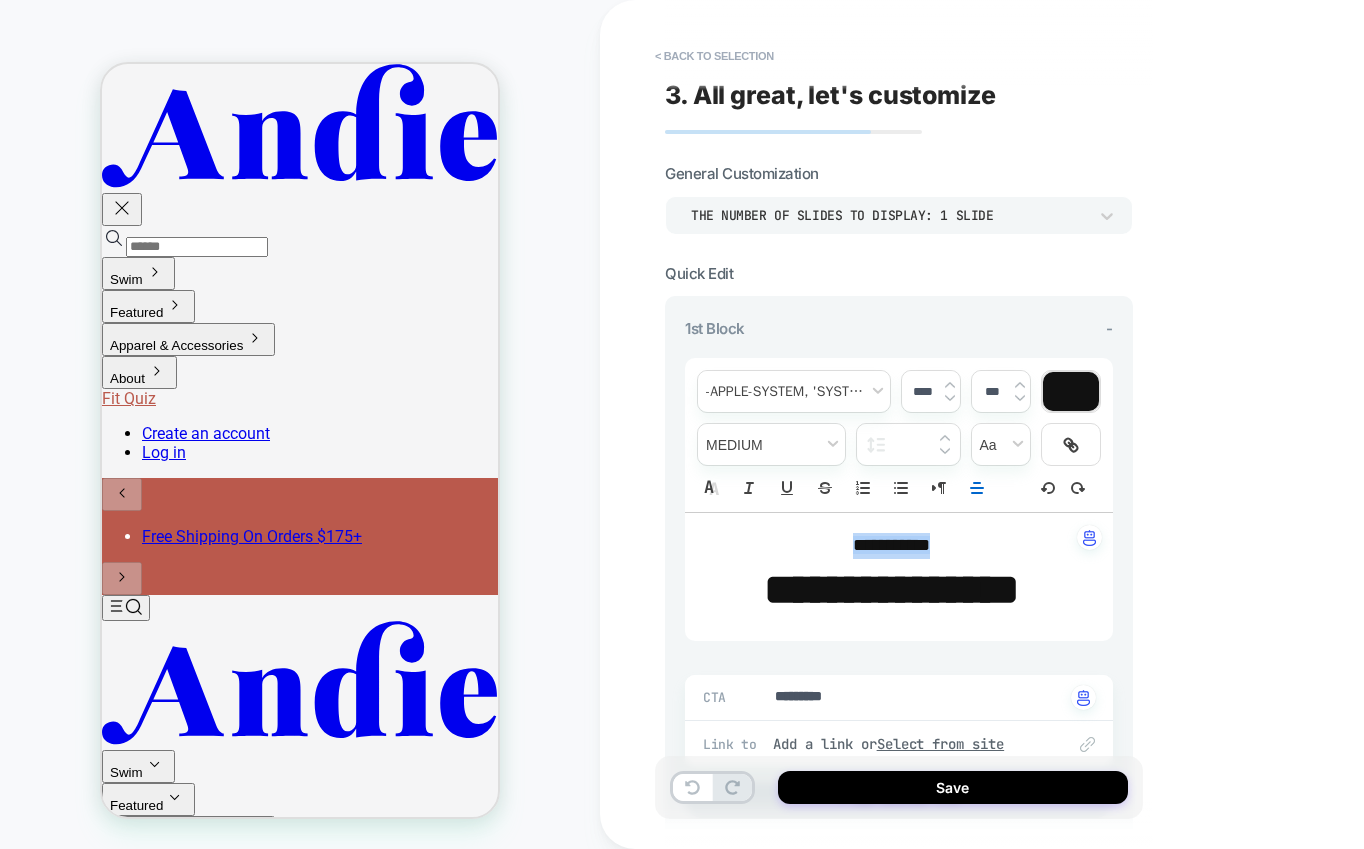type on "*" 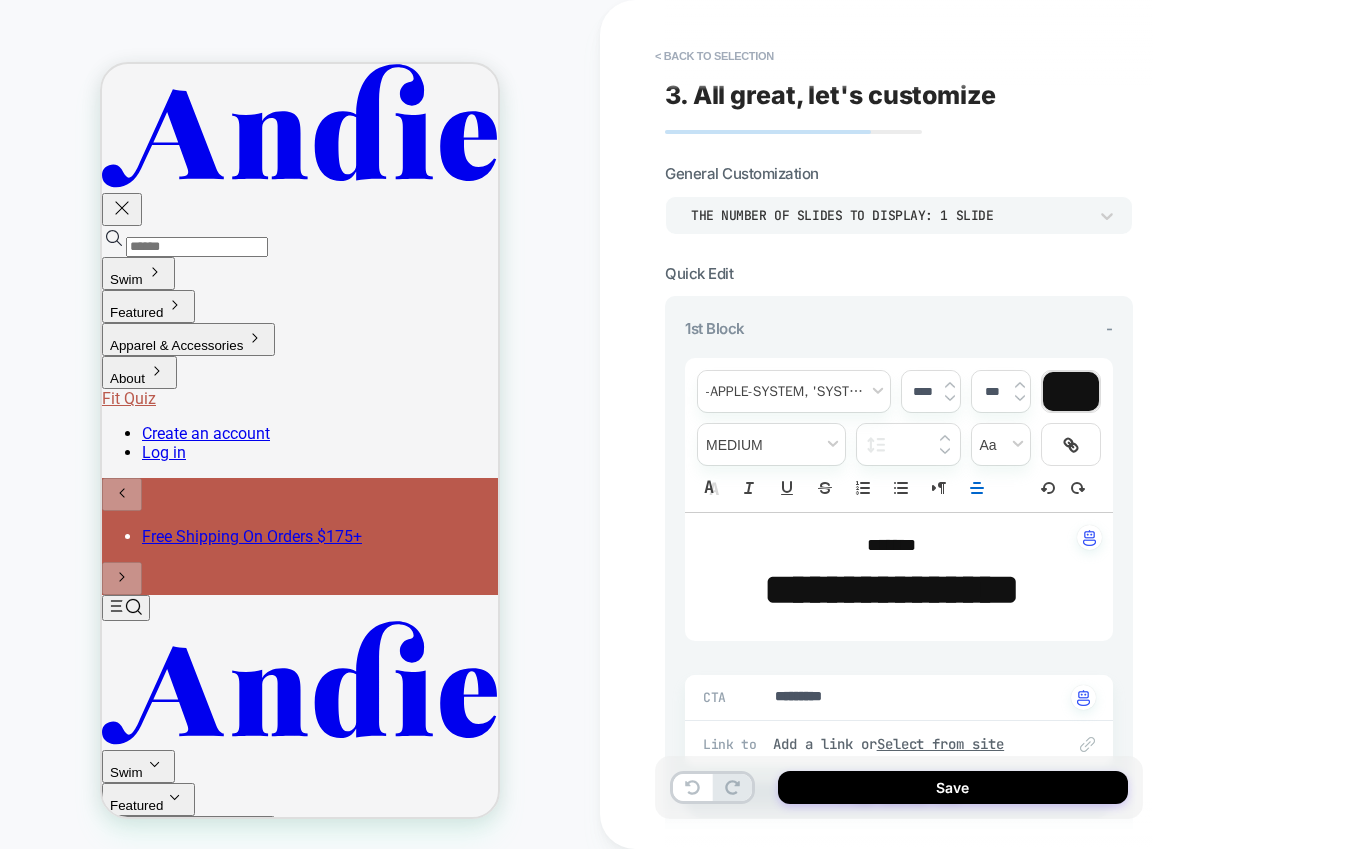 type on "*" 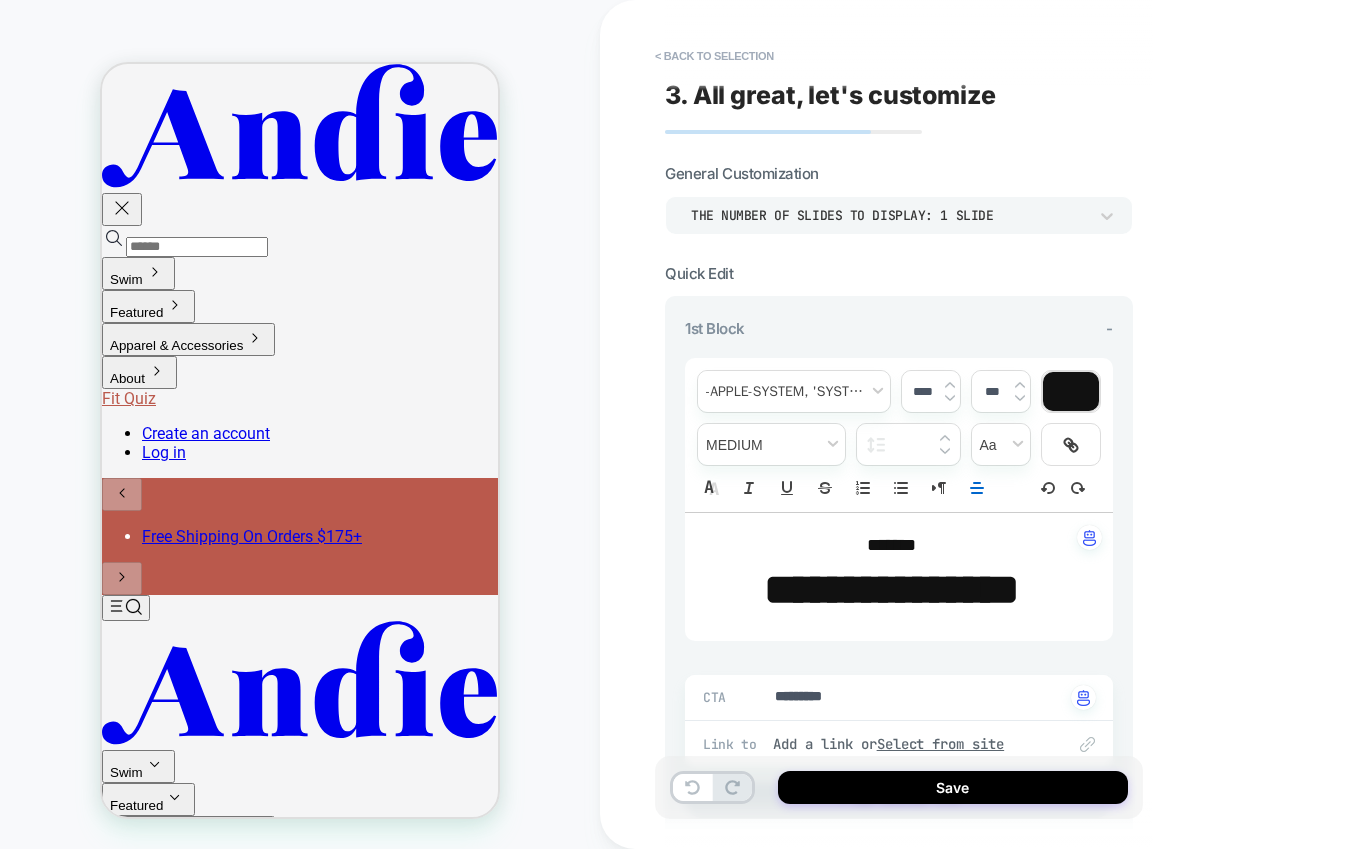 type on "****" 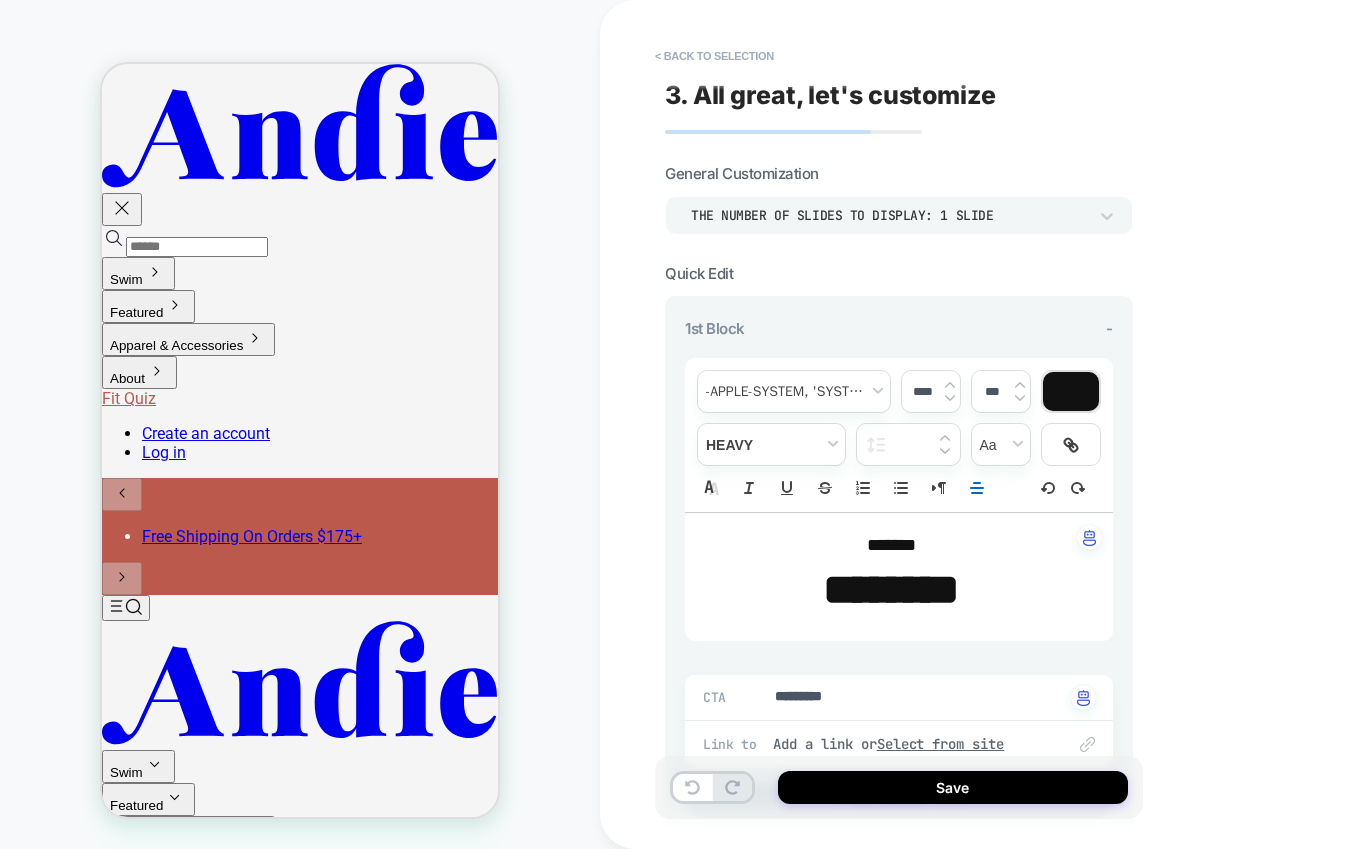 type on "*" 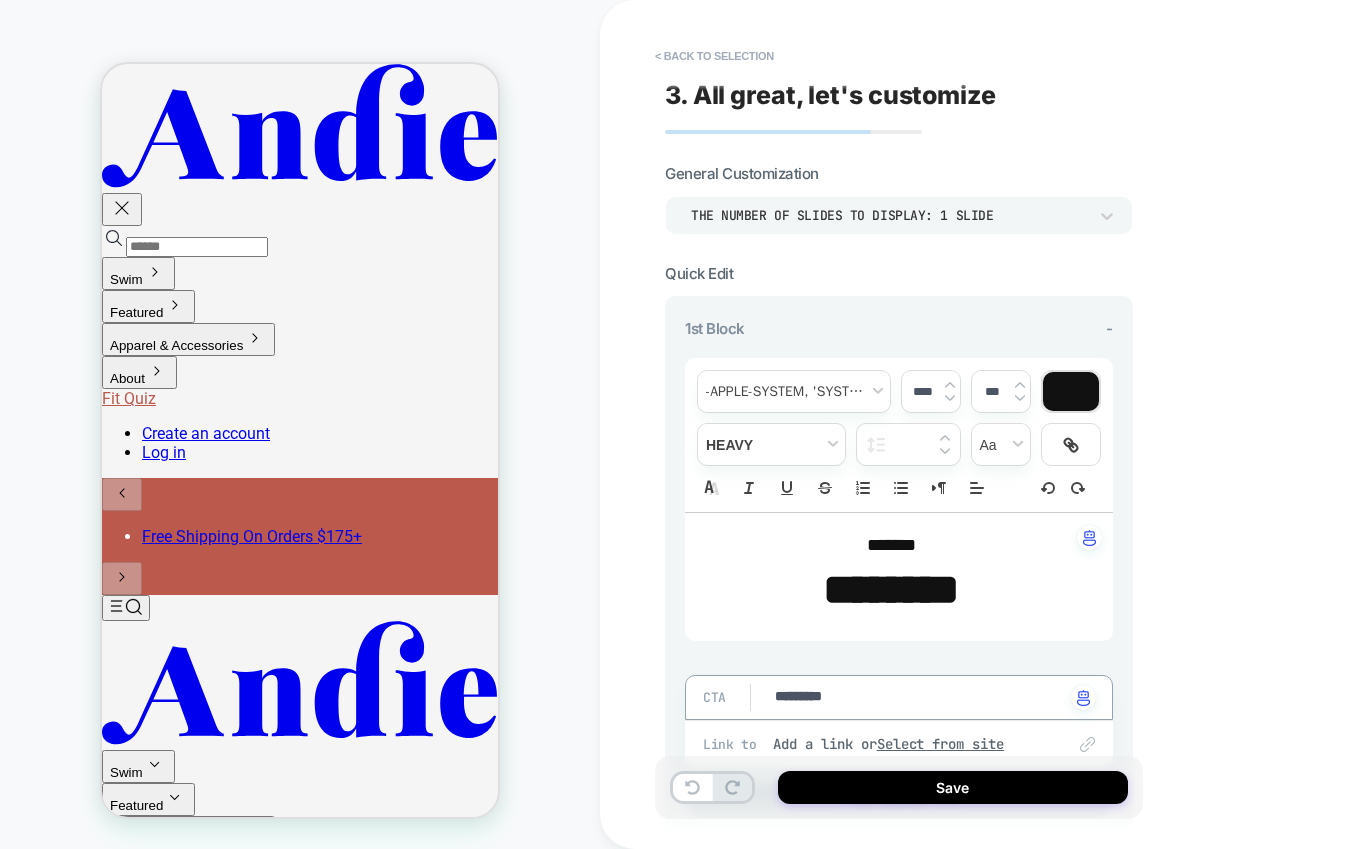 click on "*********" at bounding box center [919, 698] 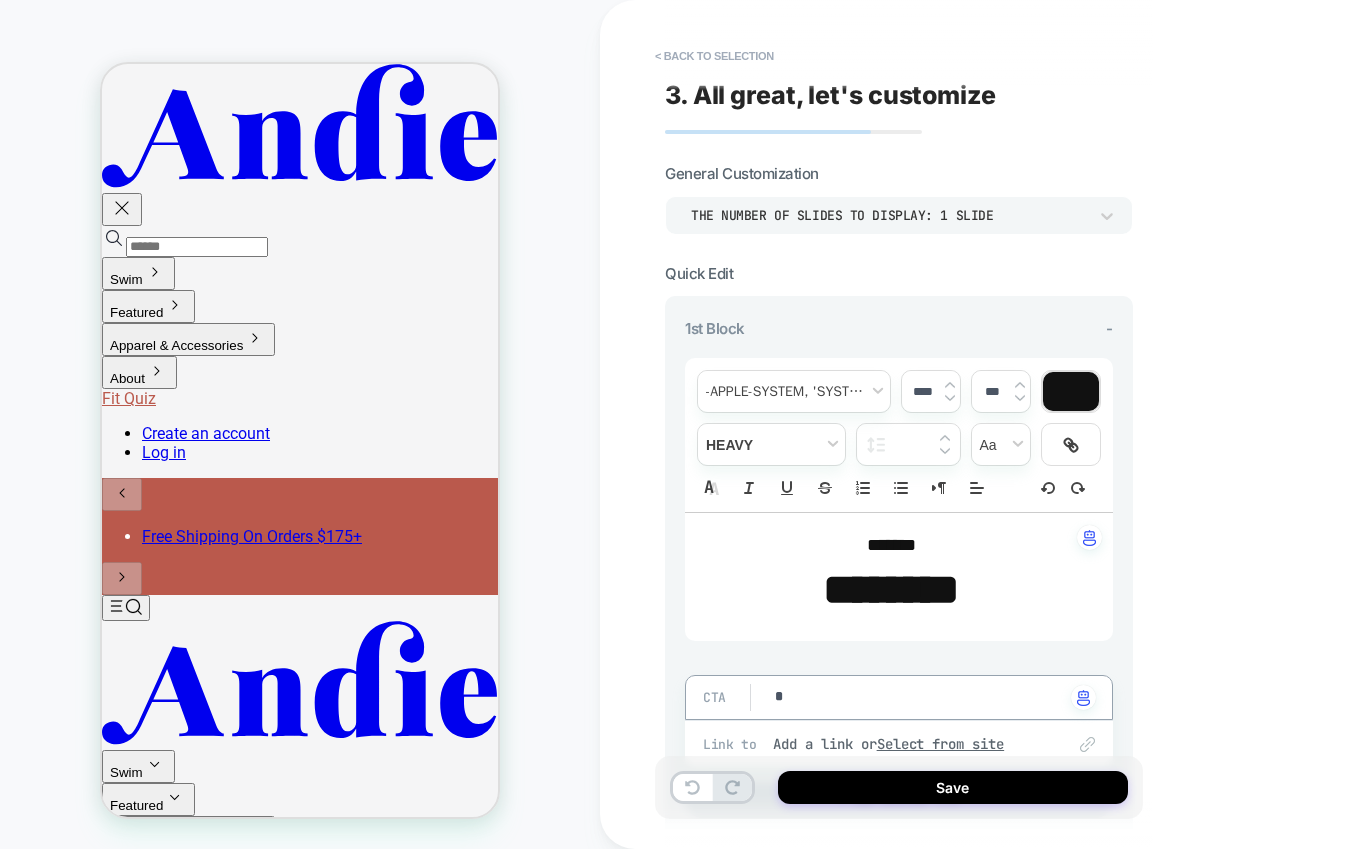 type on "**" 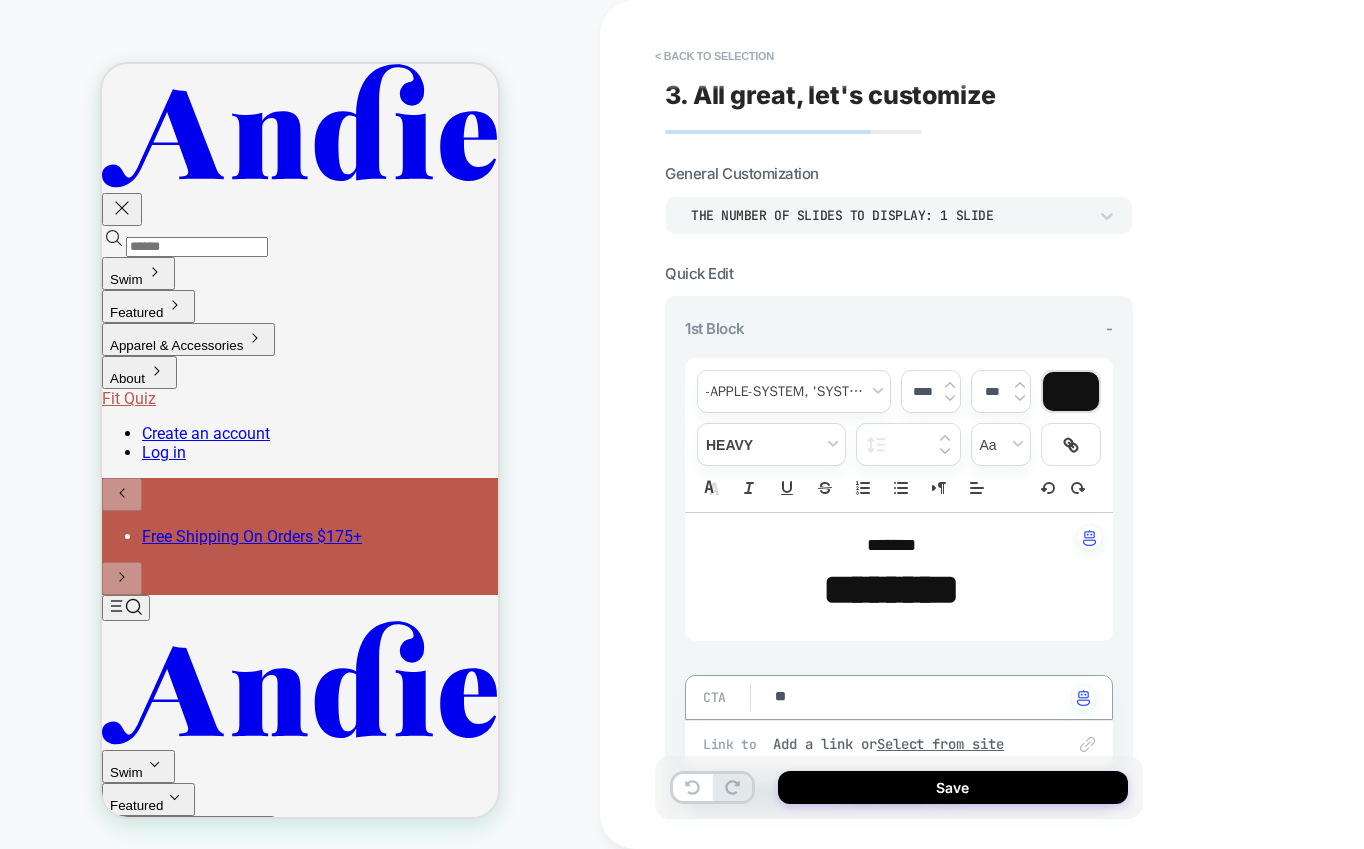 type on "*" 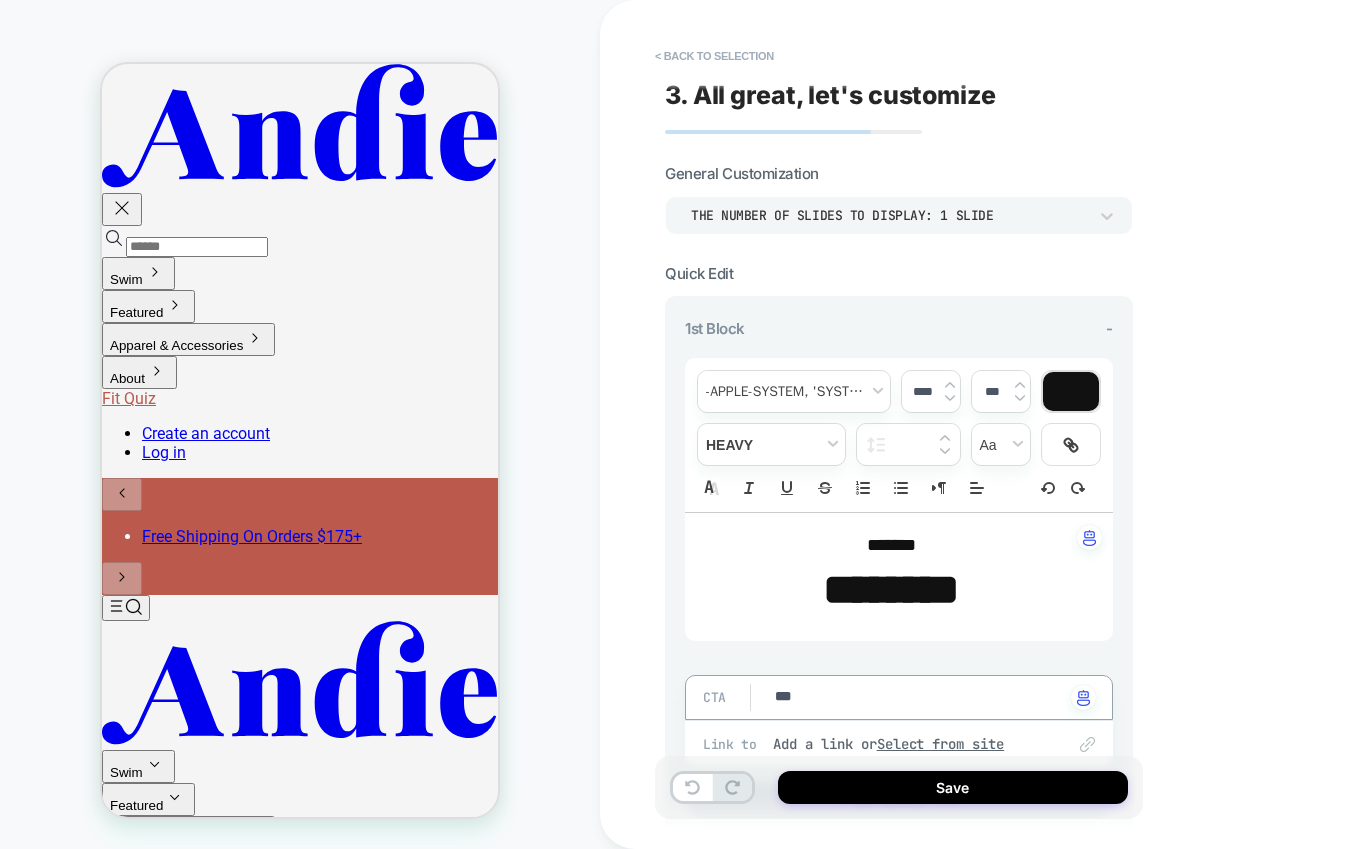 type on "*" 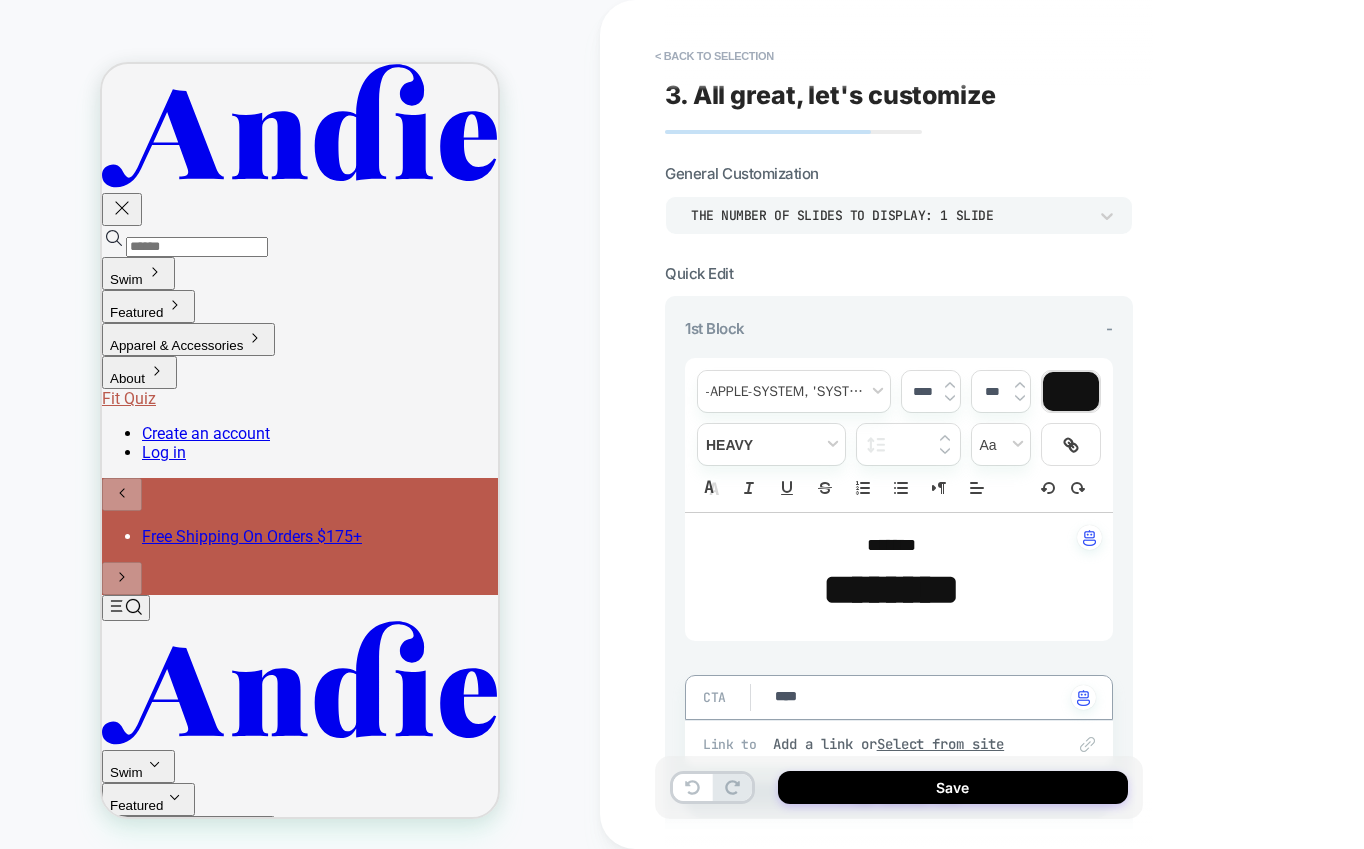type on "*" 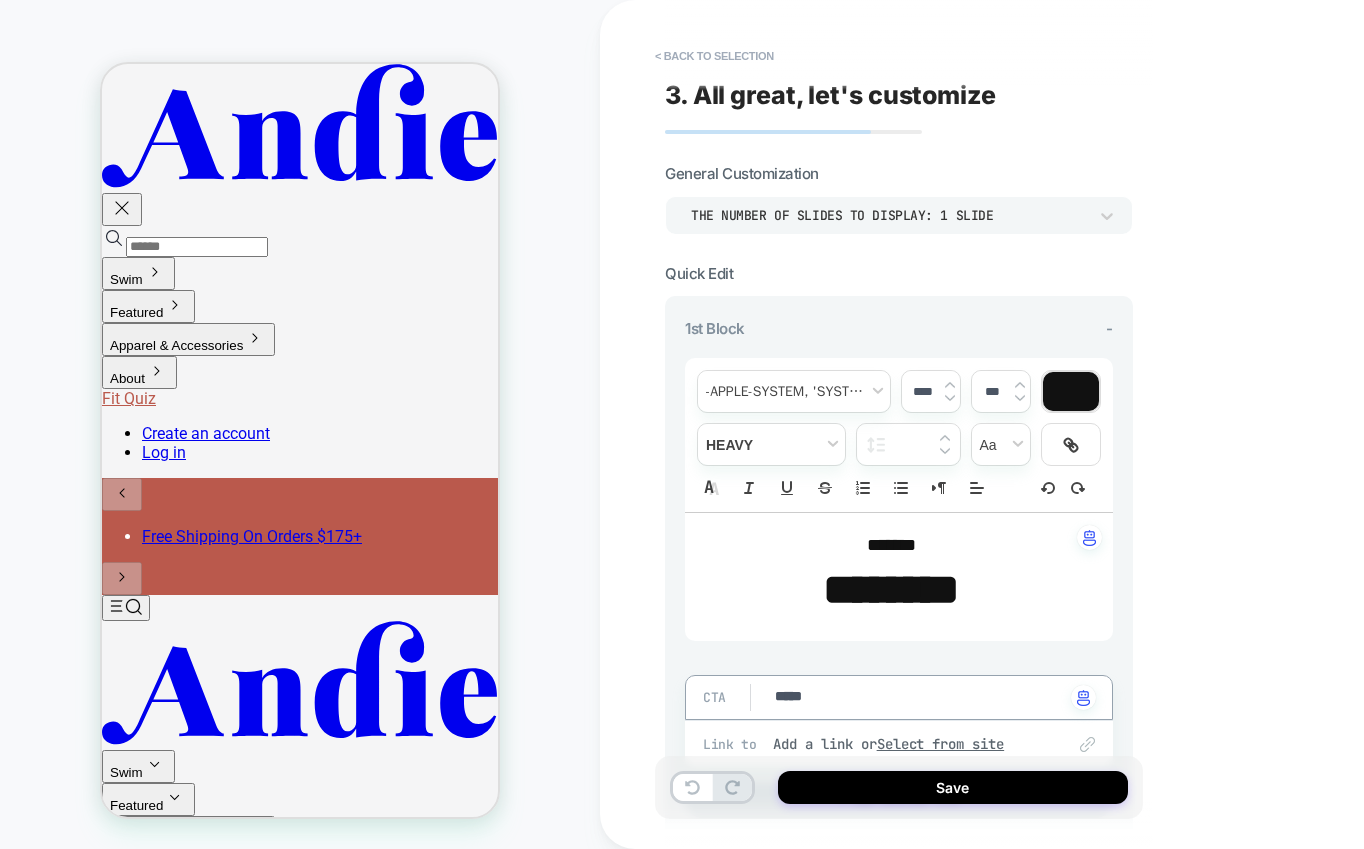 type on "*" 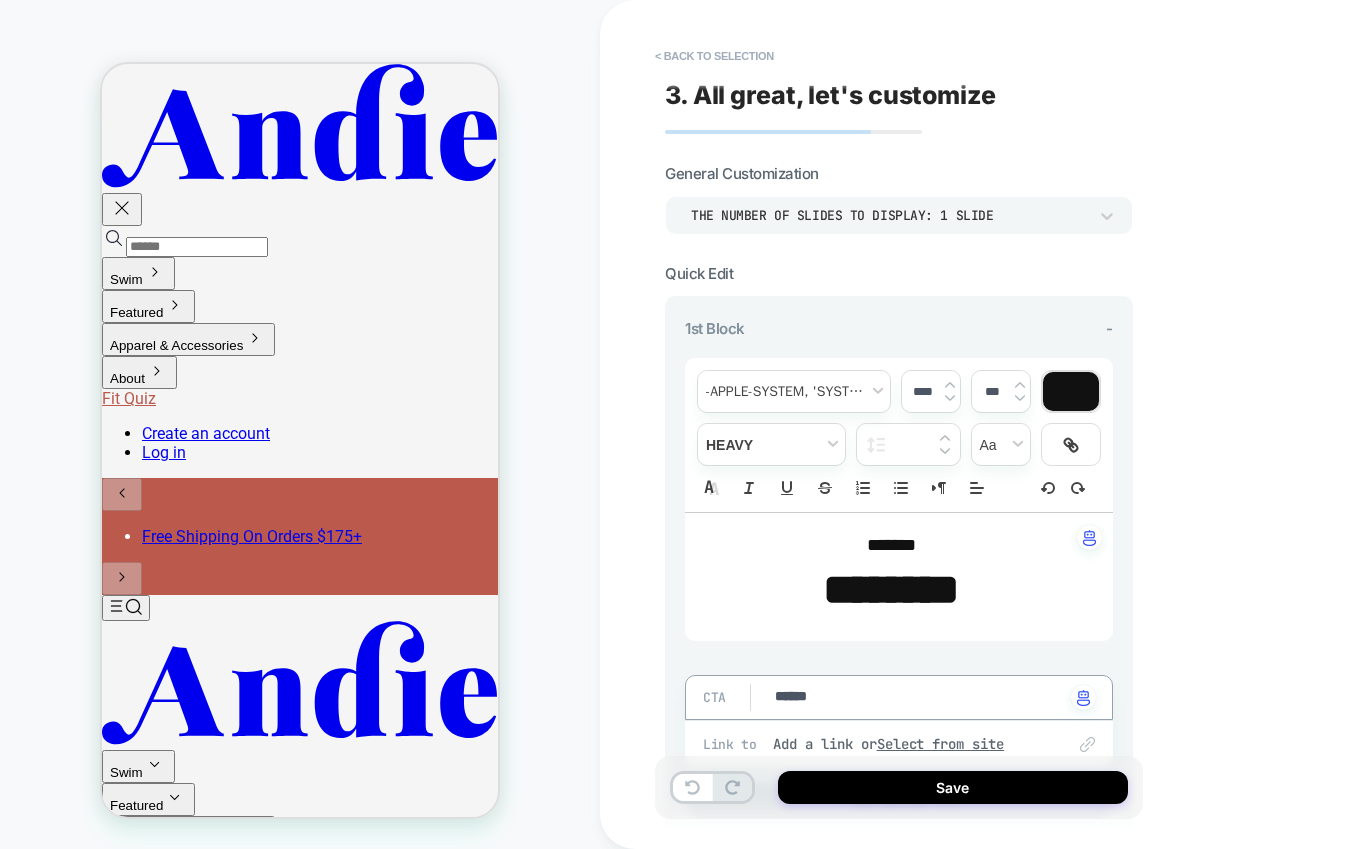 type on "*" 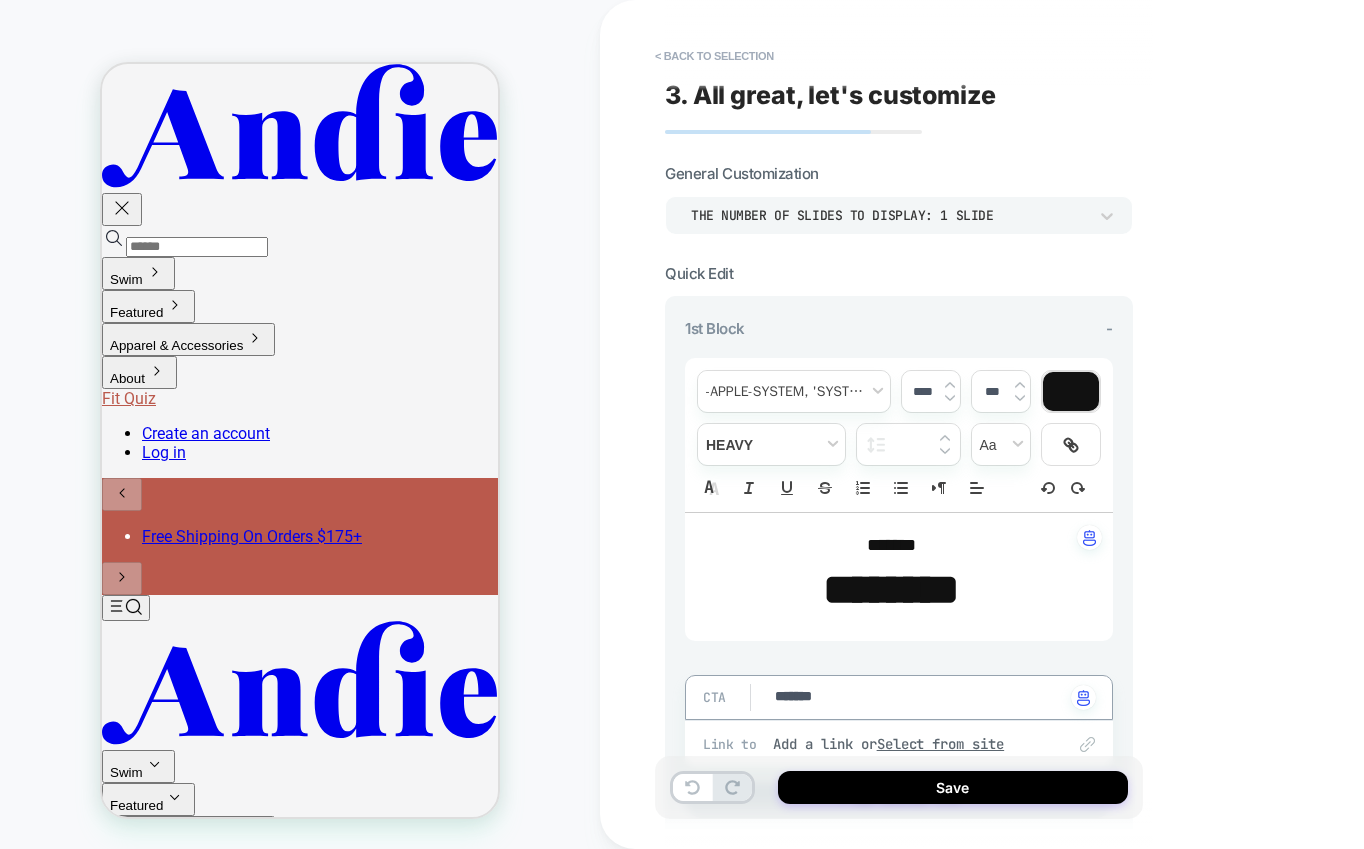 type on "*" 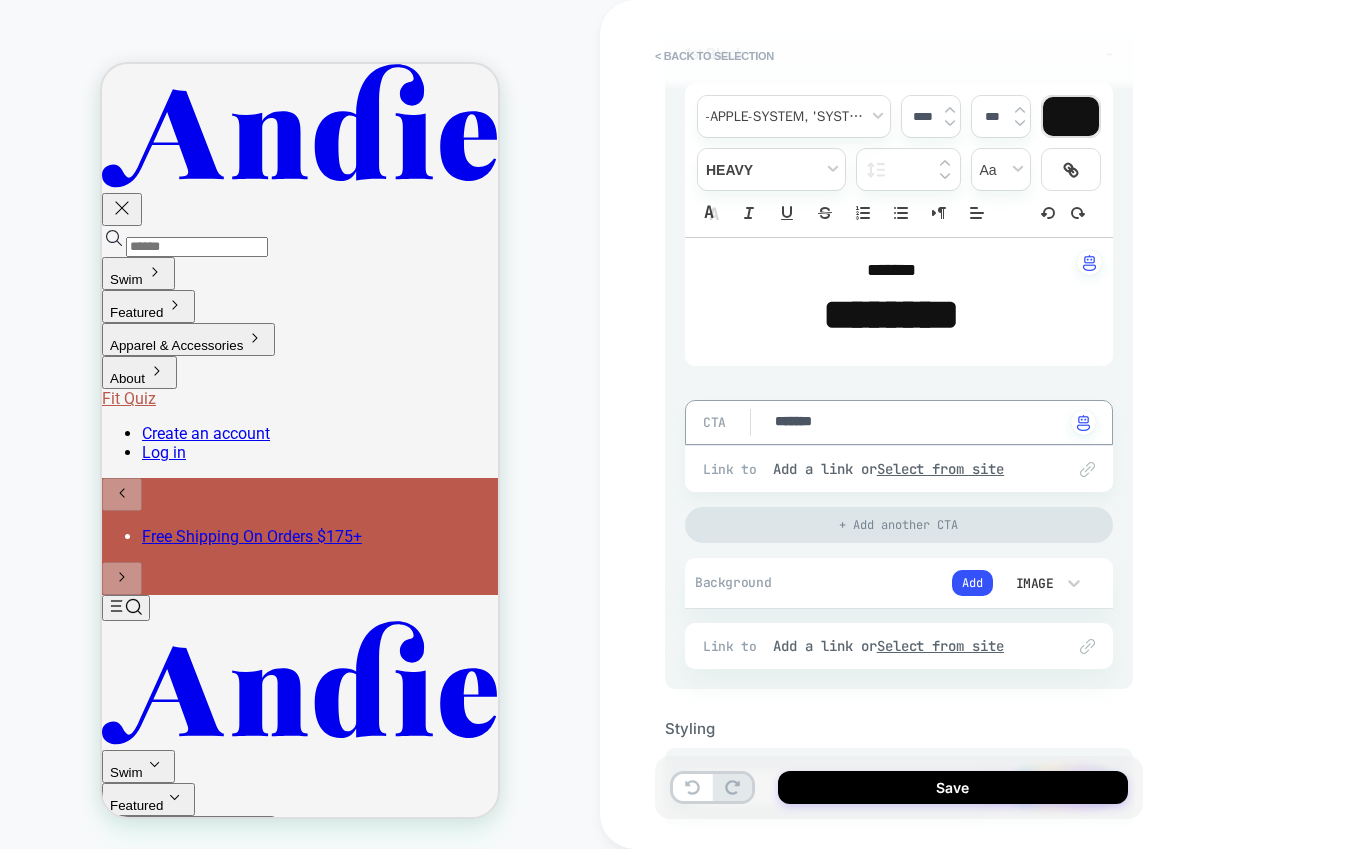 scroll, scrollTop: 286, scrollLeft: 0, axis: vertical 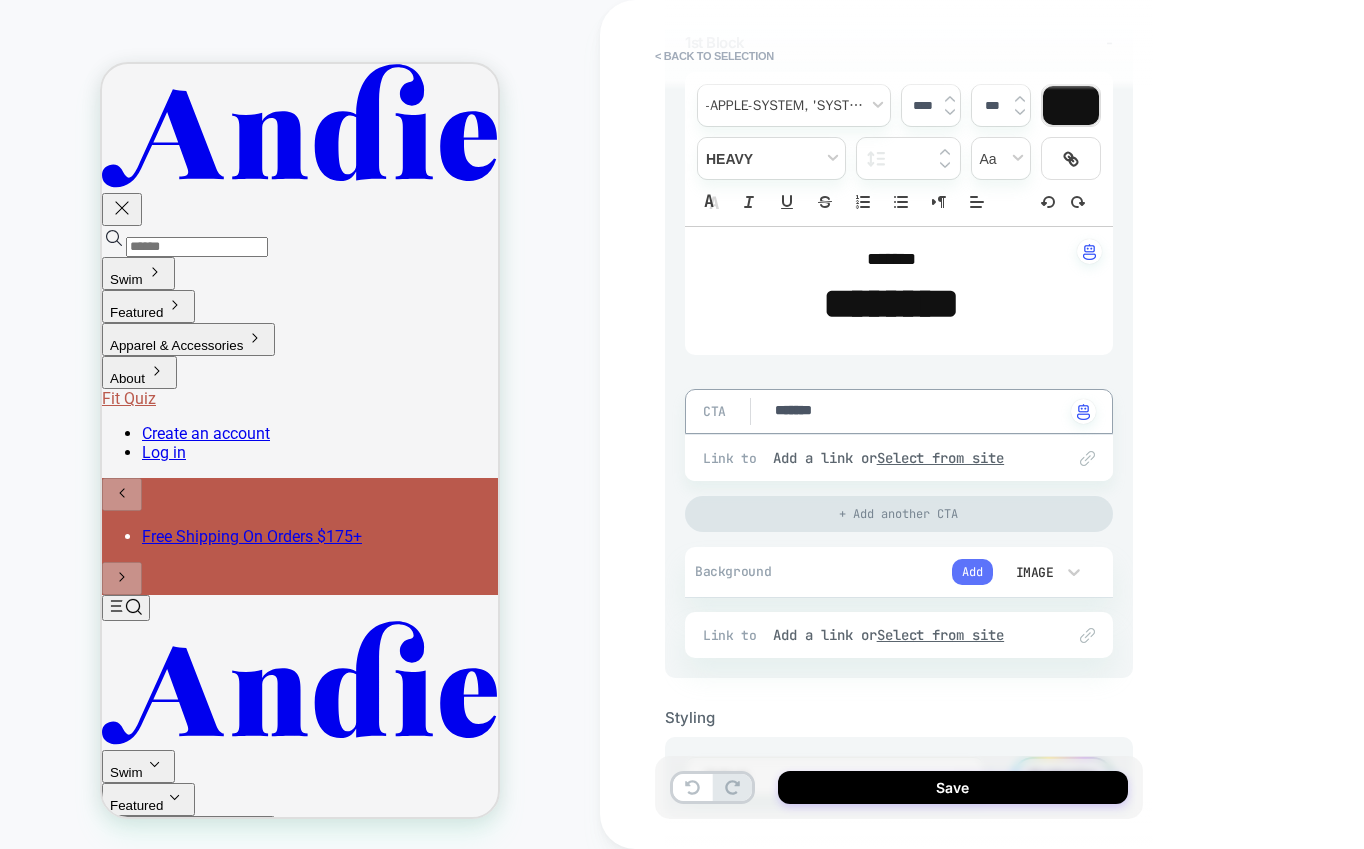 type on "*******" 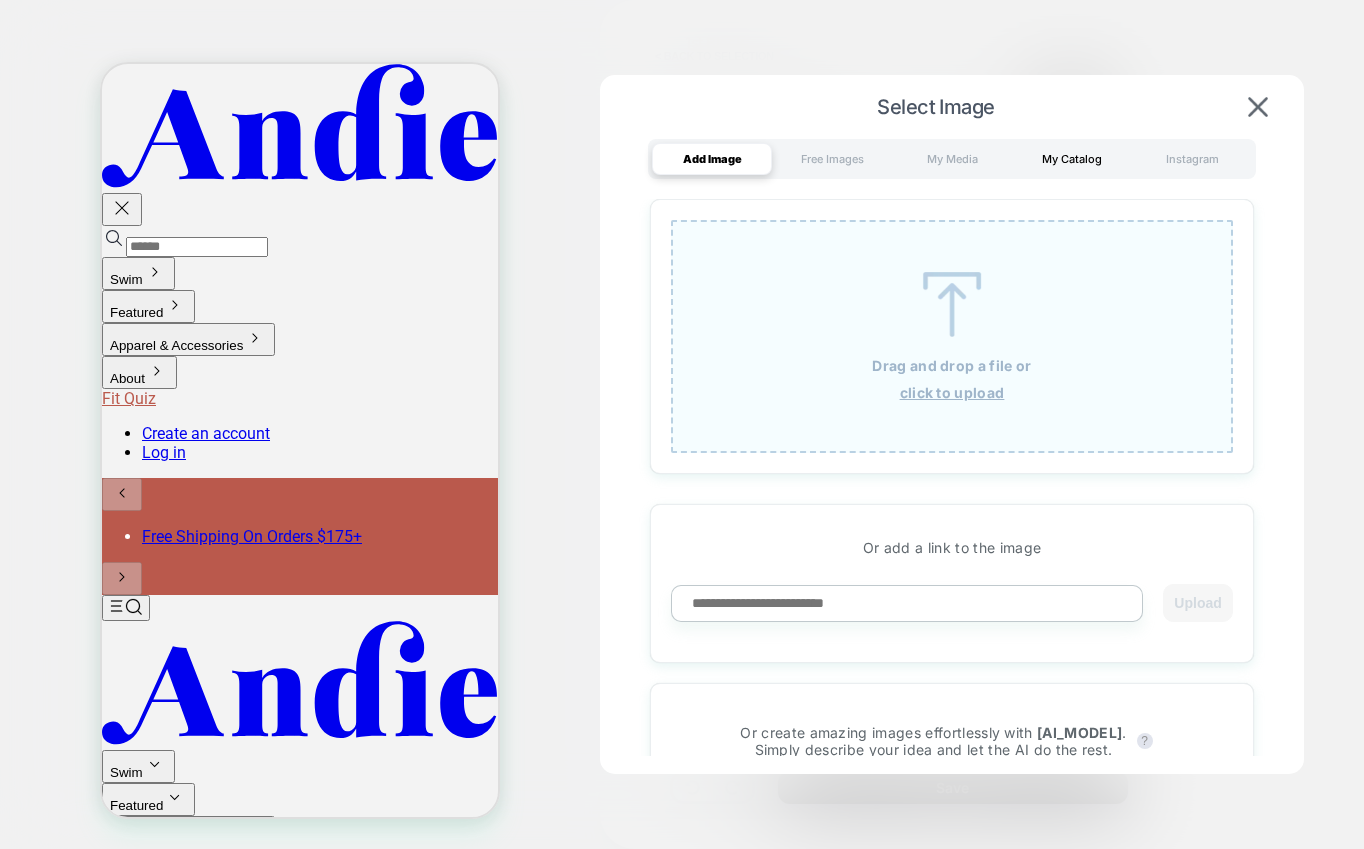 click on "My Catalog" at bounding box center [1072, 159] 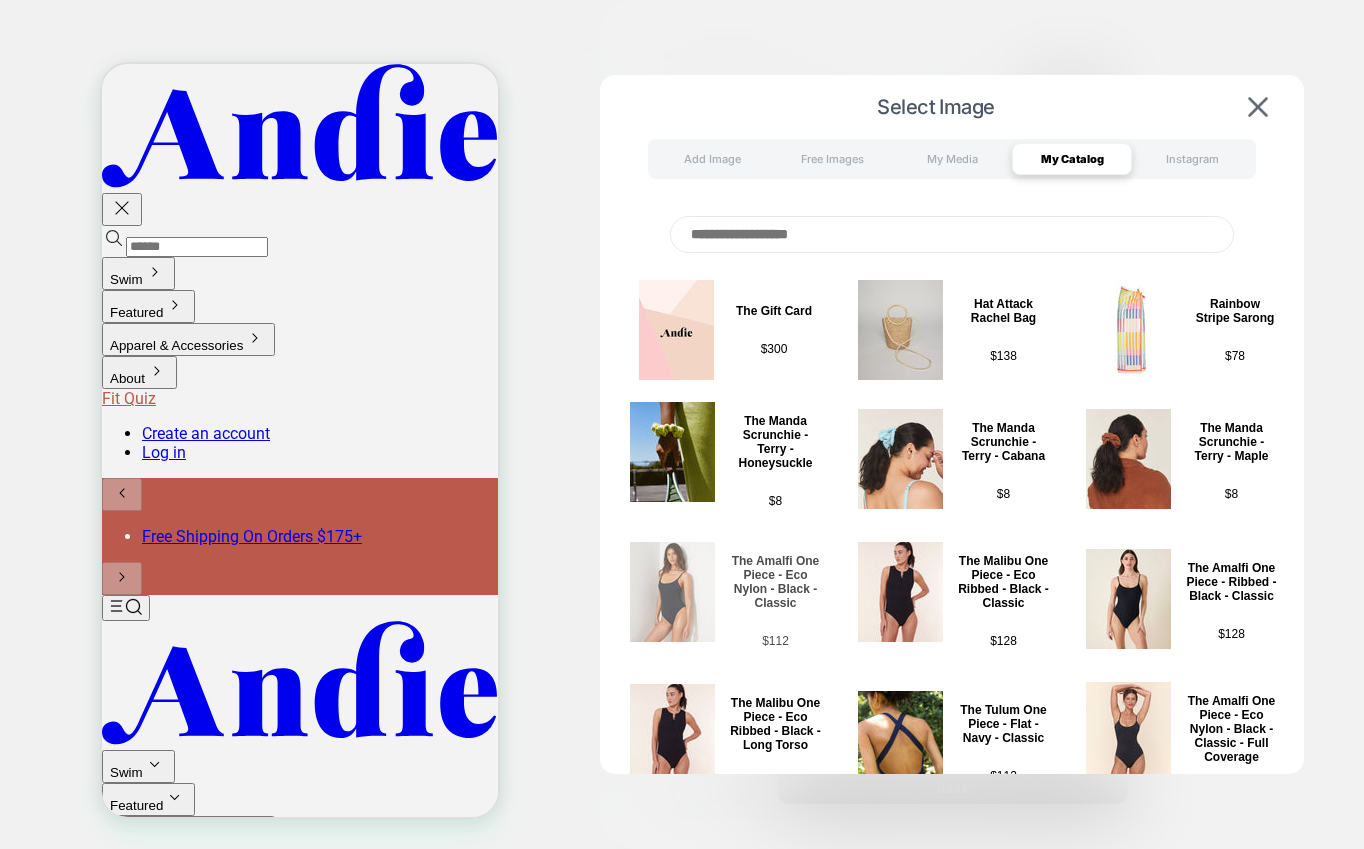 click at bounding box center [672, 592] 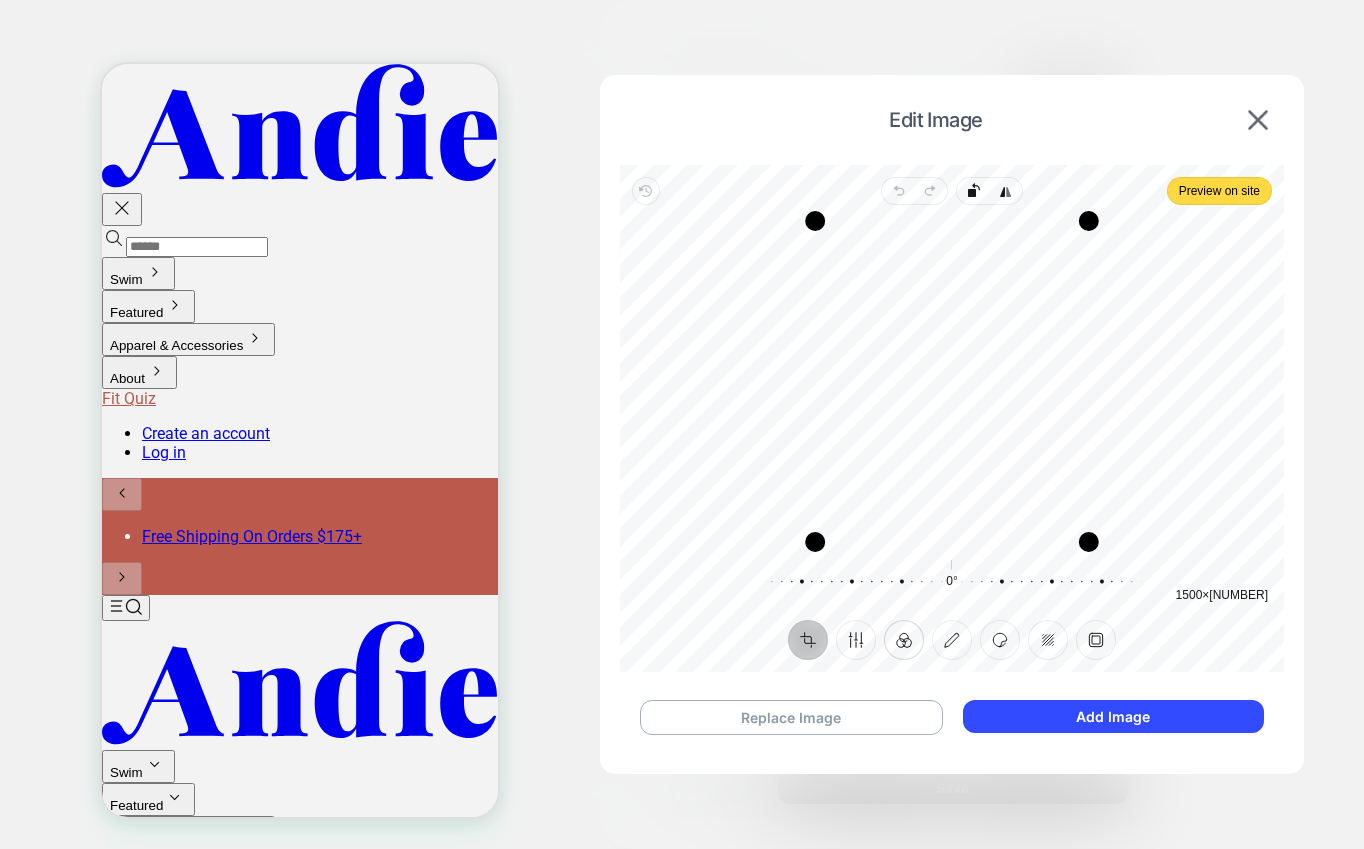 click on "Filter" at bounding box center (904, 640) 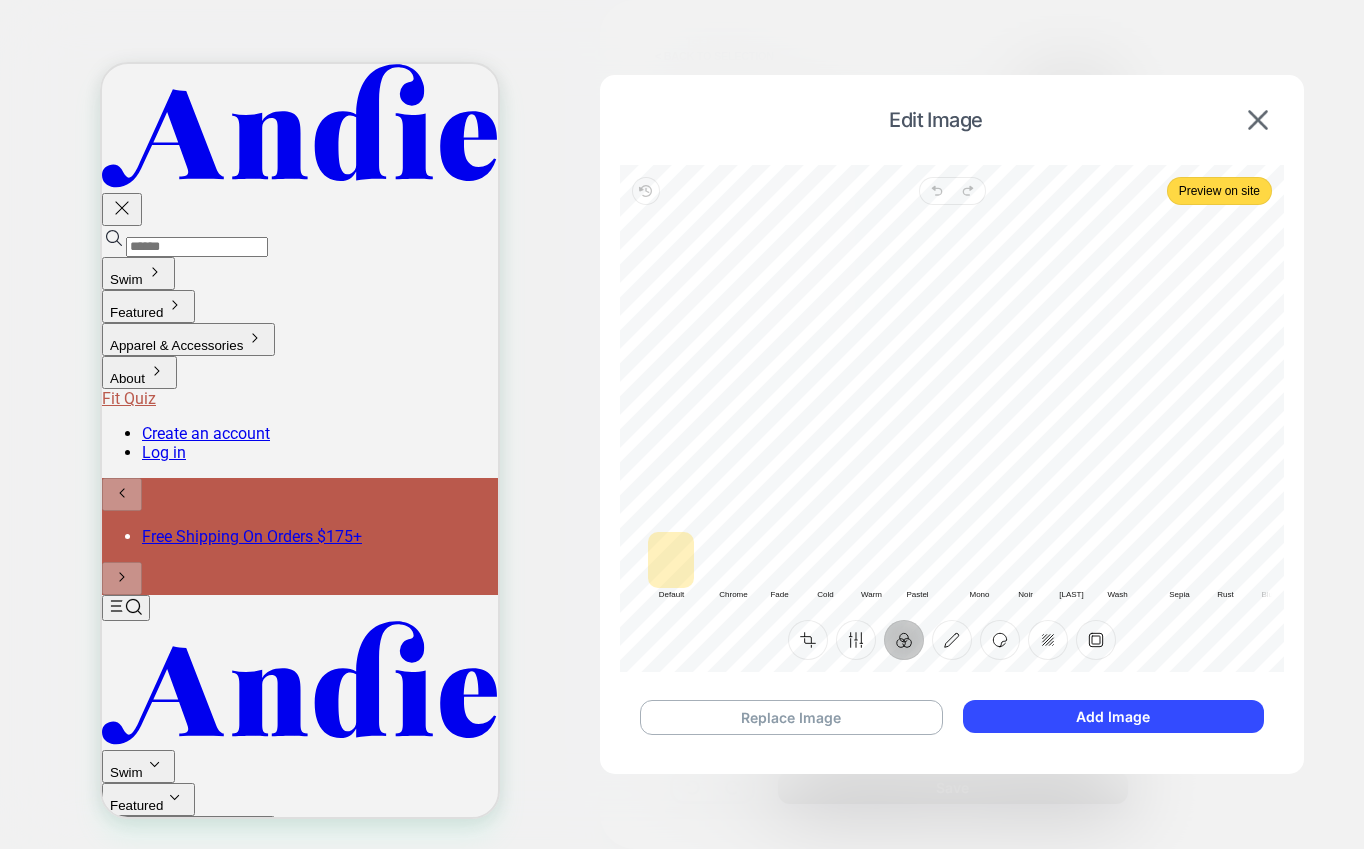 click at bounding box center (733, 560) 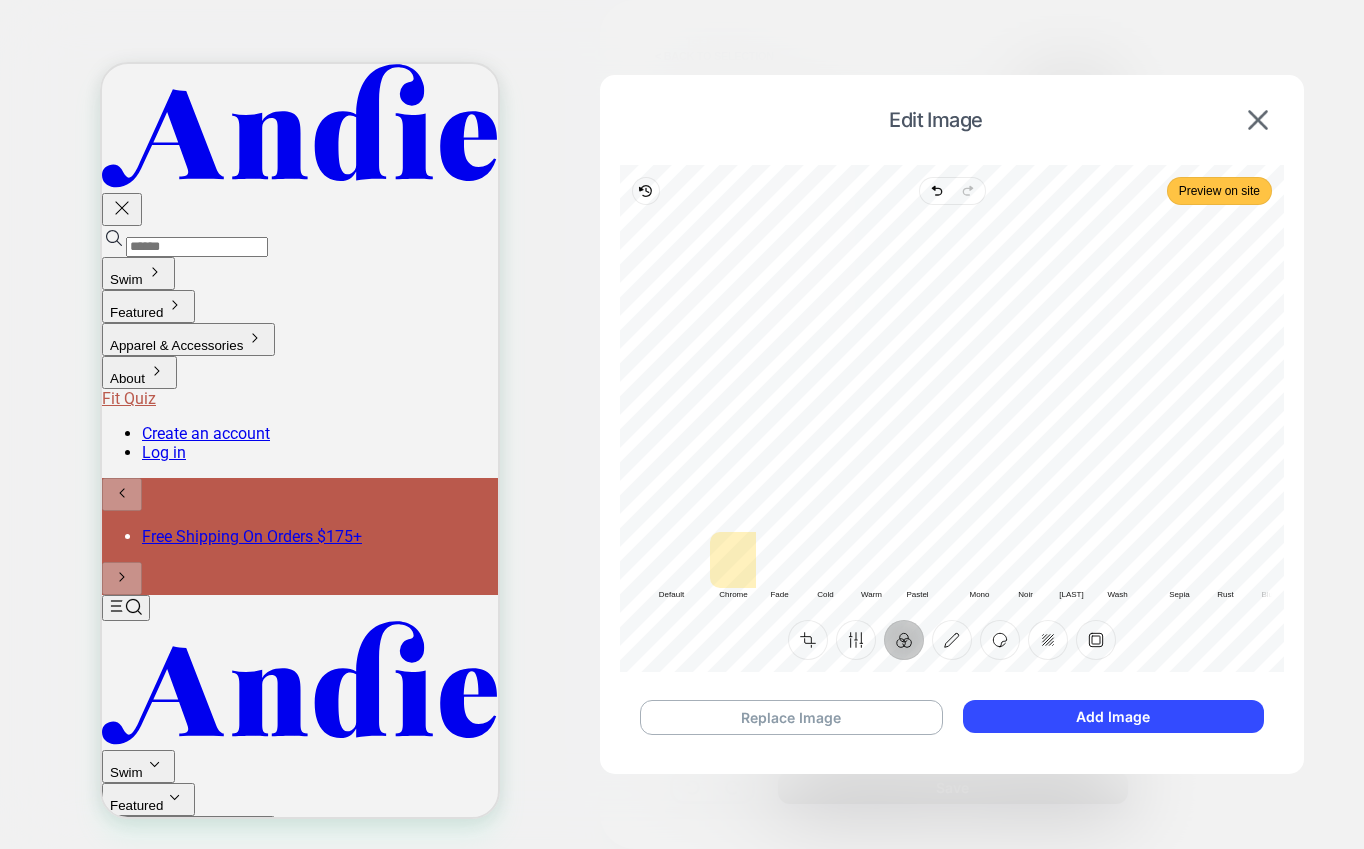 click on "Preview on site" at bounding box center [1219, 191] 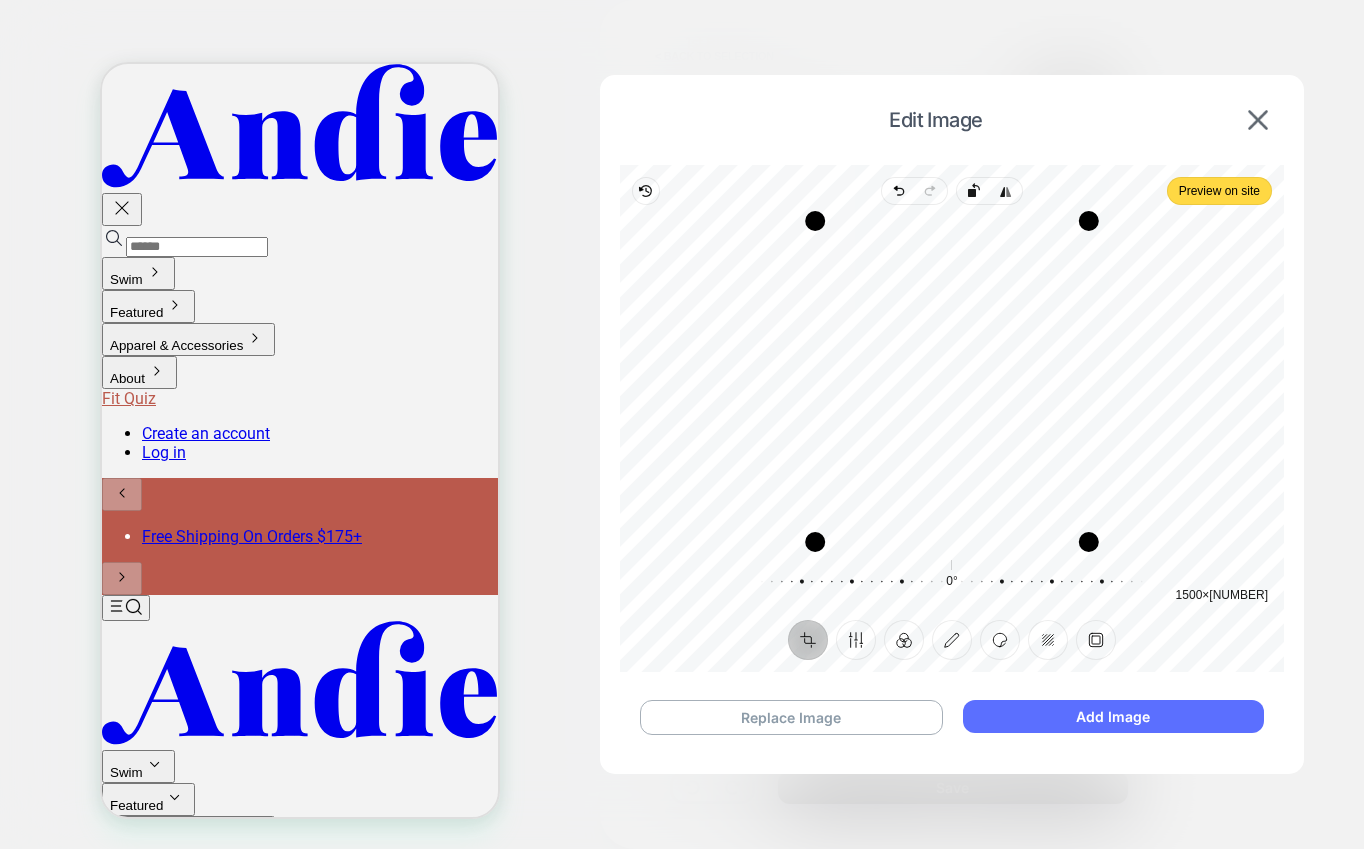 click on "Add Image" at bounding box center (1113, 716) 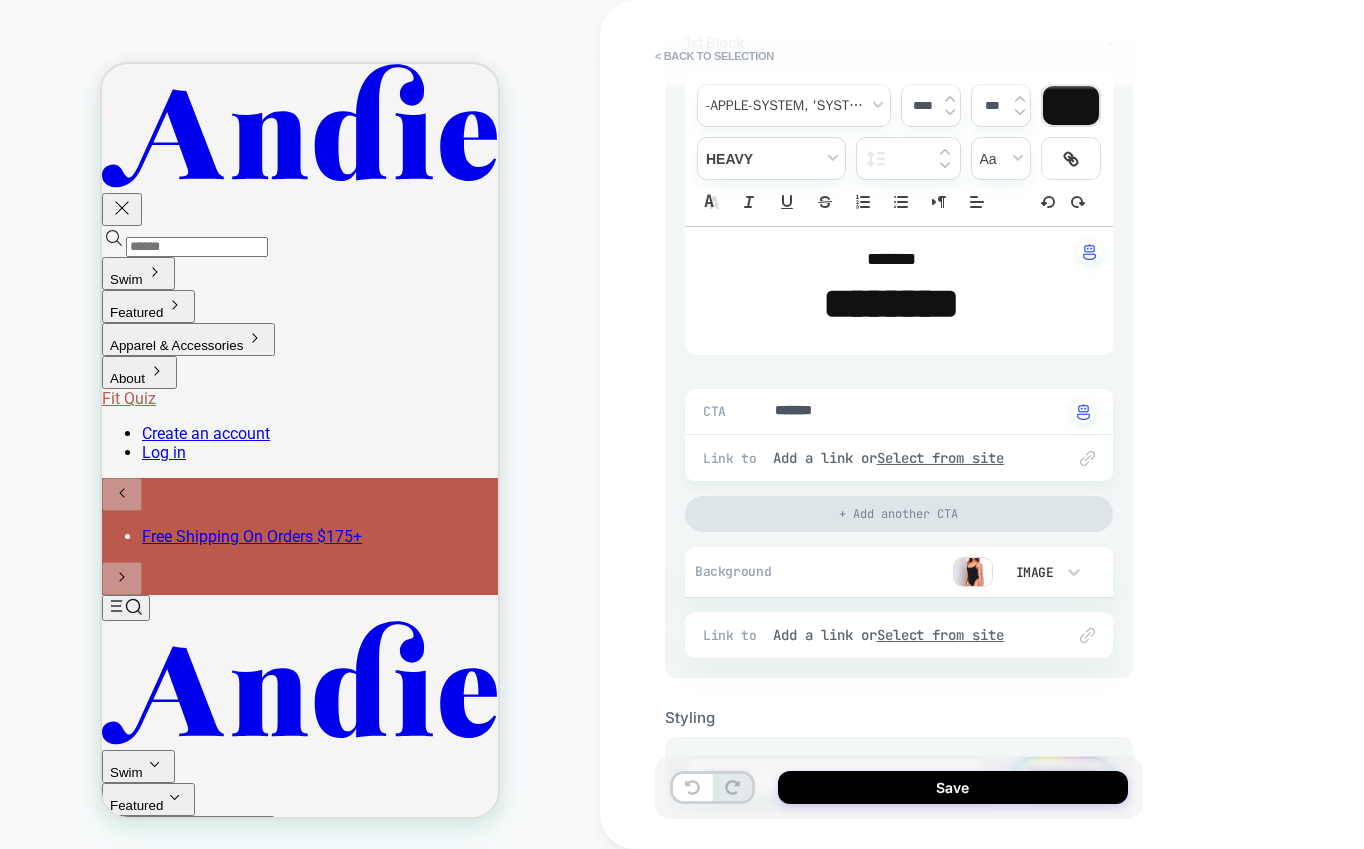 scroll, scrollTop: 384, scrollLeft: 0, axis: vertical 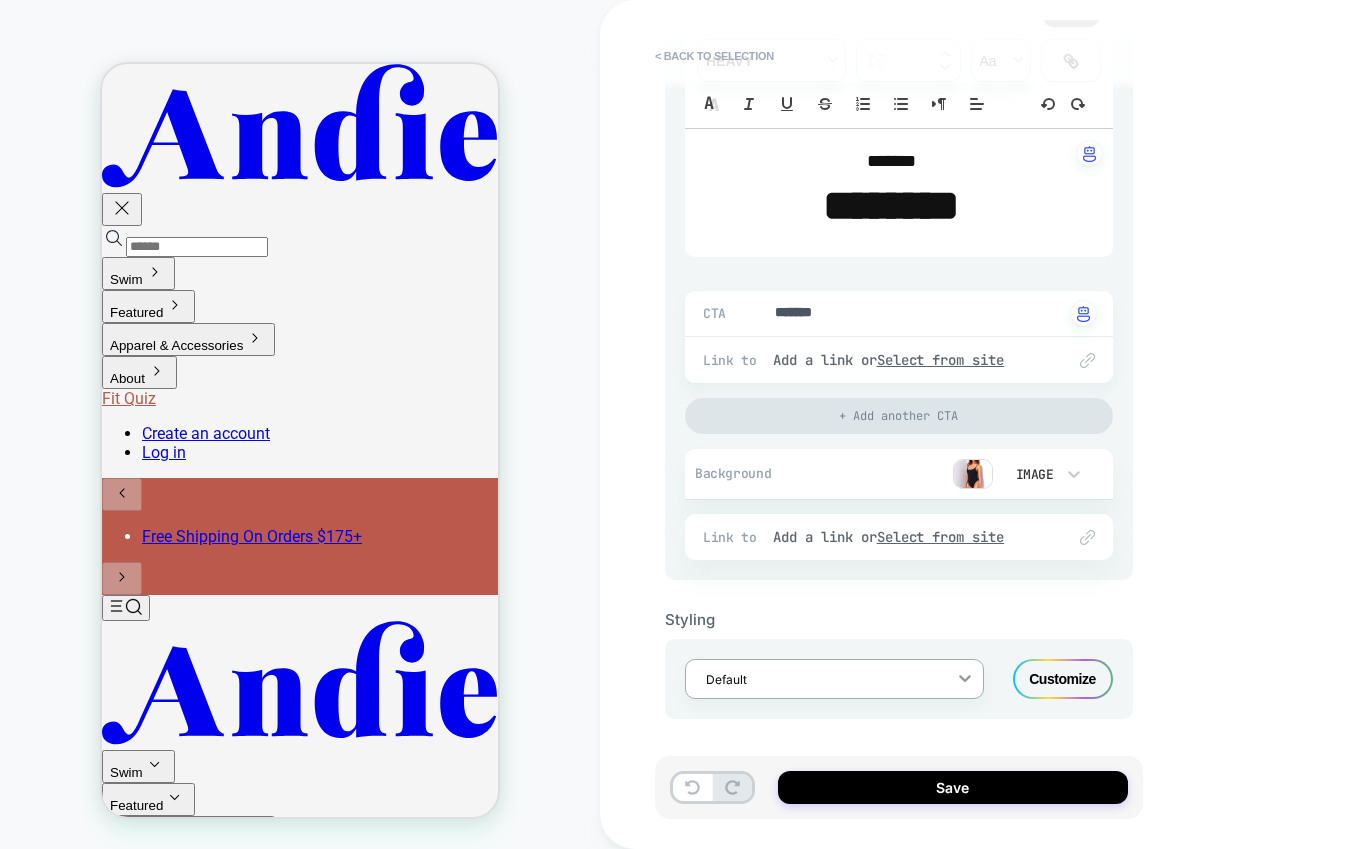 click 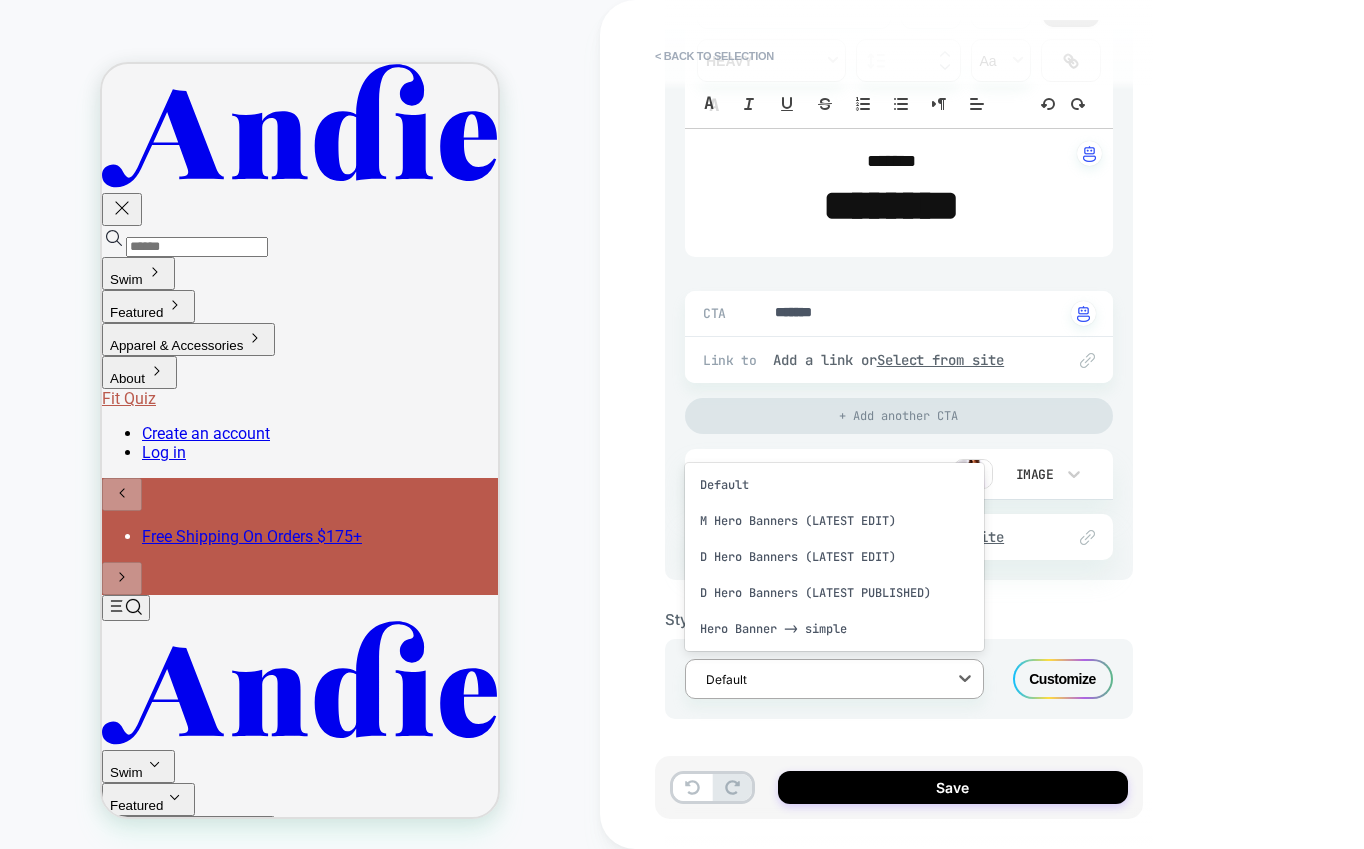 click on "Styling" at bounding box center (899, 619) 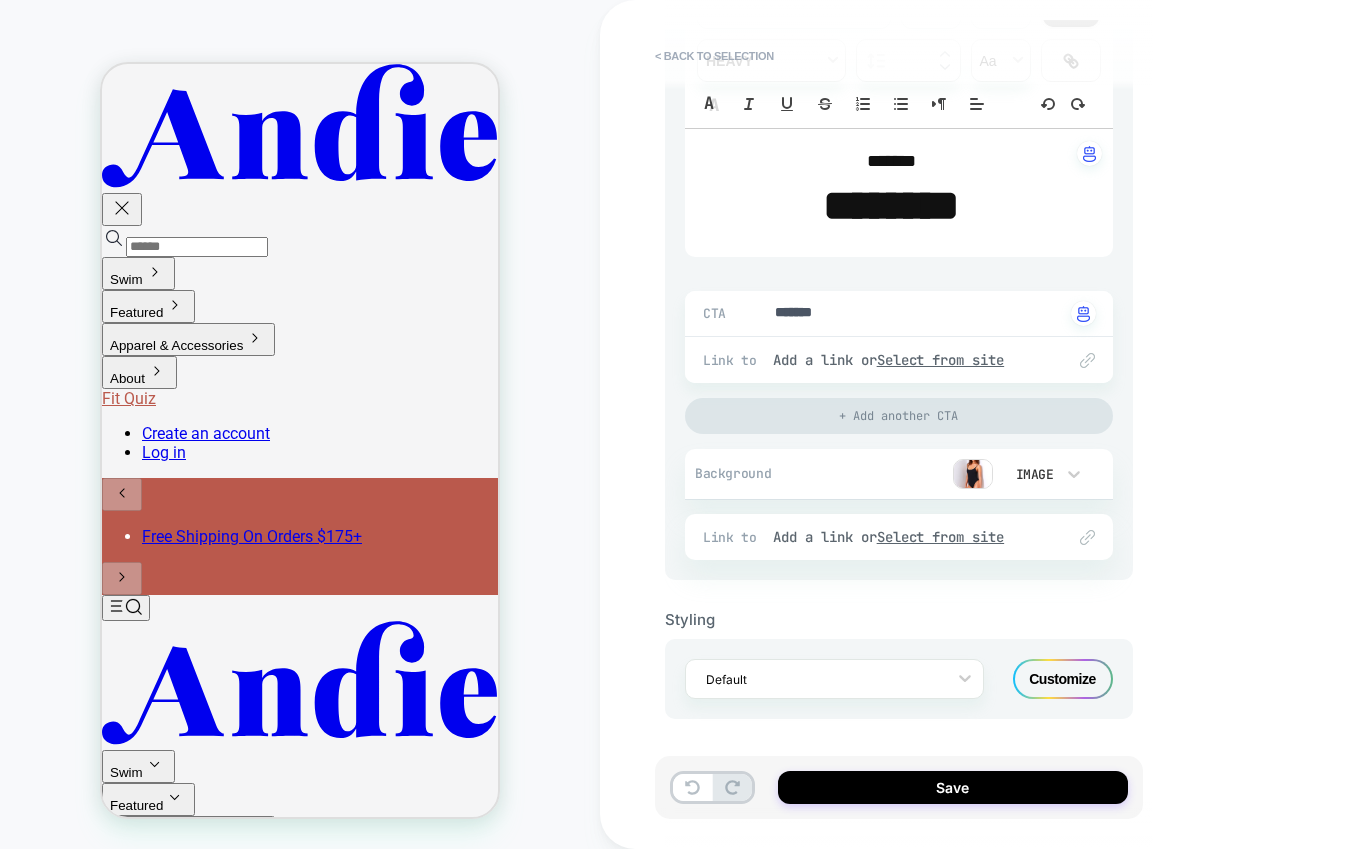 click on "Customize" at bounding box center [1063, 679] 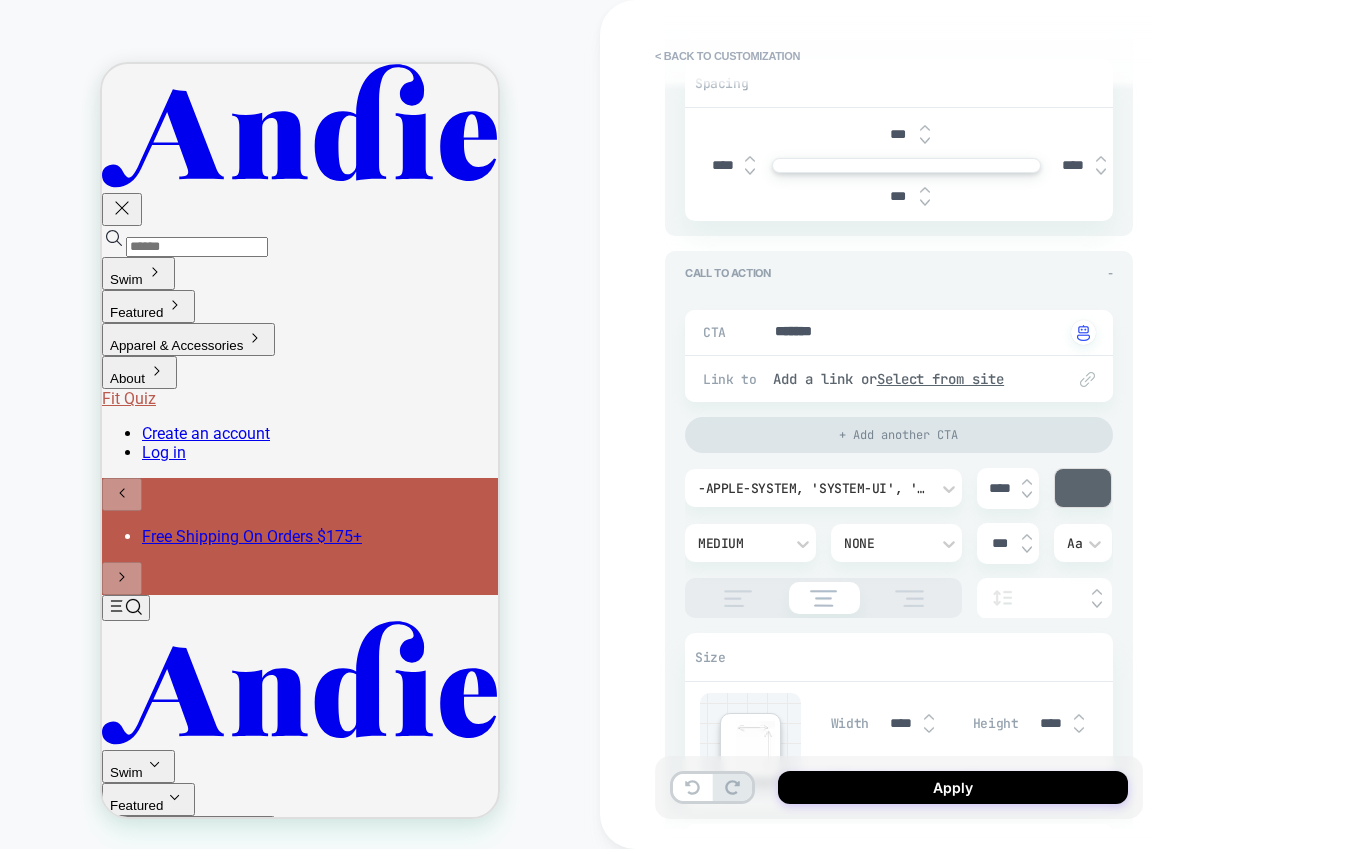 scroll, scrollTop: 0, scrollLeft: 0, axis: both 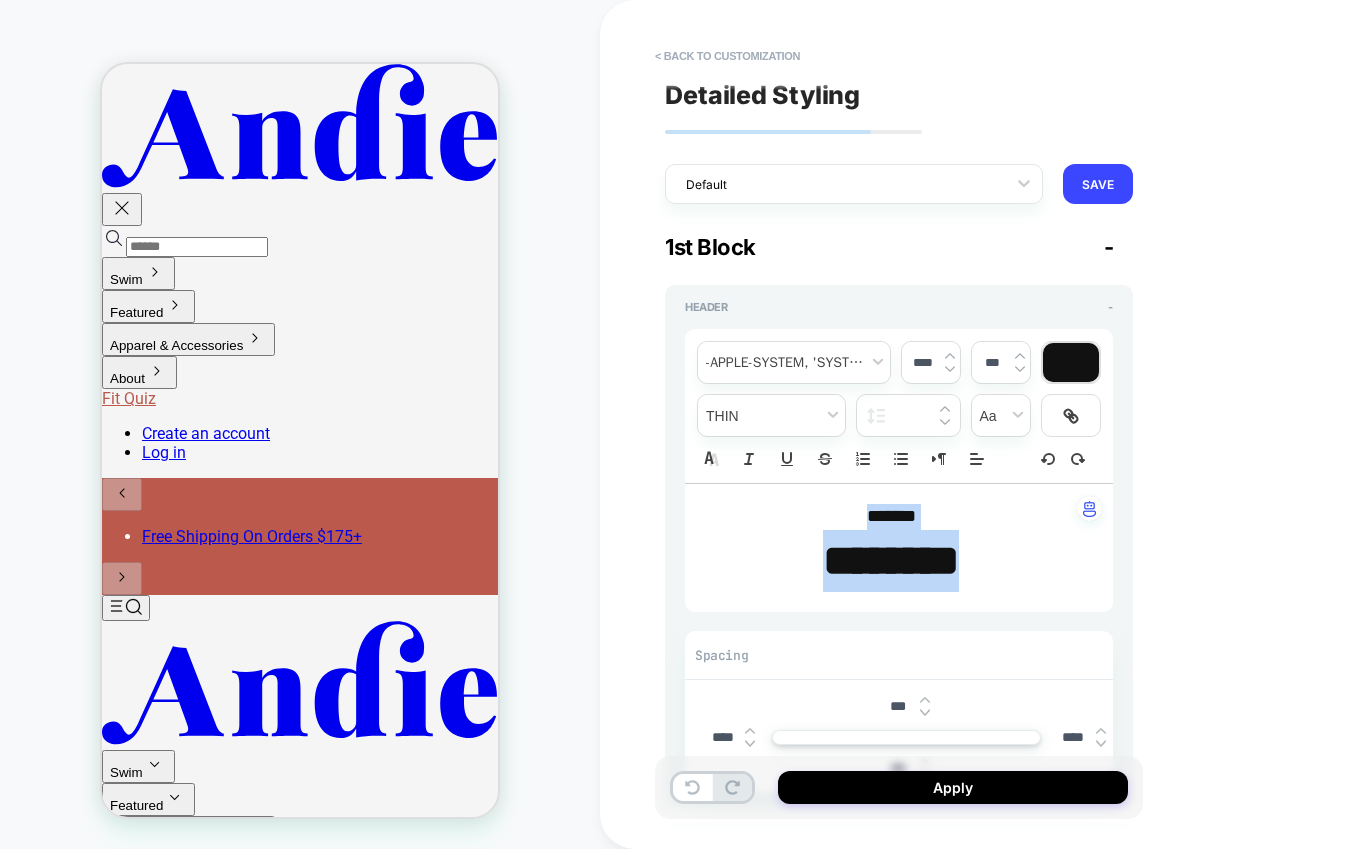 drag, startPoint x: 1021, startPoint y: 558, endPoint x: 839, endPoint y: 518, distance: 186.34377 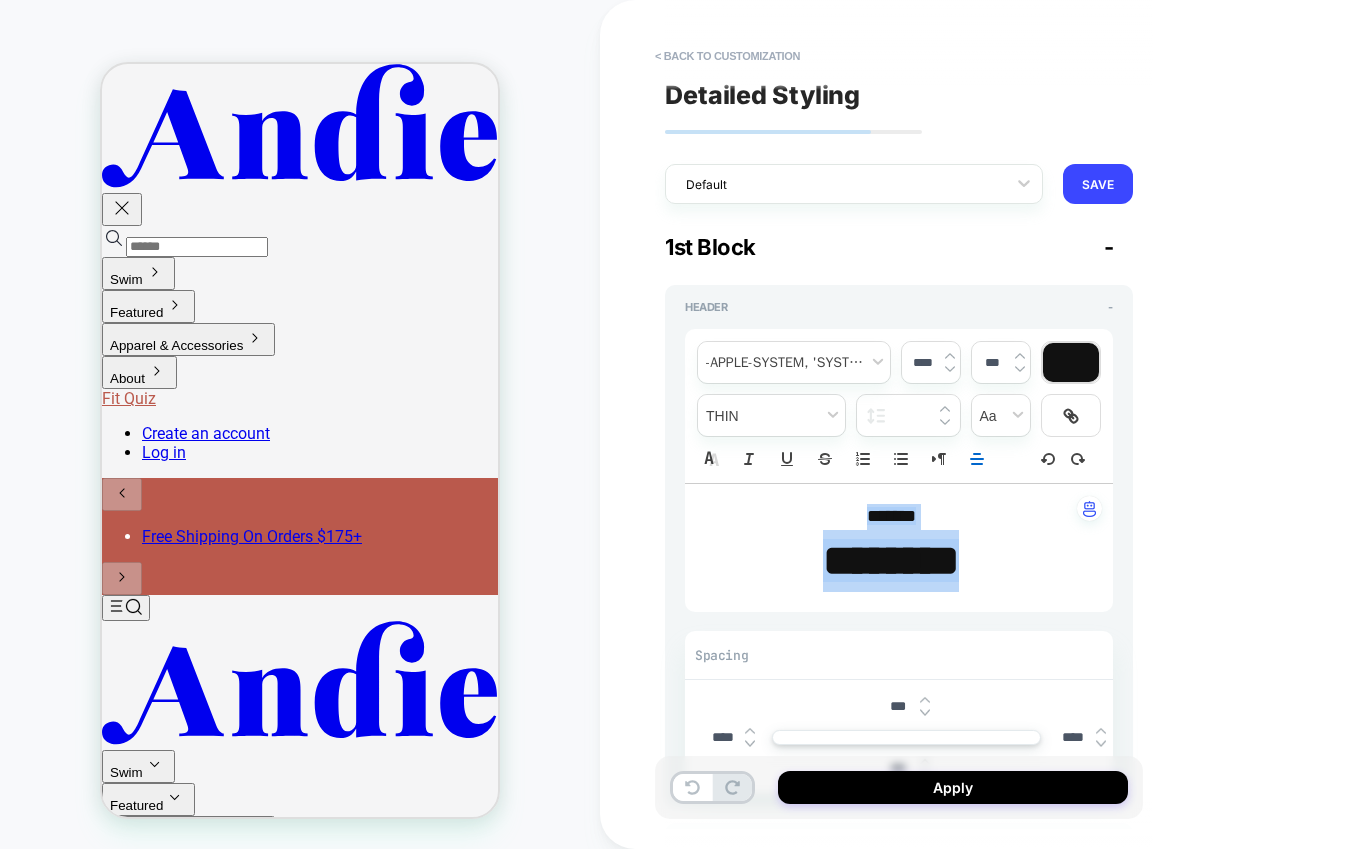 type on "*" 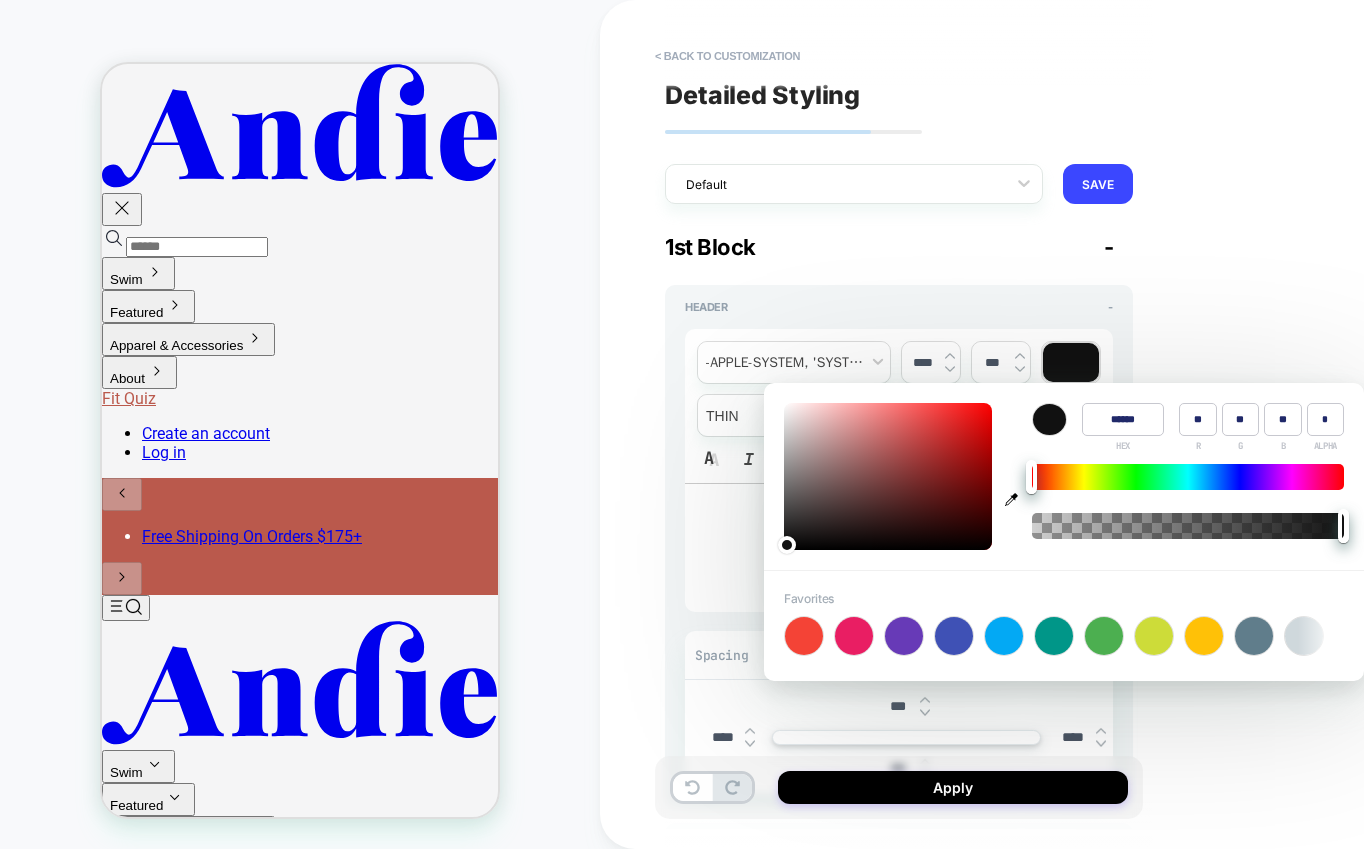 type on "******" 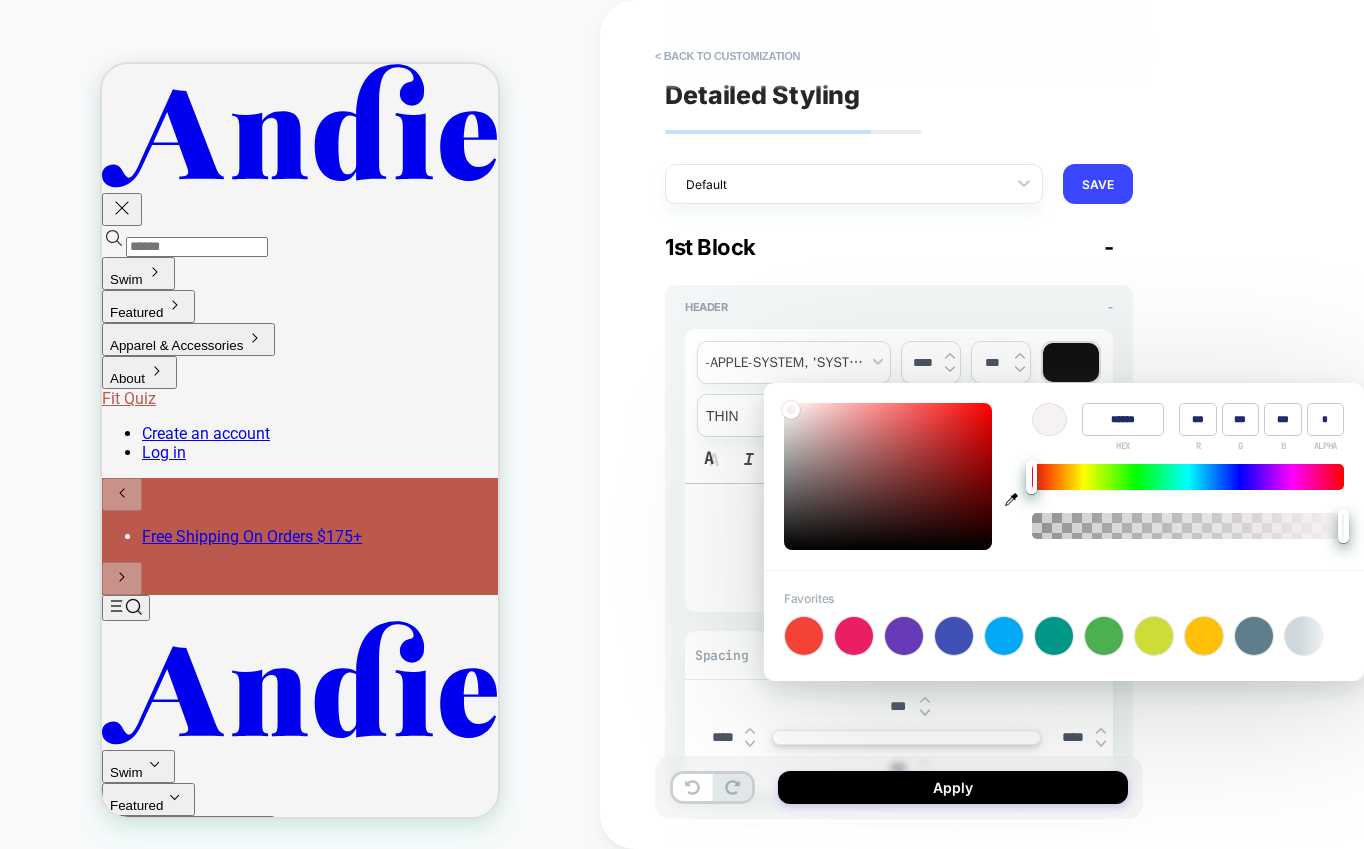 click at bounding box center (888, 476) 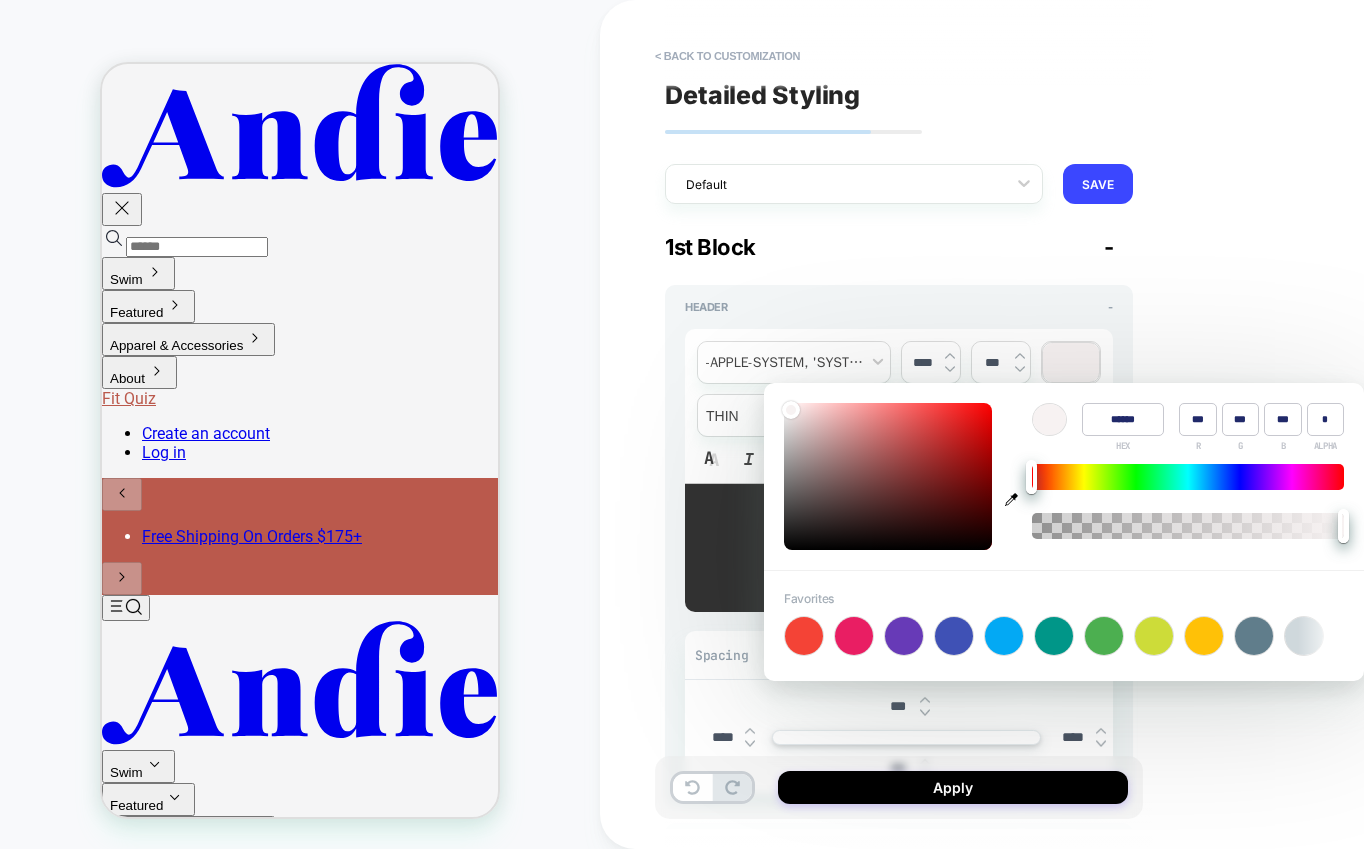 click on "**********" at bounding box center [1040, 424] 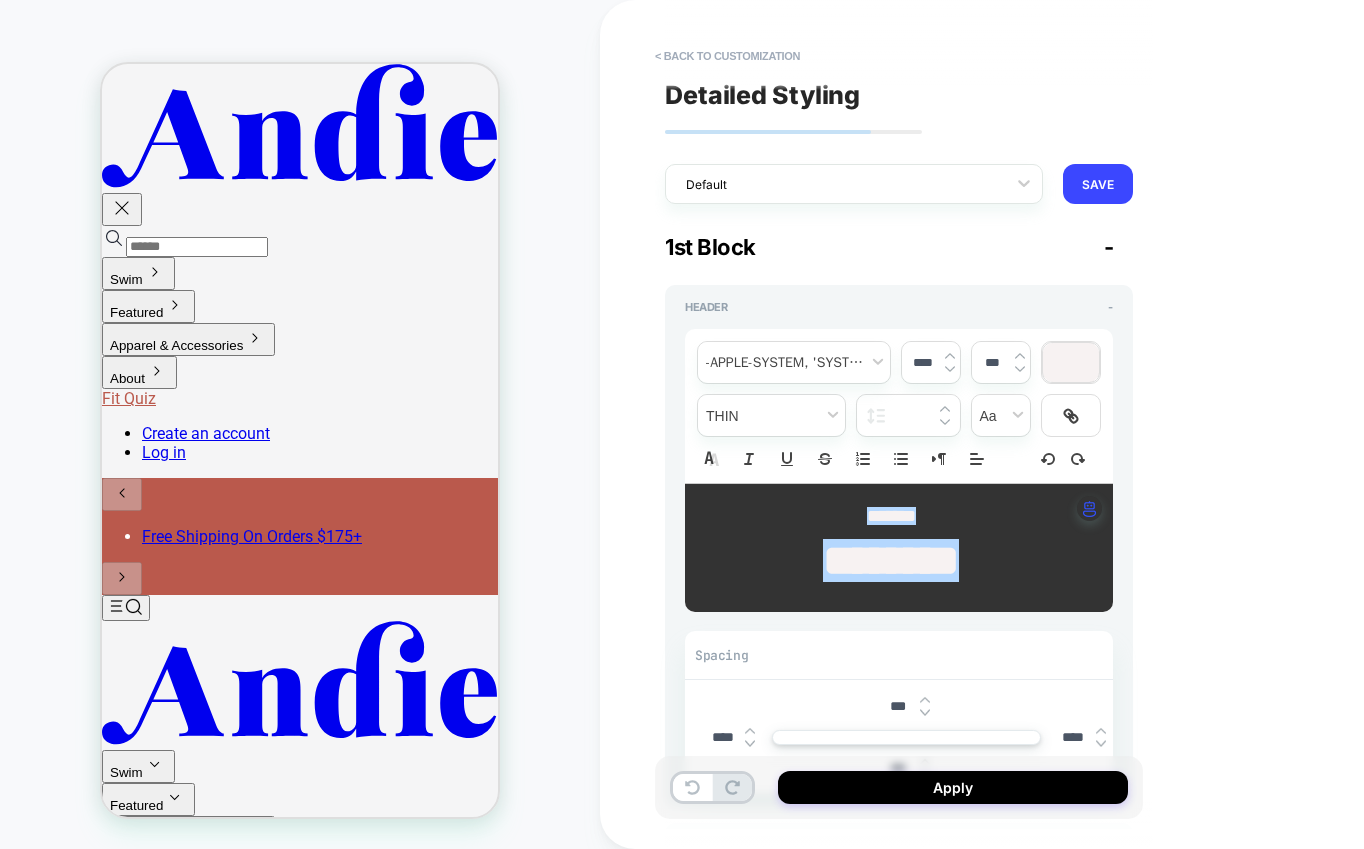 type on "*" 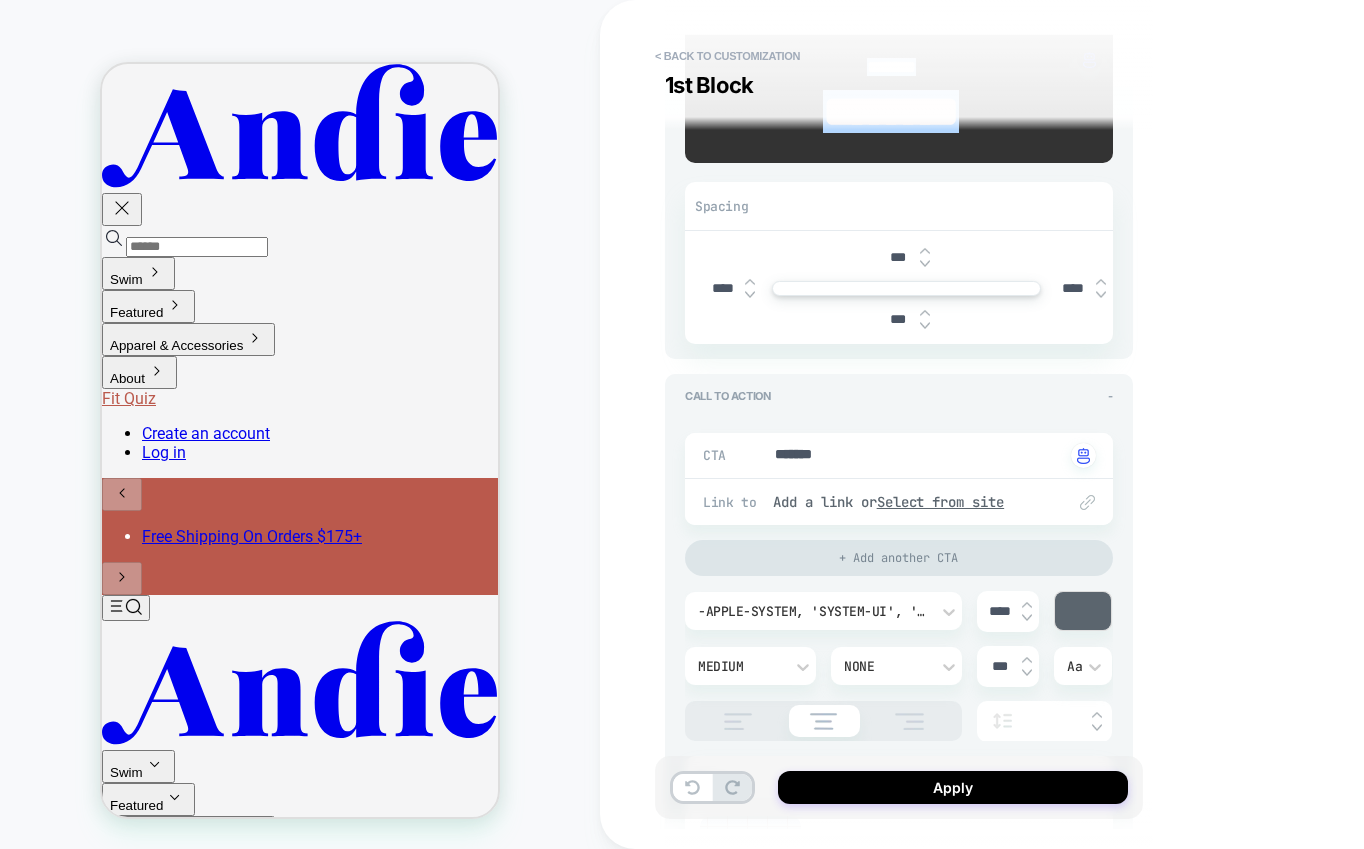 scroll, scrollTop: 462, scrollLeft: 0, axis: vertical 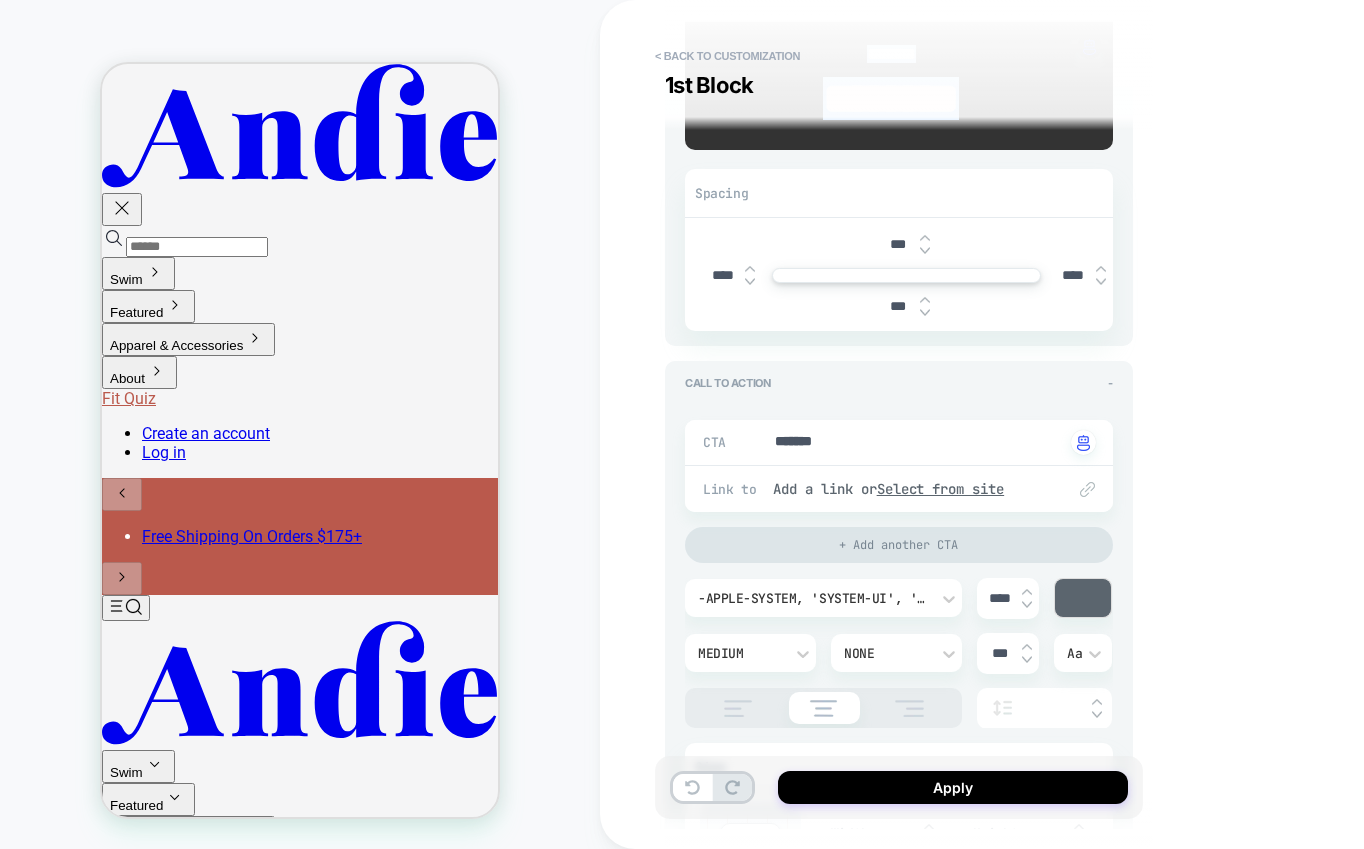 click on "***" at bounding box center [897, 244] 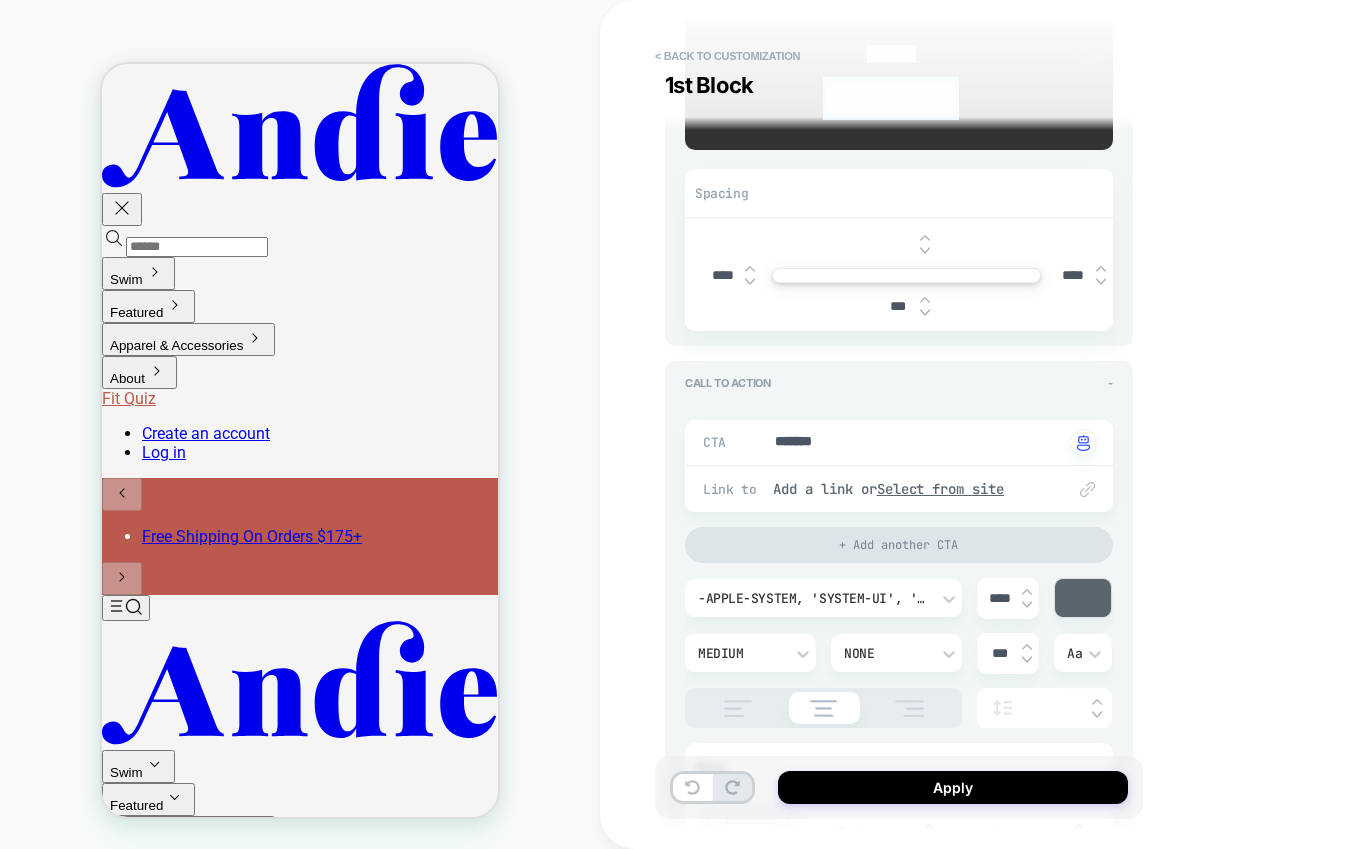 type on "*" 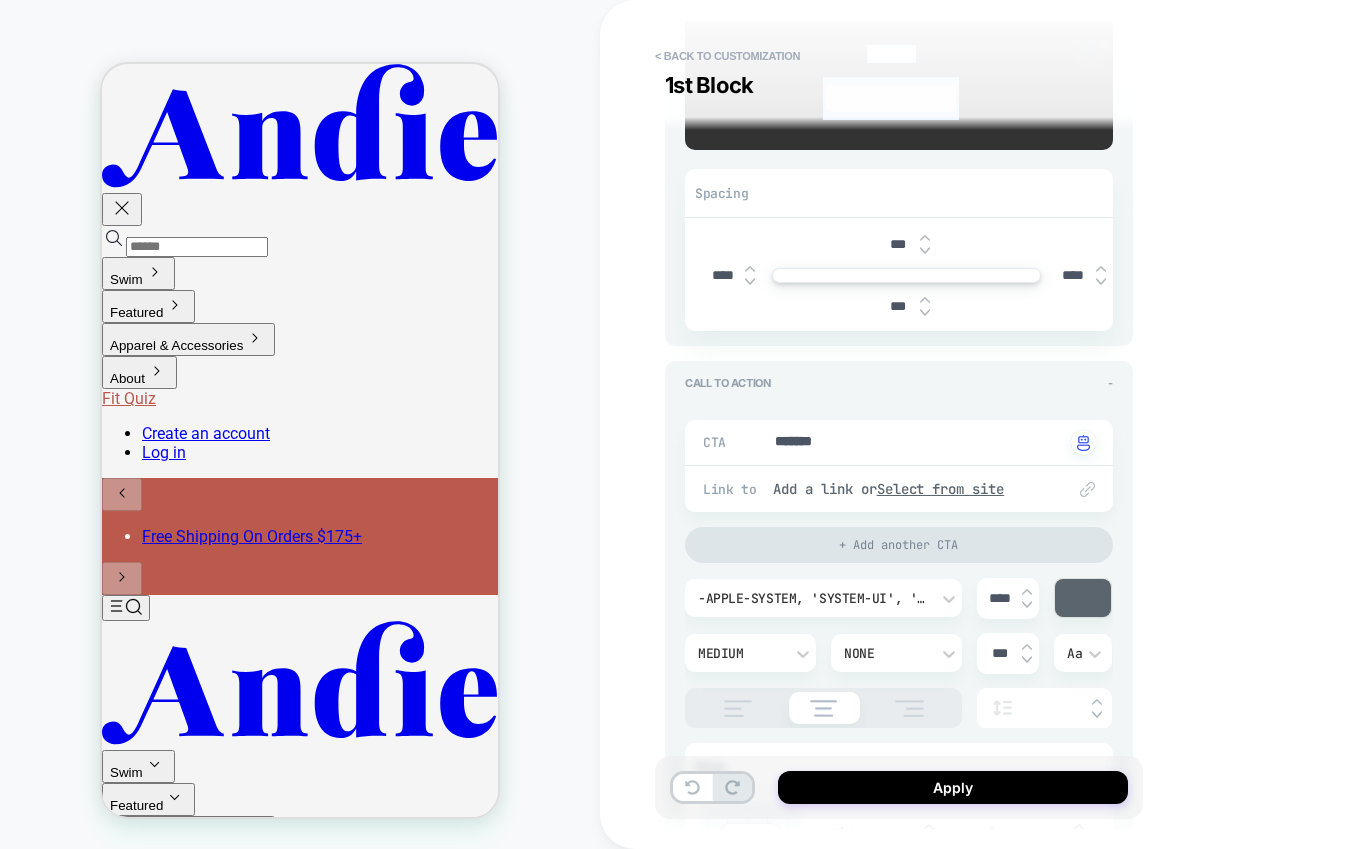 type on "****" 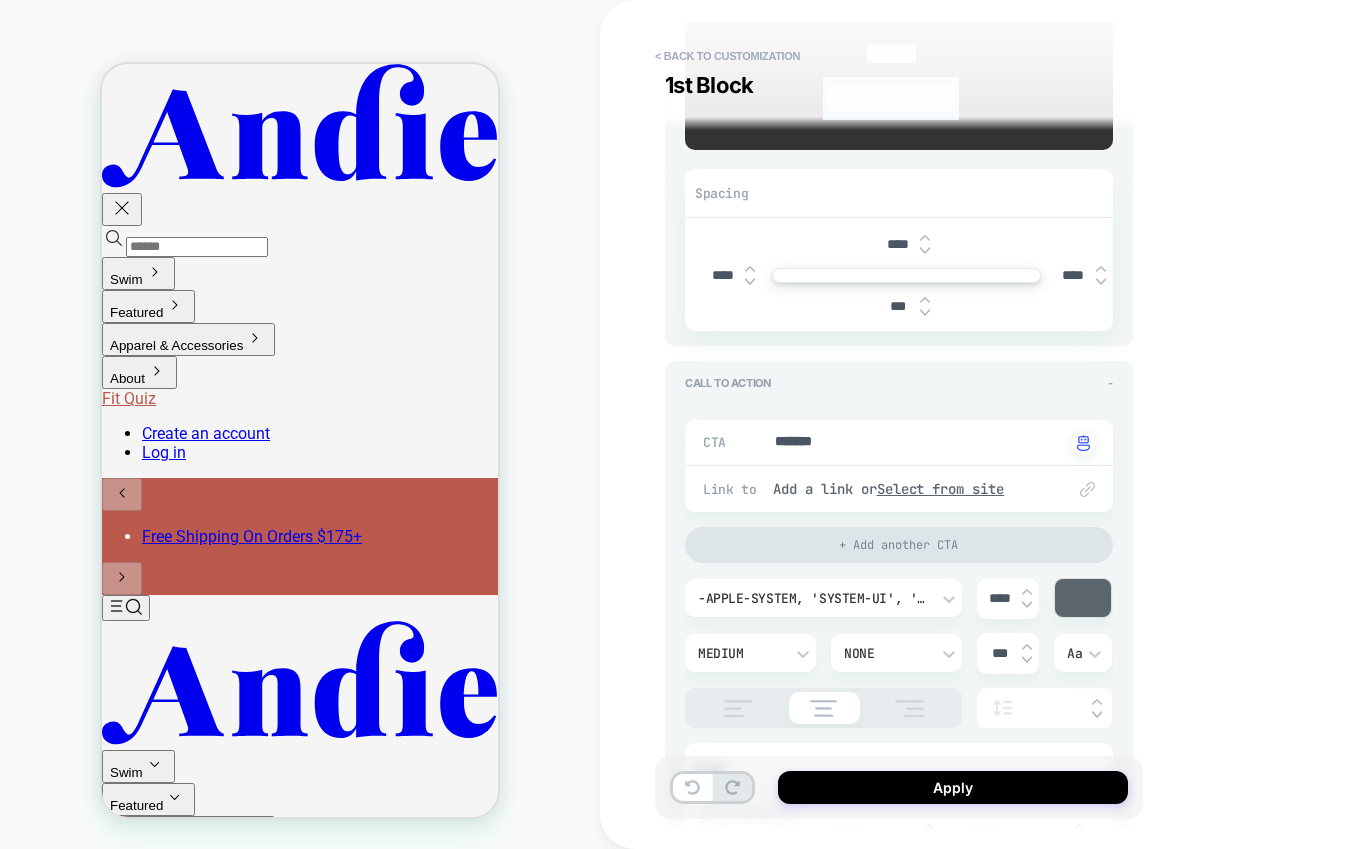 type on "*" 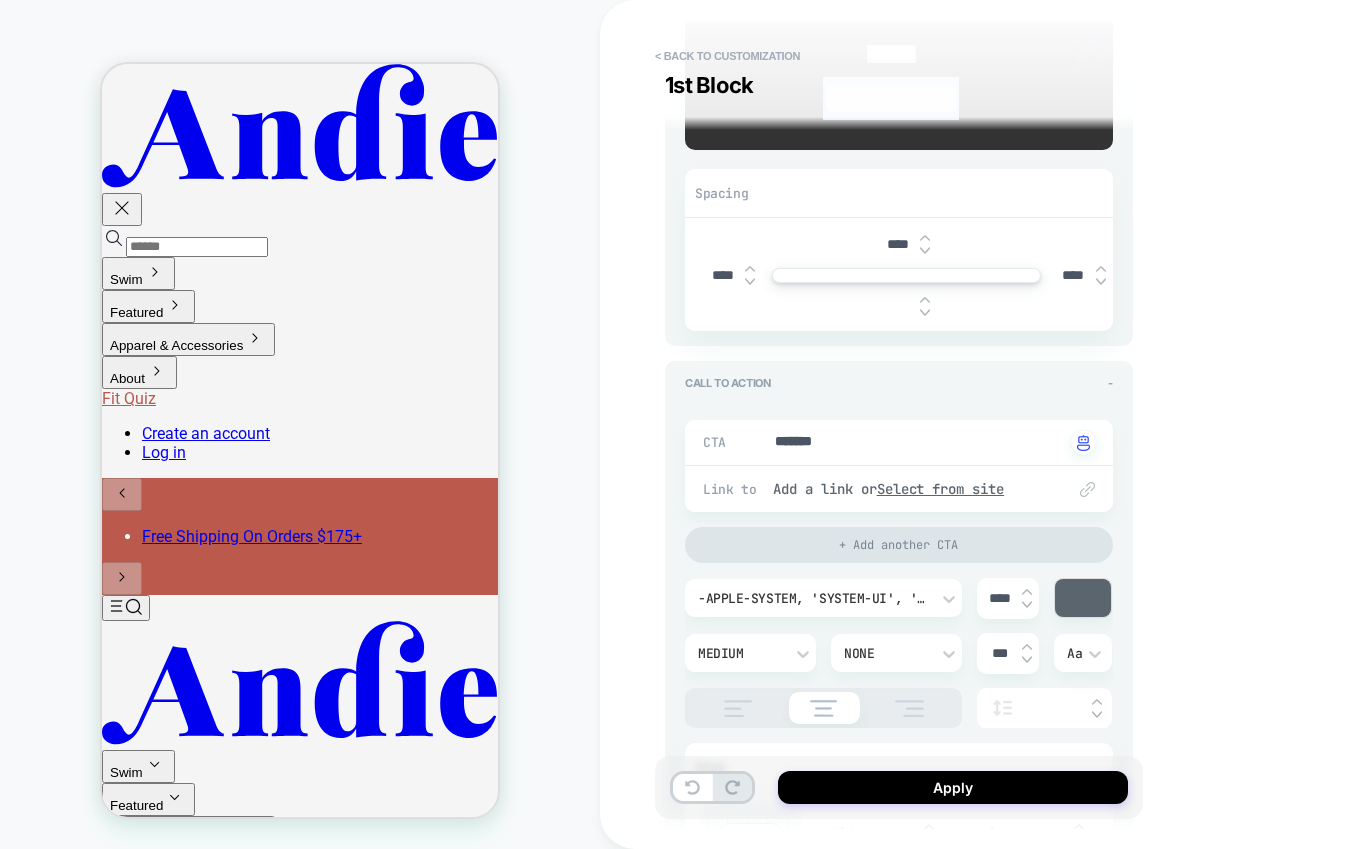 type on "*" 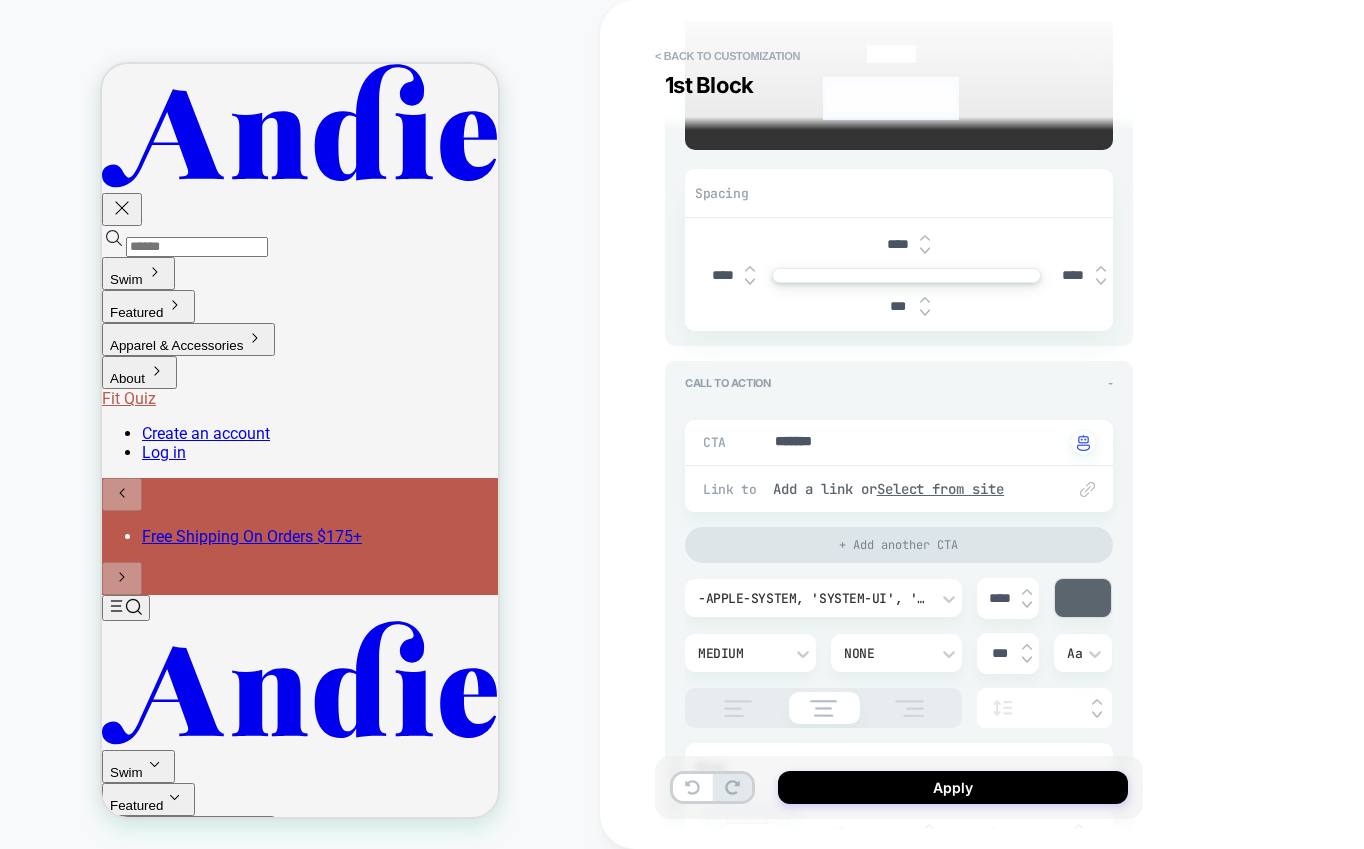 type on "****" 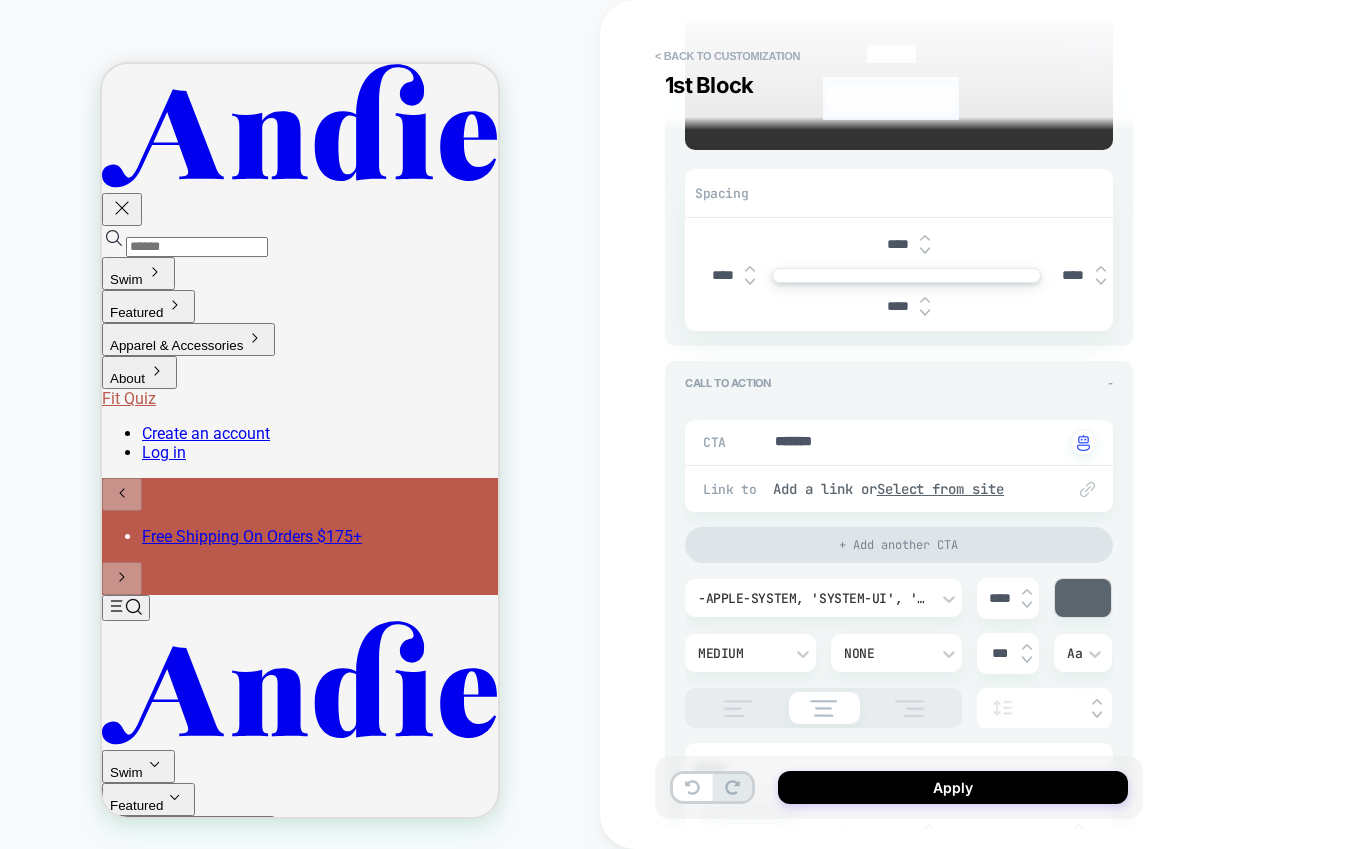 type on "*" 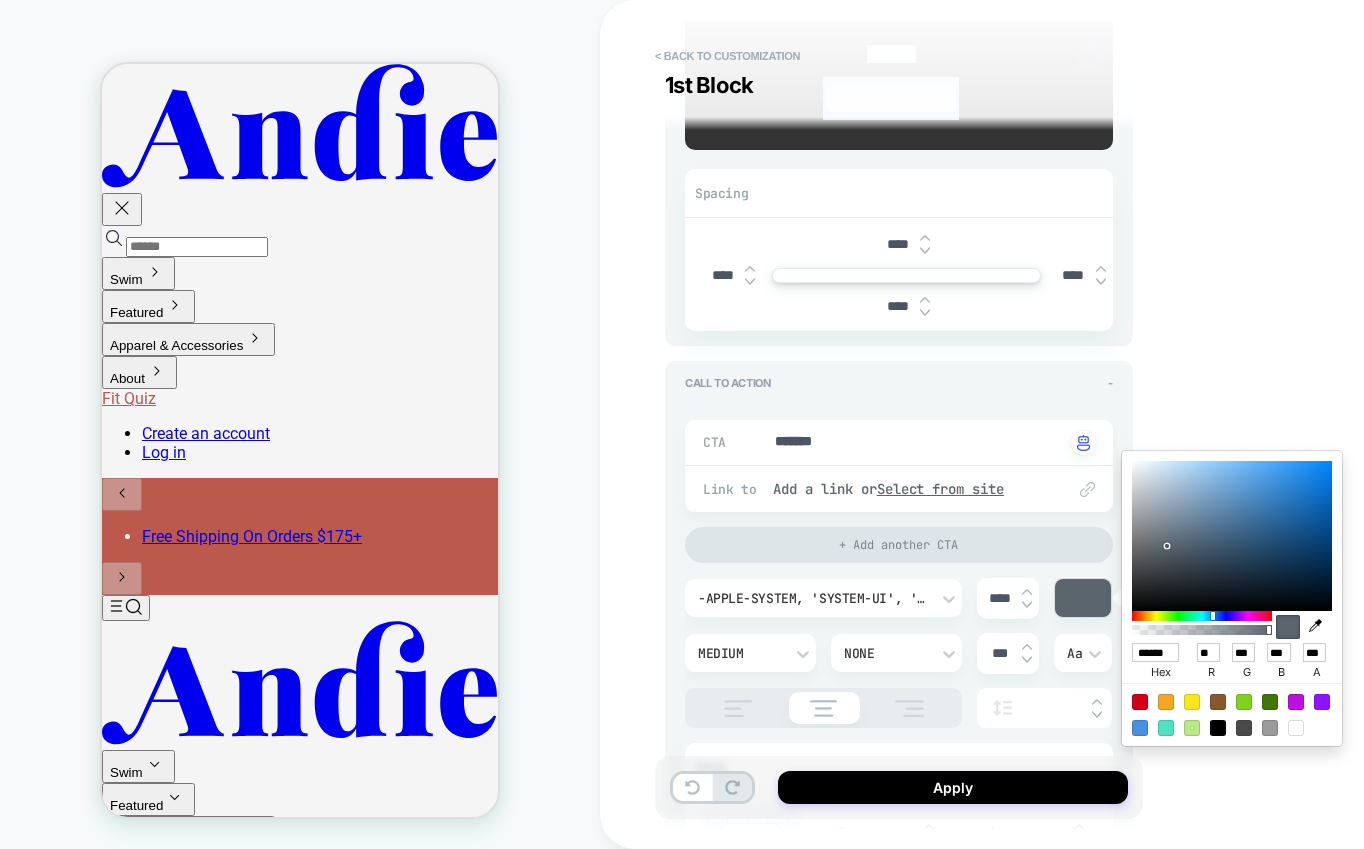 click at bounding box center (1232, 536) 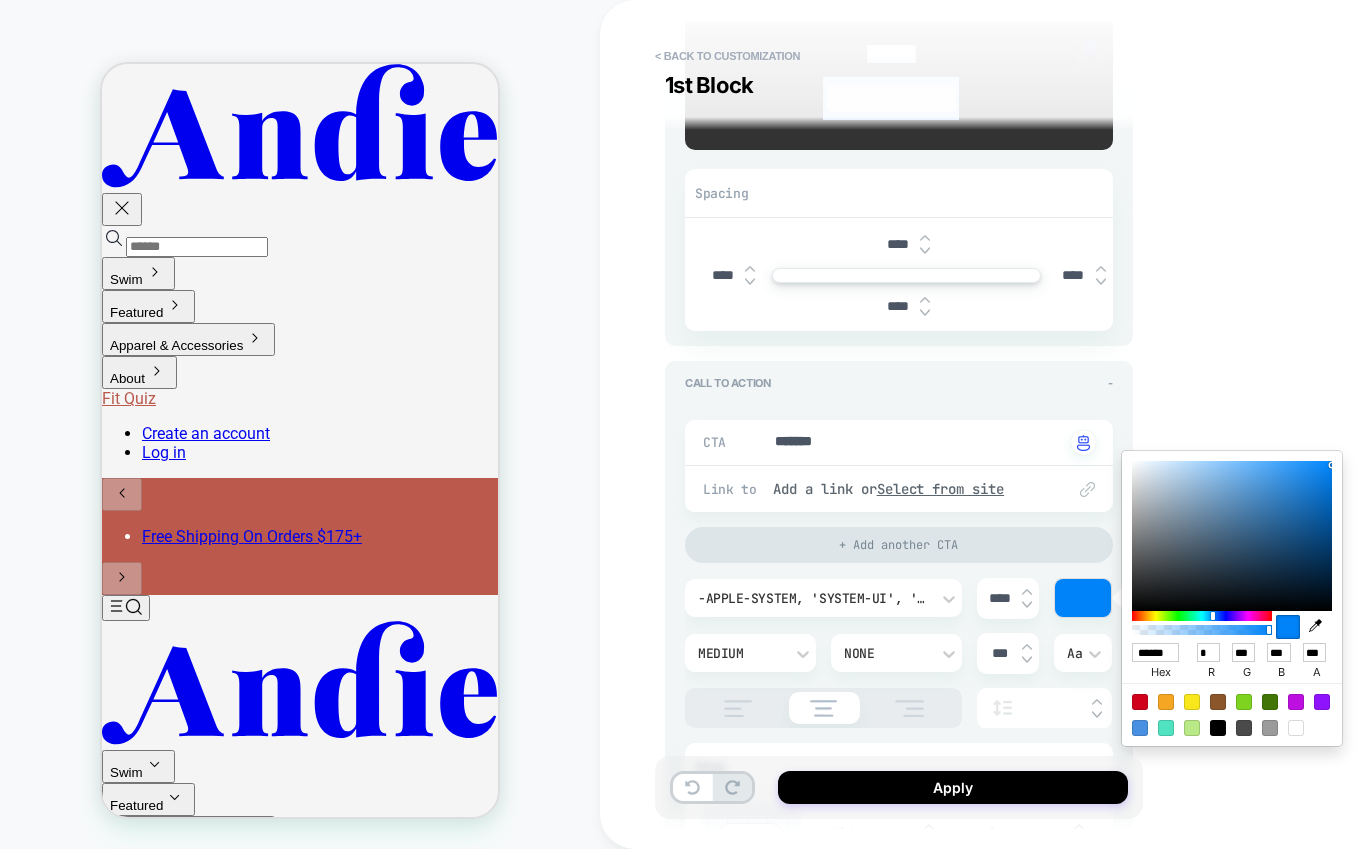 click on "**********" at bounding box center (1040, 424) 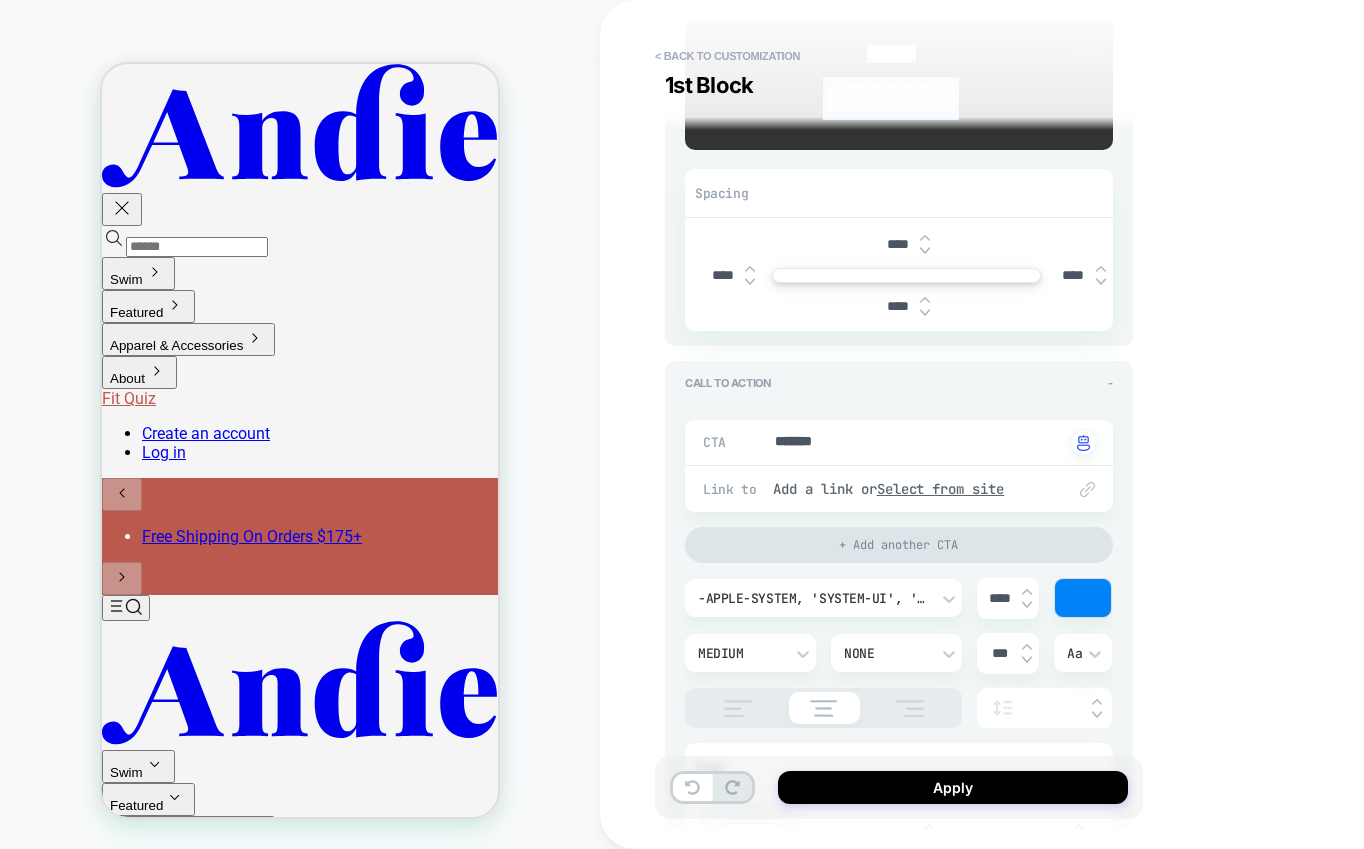 click at bounding box center (1083, 598) 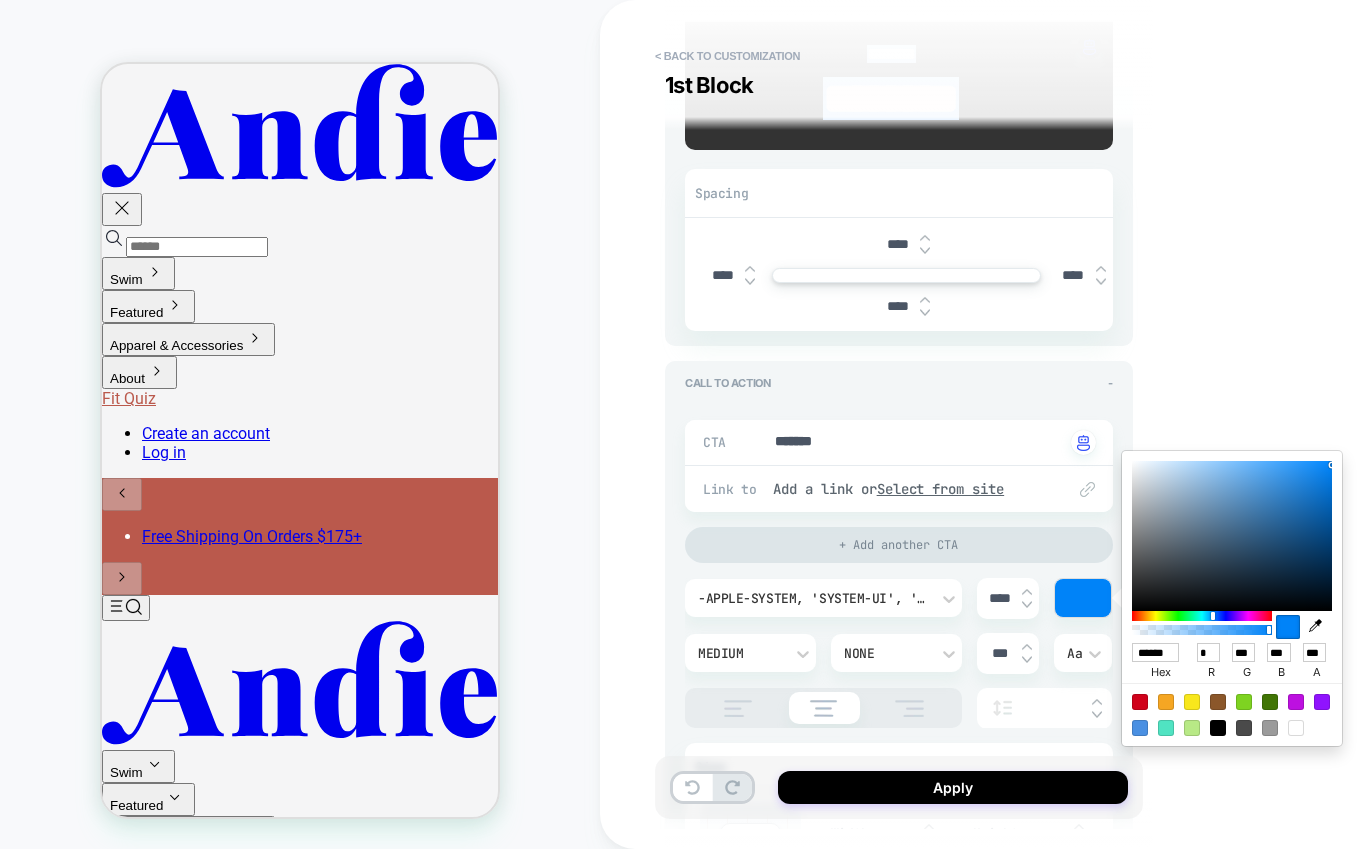 click at bounding box center (1232, 536) 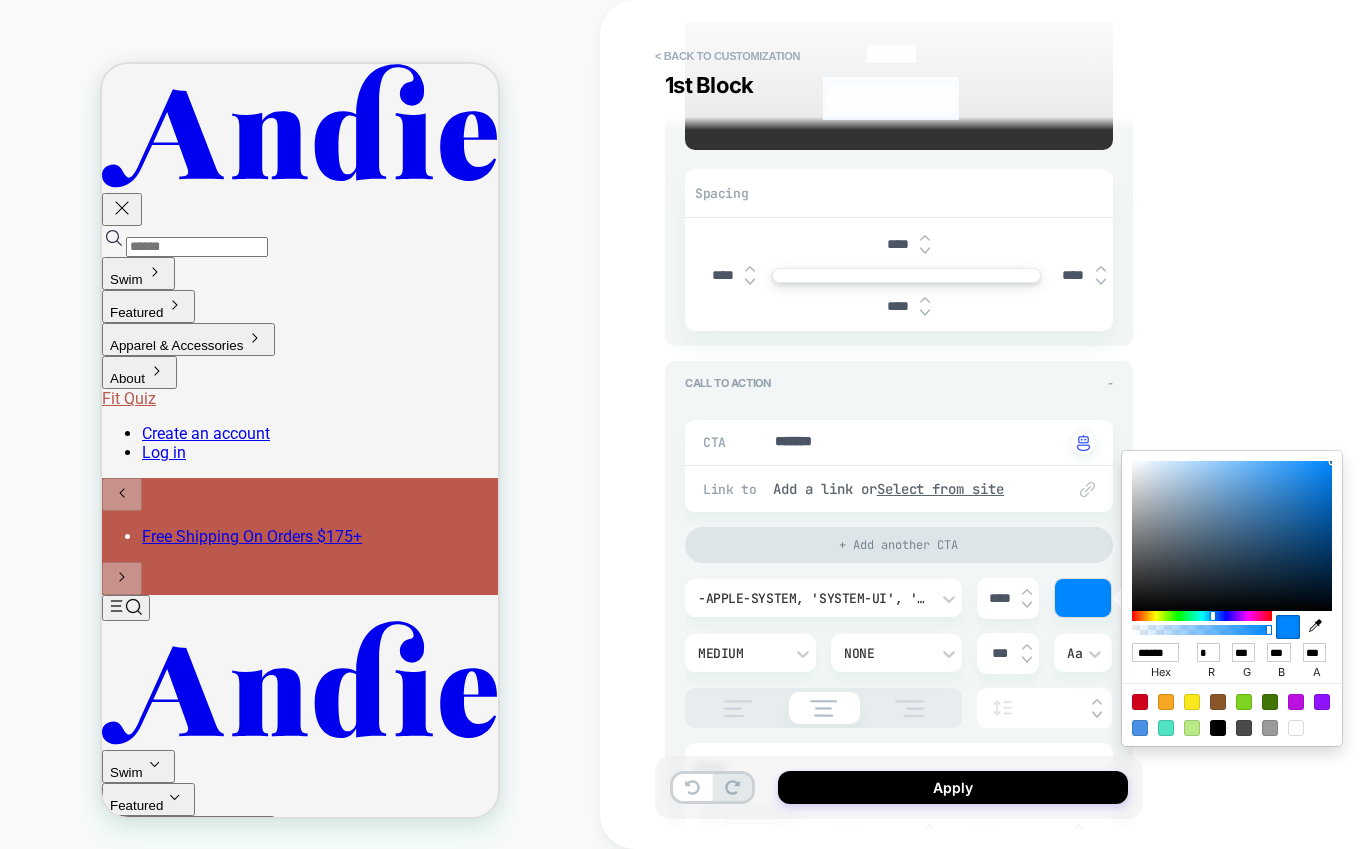 click on "**********" at bounding box center [1040, 424] 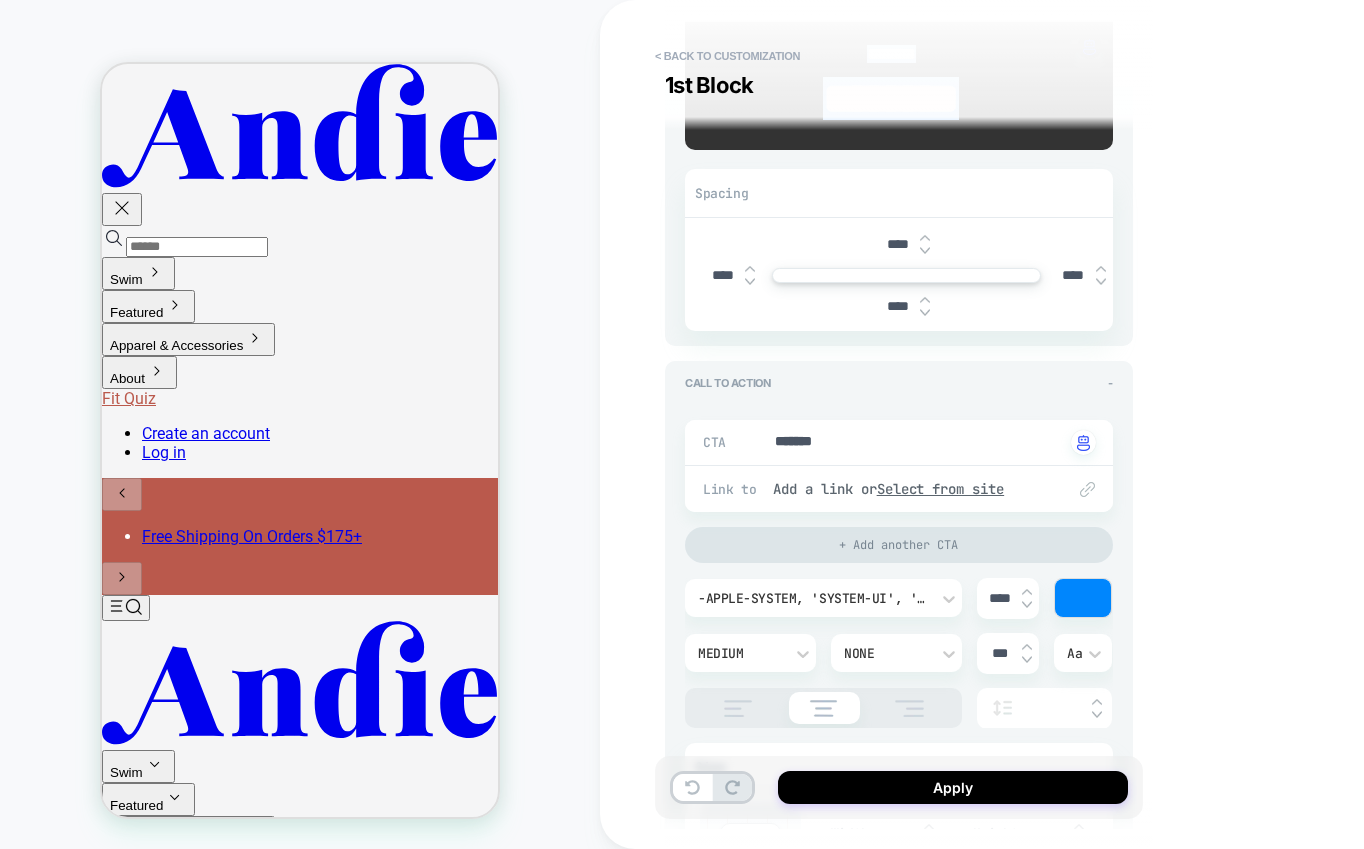click at bounding box center (1083, 598) 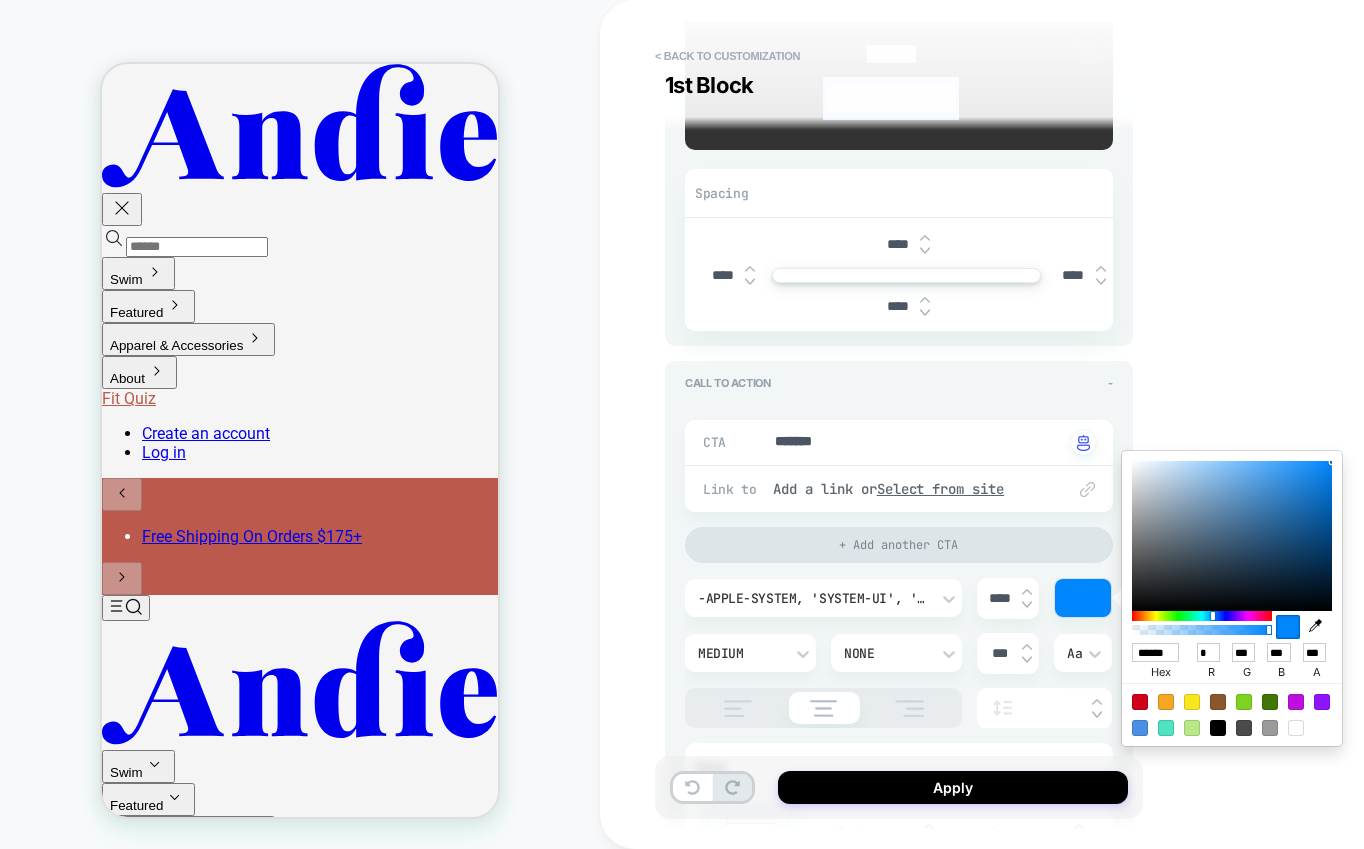 click at bounding box center [1232, 536] 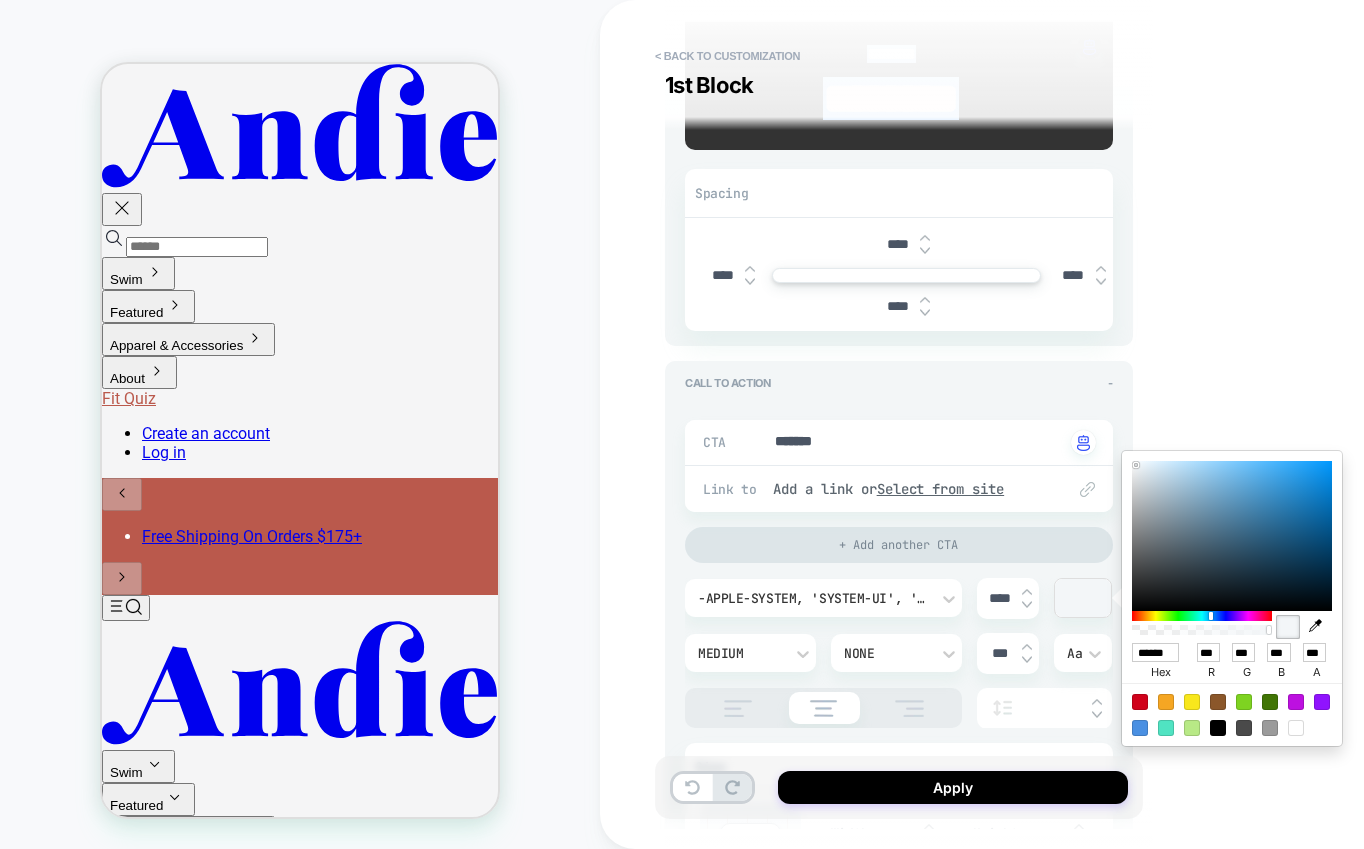 click on "**********" at bounding box center (1040, 424) 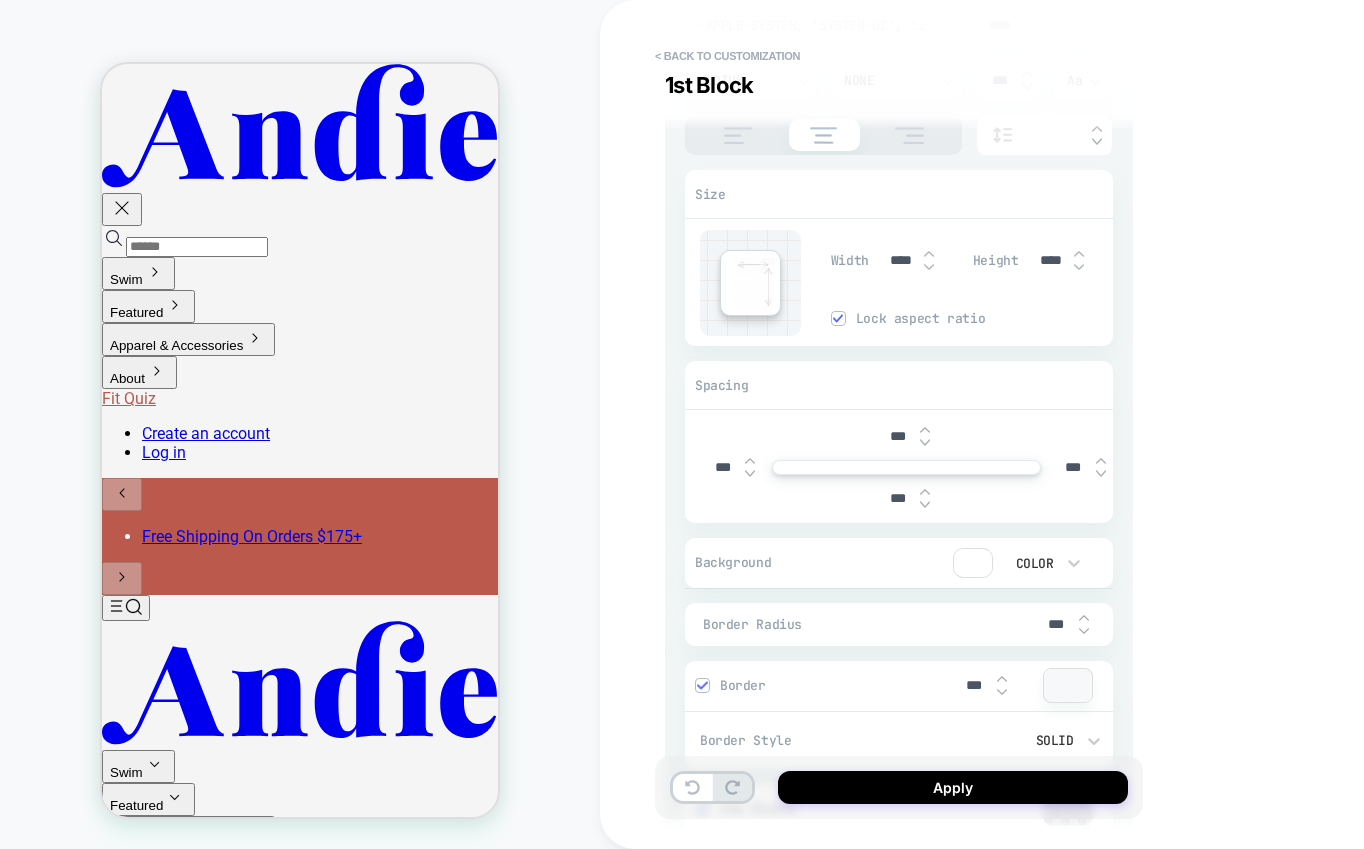 scroll, scrollTop: 1088, scrollLeft: 0, axis: vertical 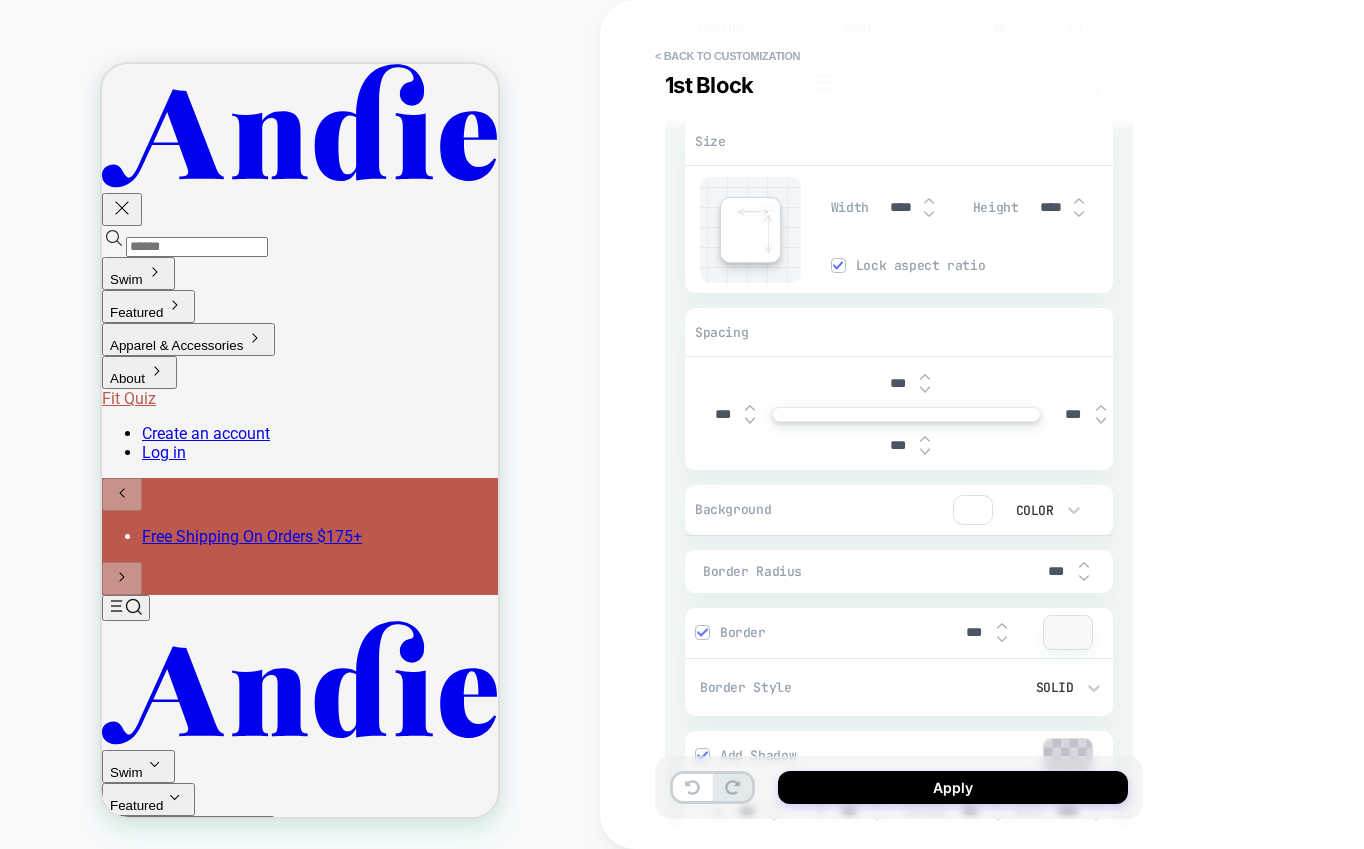 click at bounding box center (973, 510) 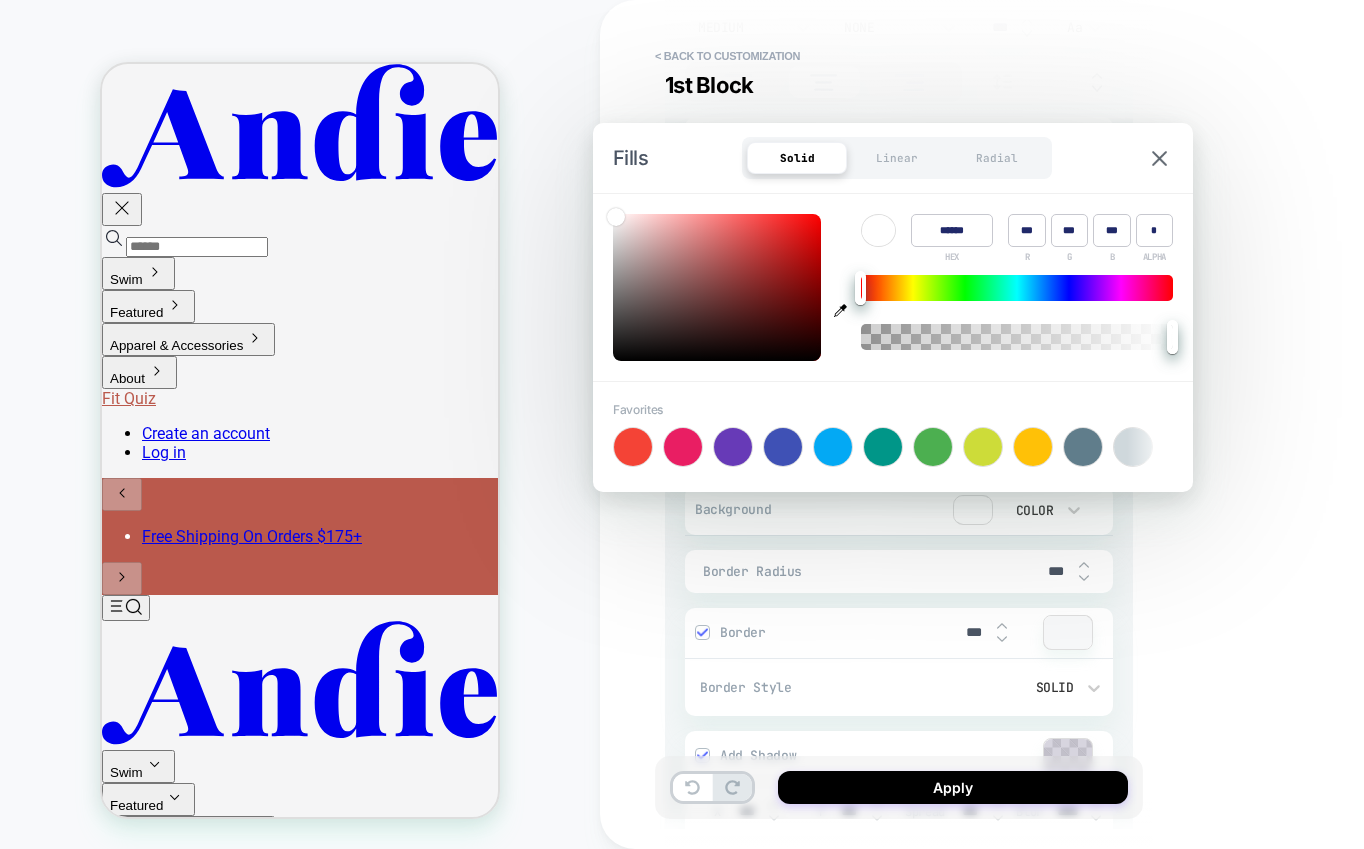 type on "*" 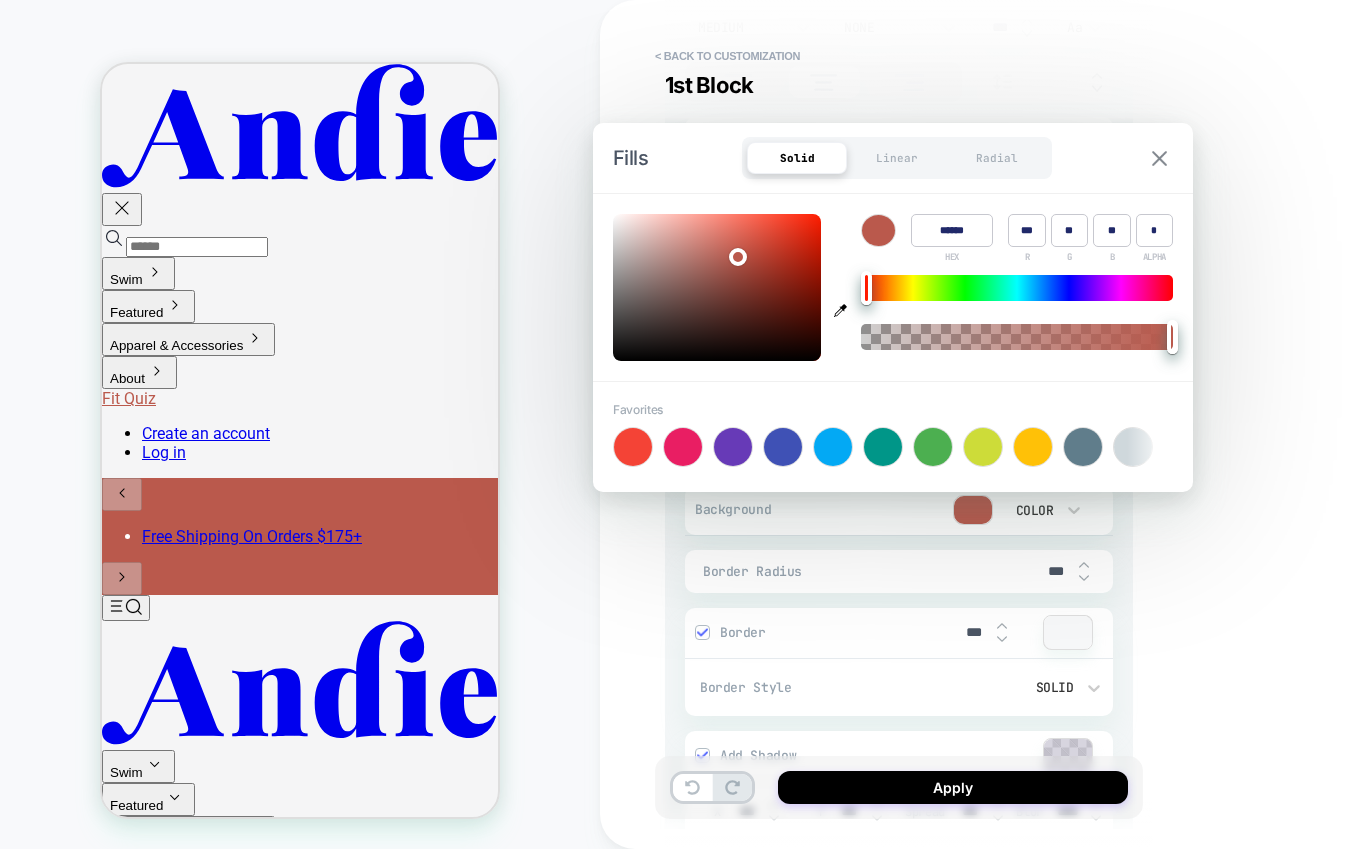 click at bounding box center [1159, 158] 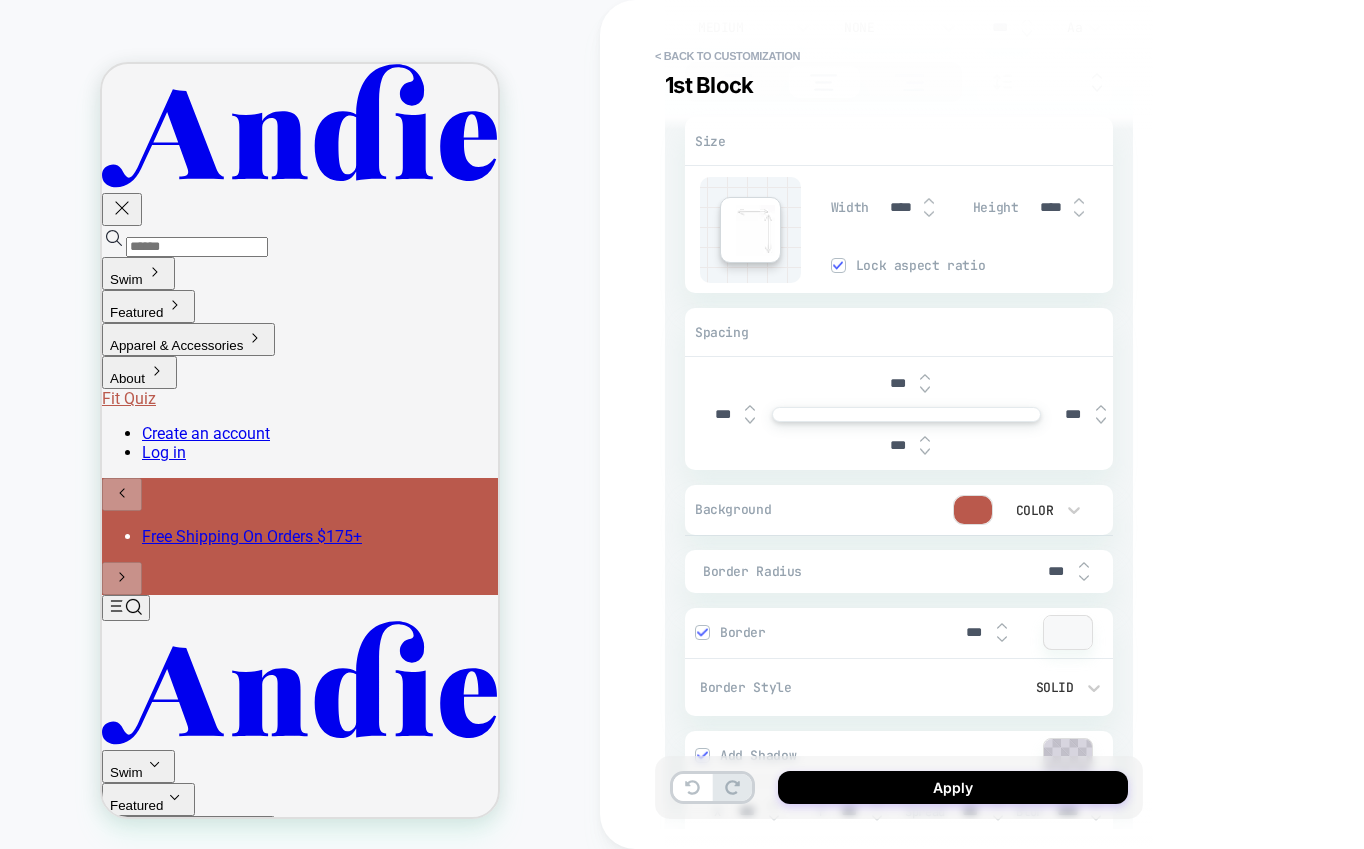 click at bounding box center (702, 632) 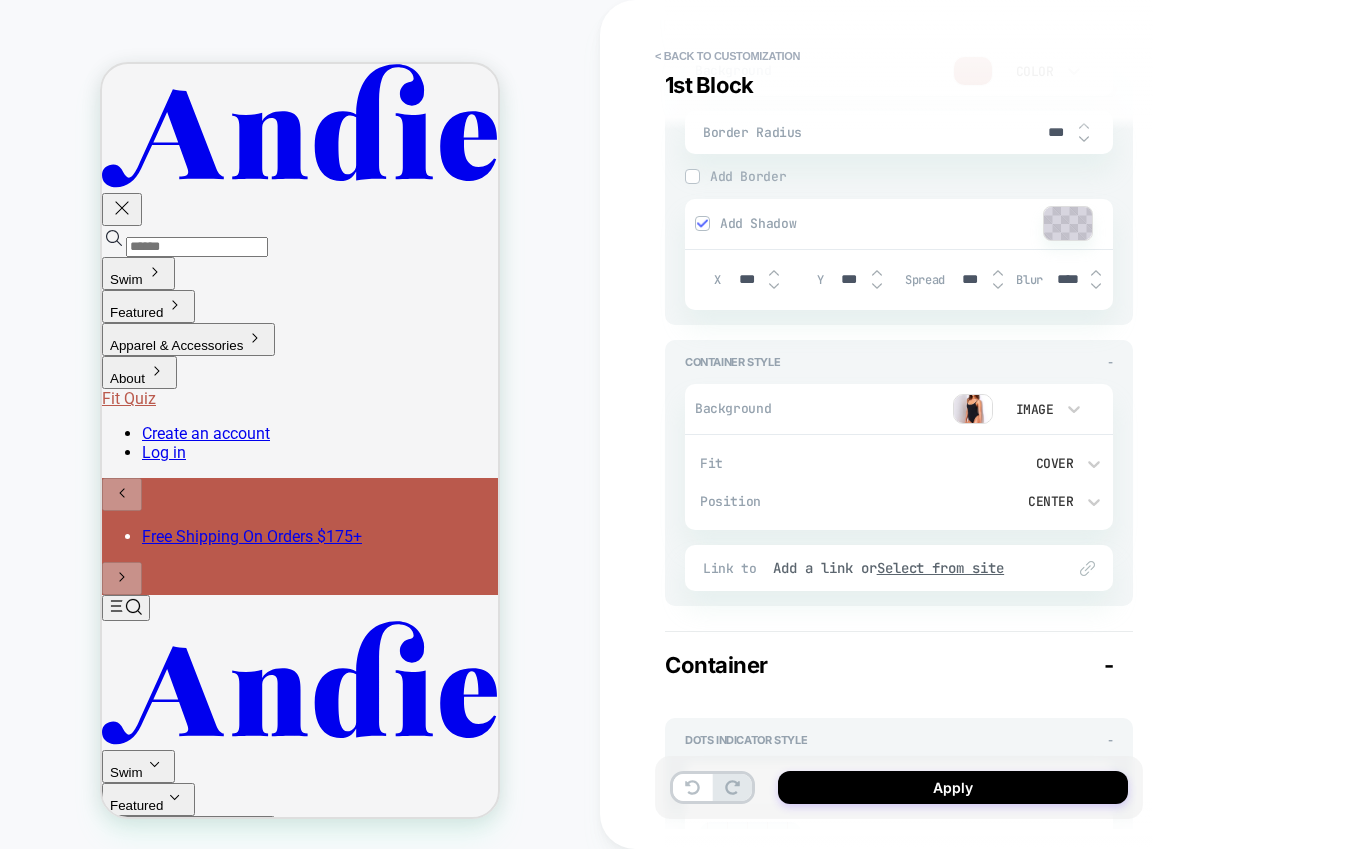 type on "*" 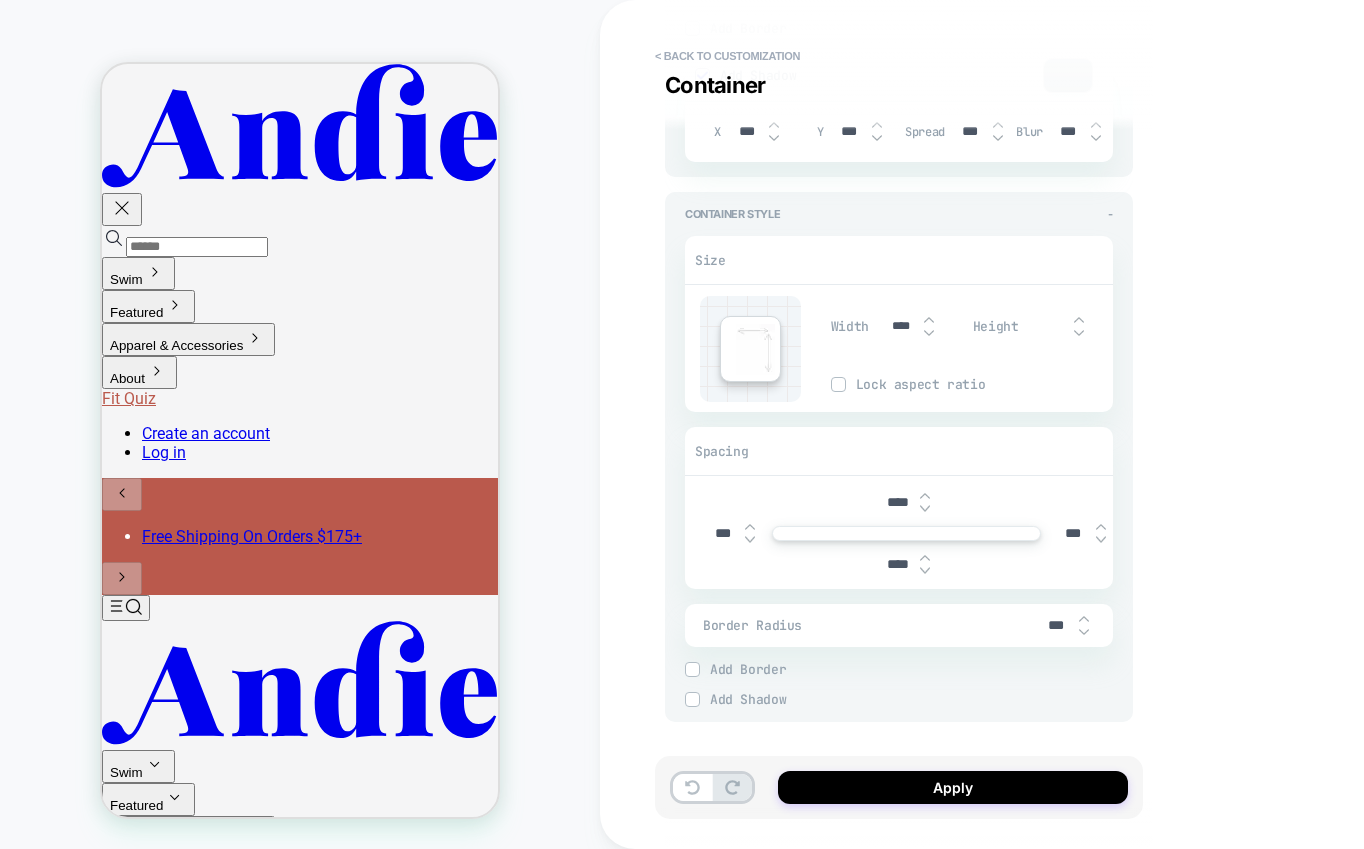 scroll, scrollTop: 2605, scrollLeft: 0, axis: vertical 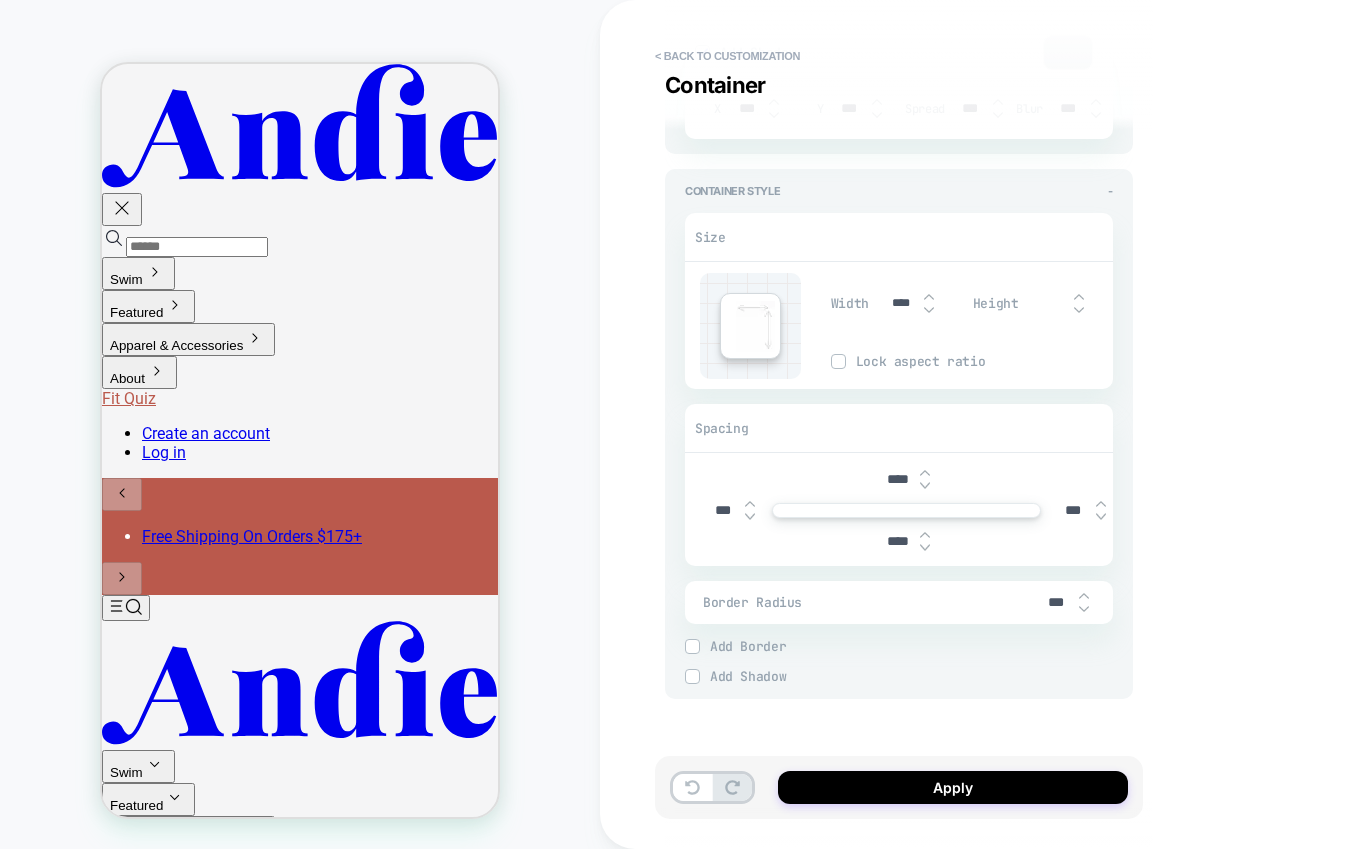 click on "****" at bounding box center [897, 479] 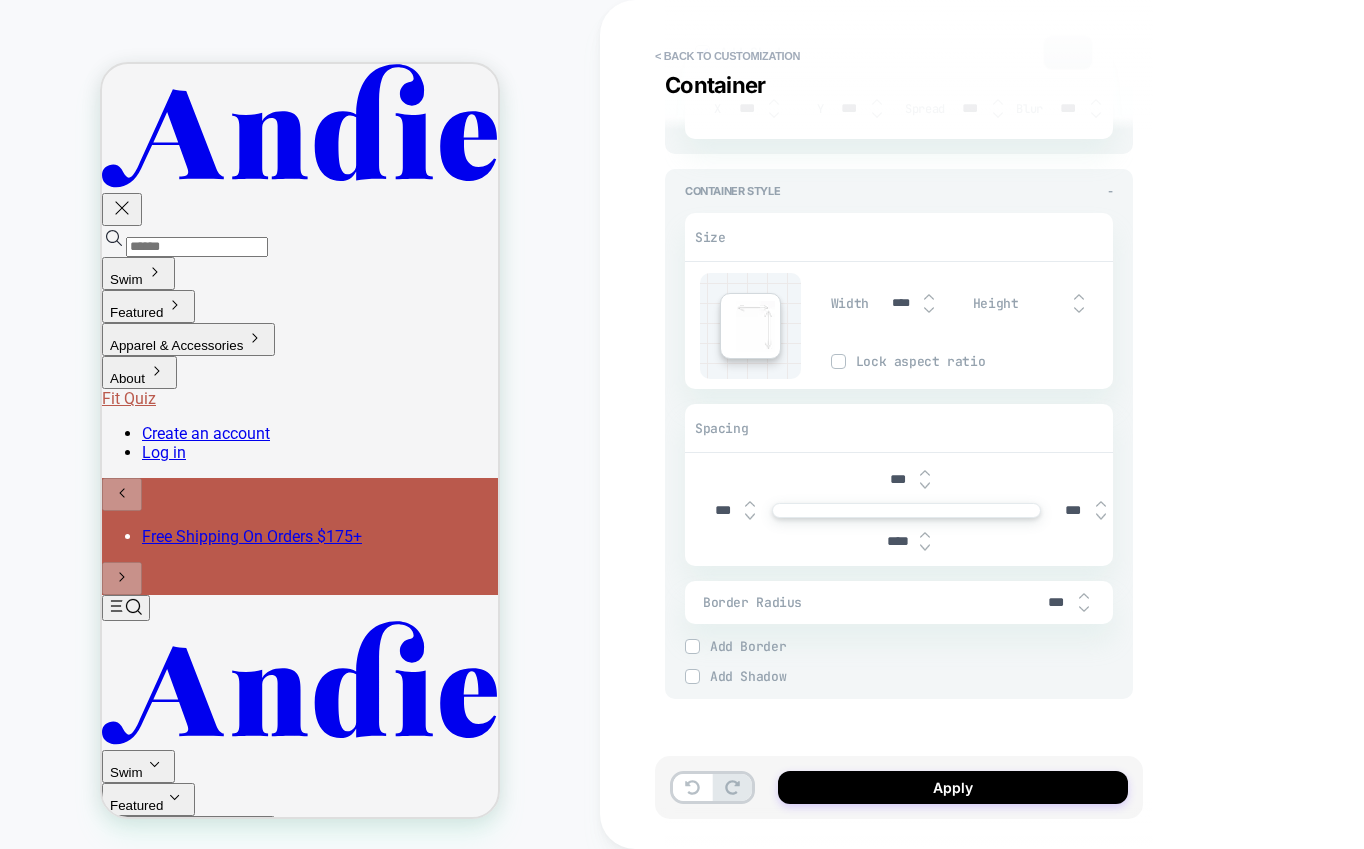 type on "*" 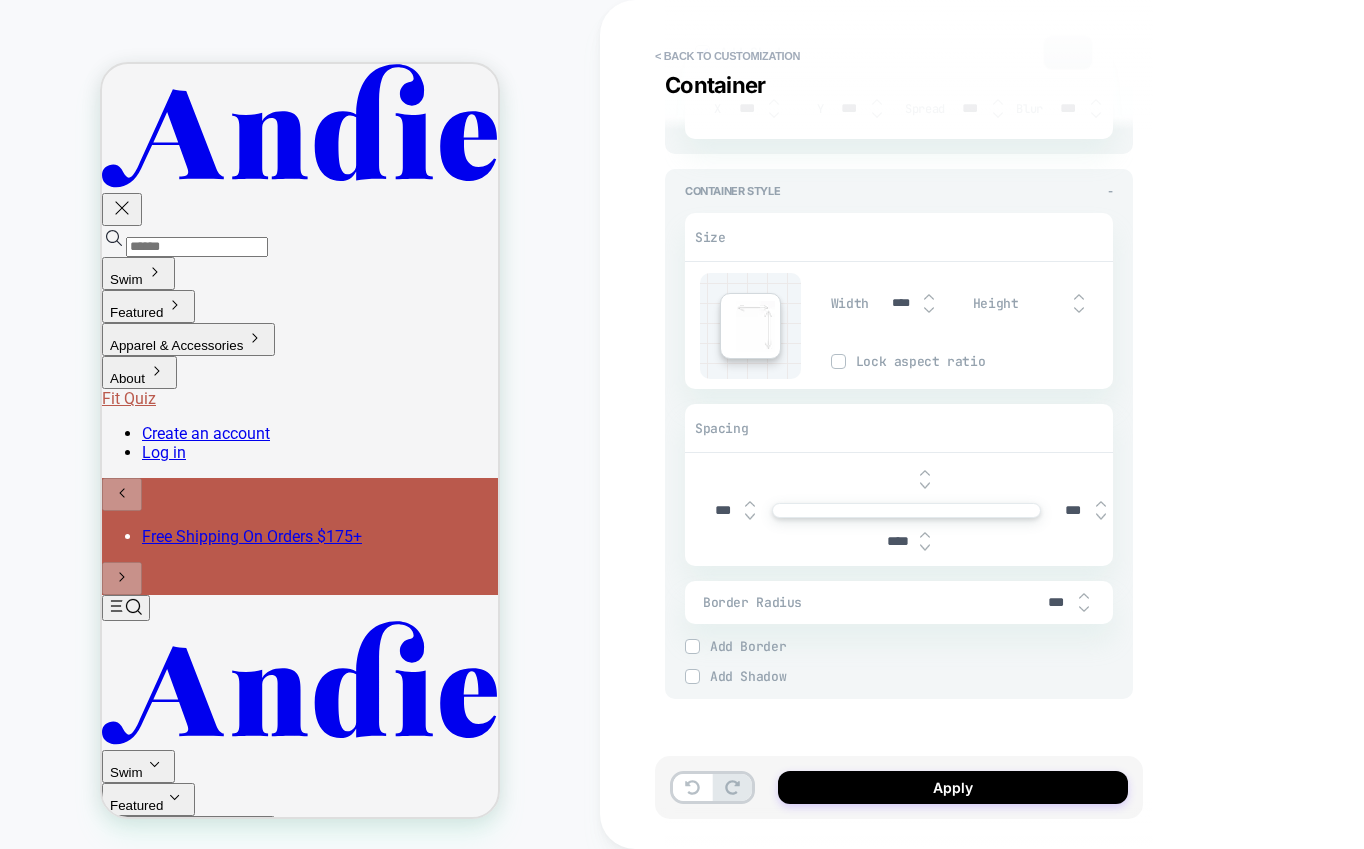 type on "*" 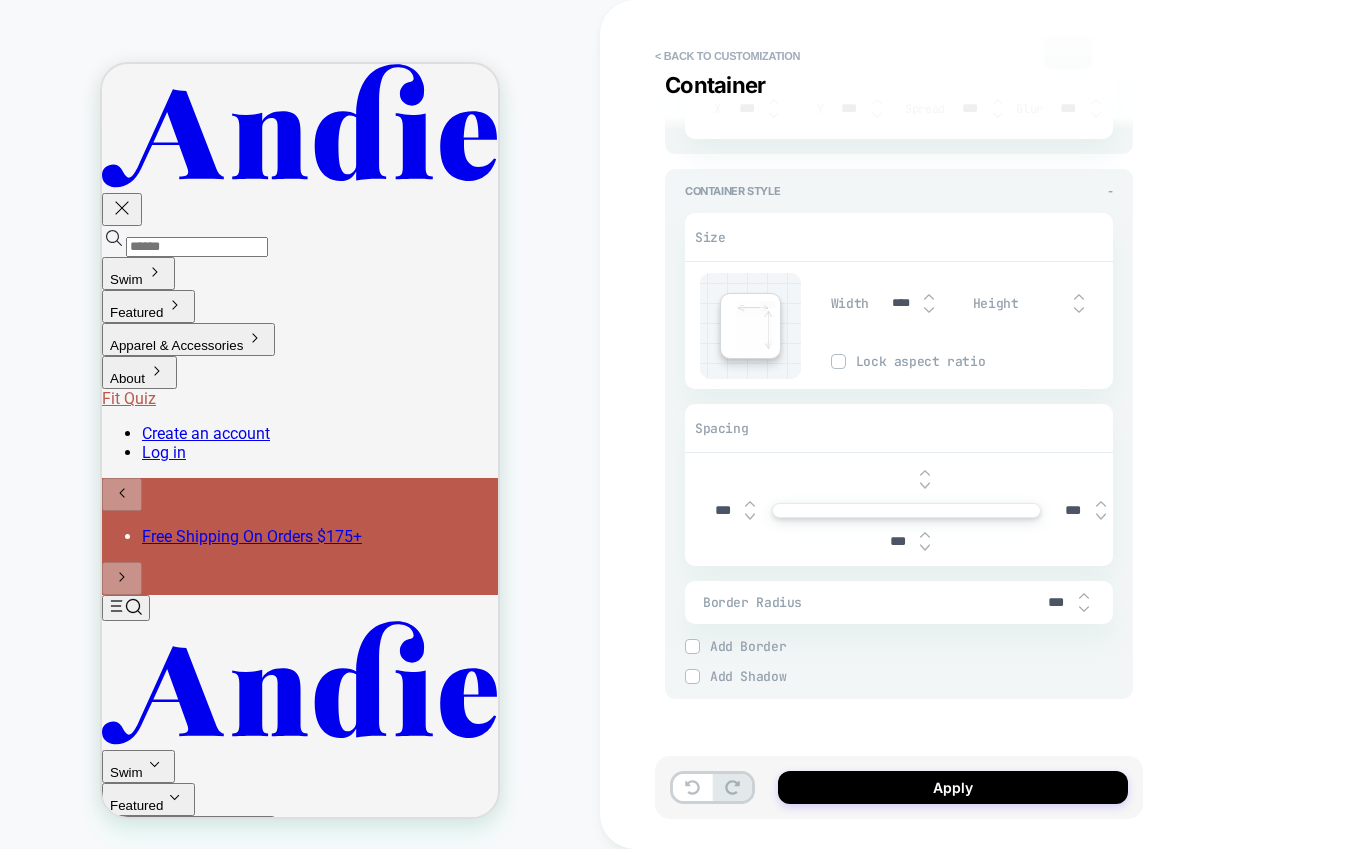 type on "*" 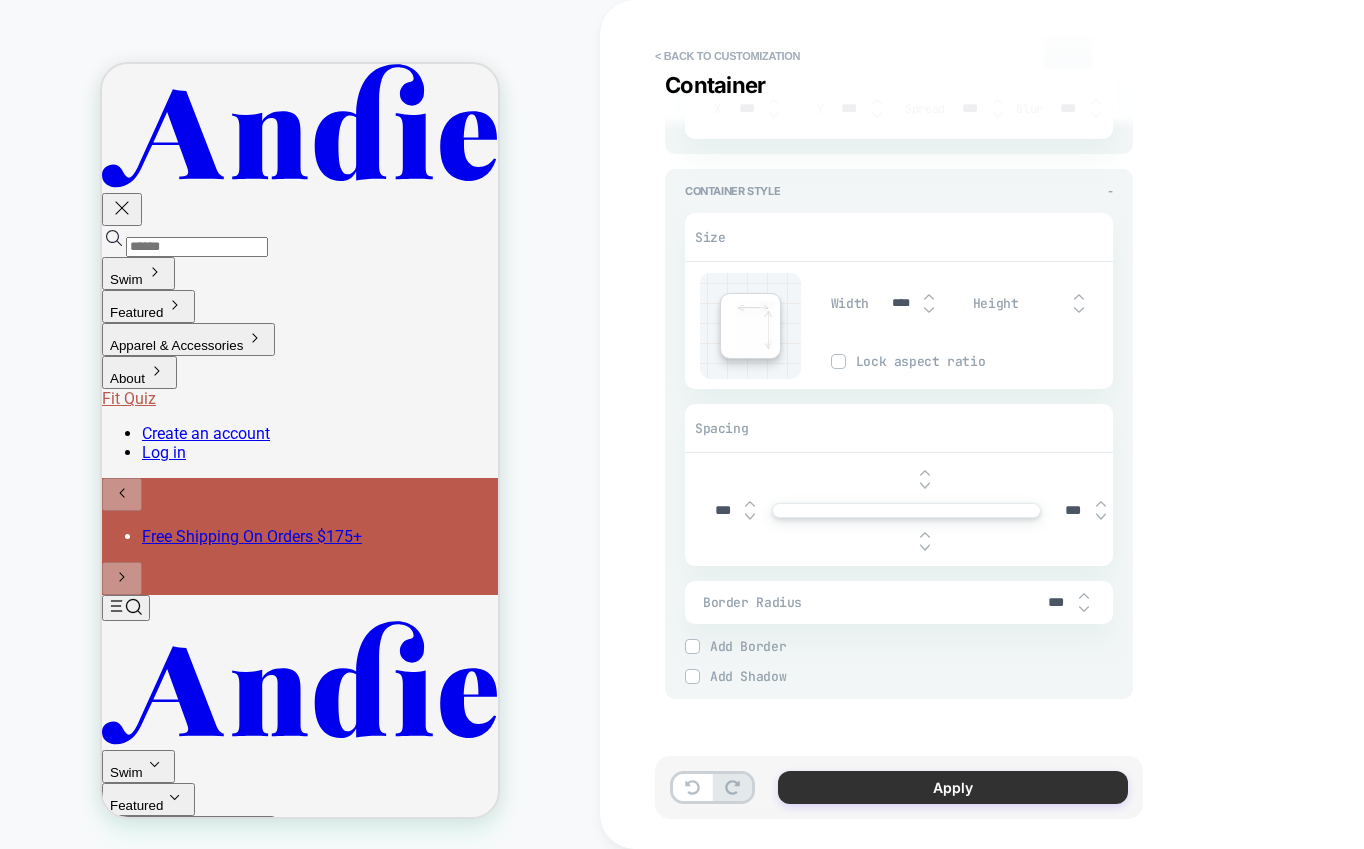 click on "Apply" at bounding box center (953, 787) 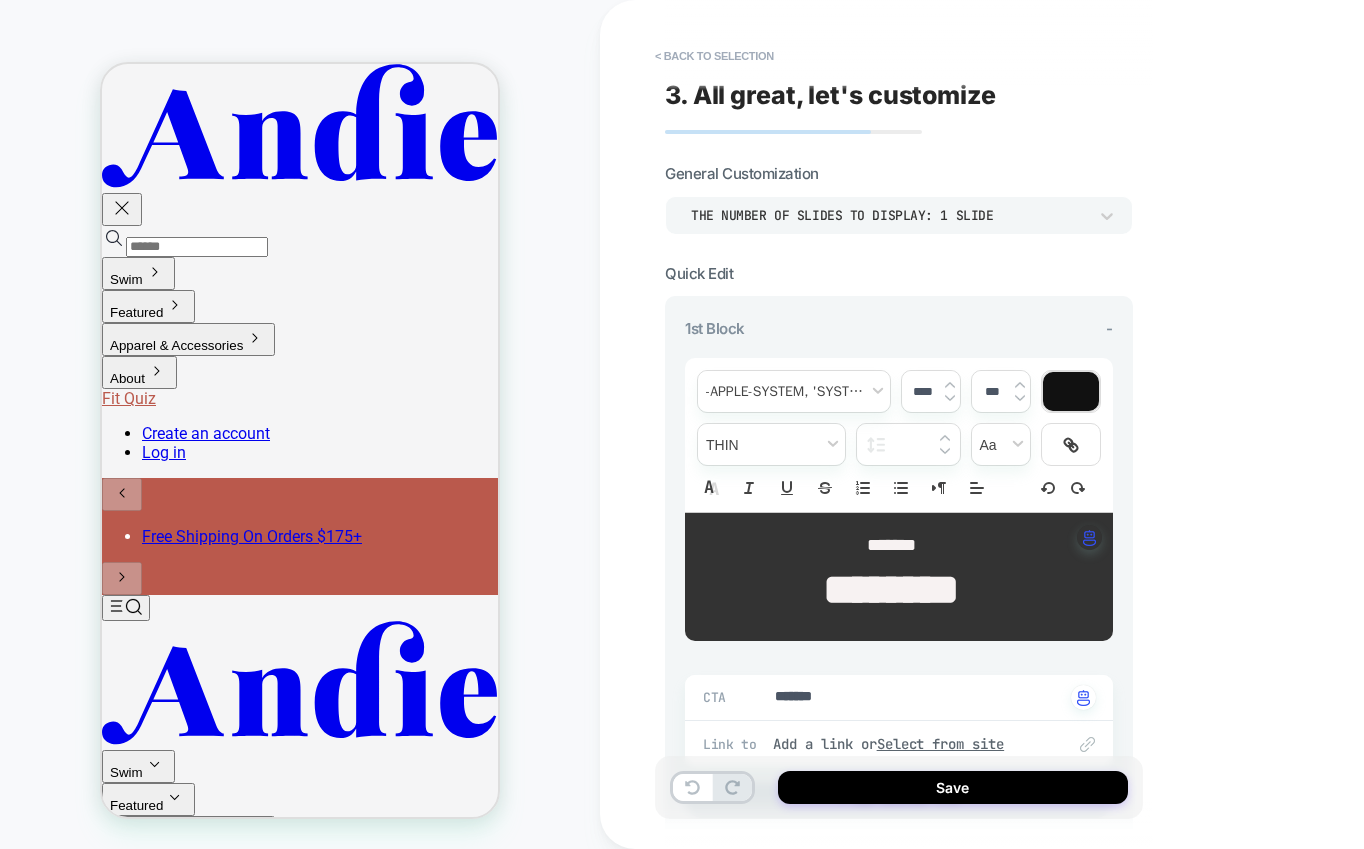 click on "Save" at bounding box center [953, 787] 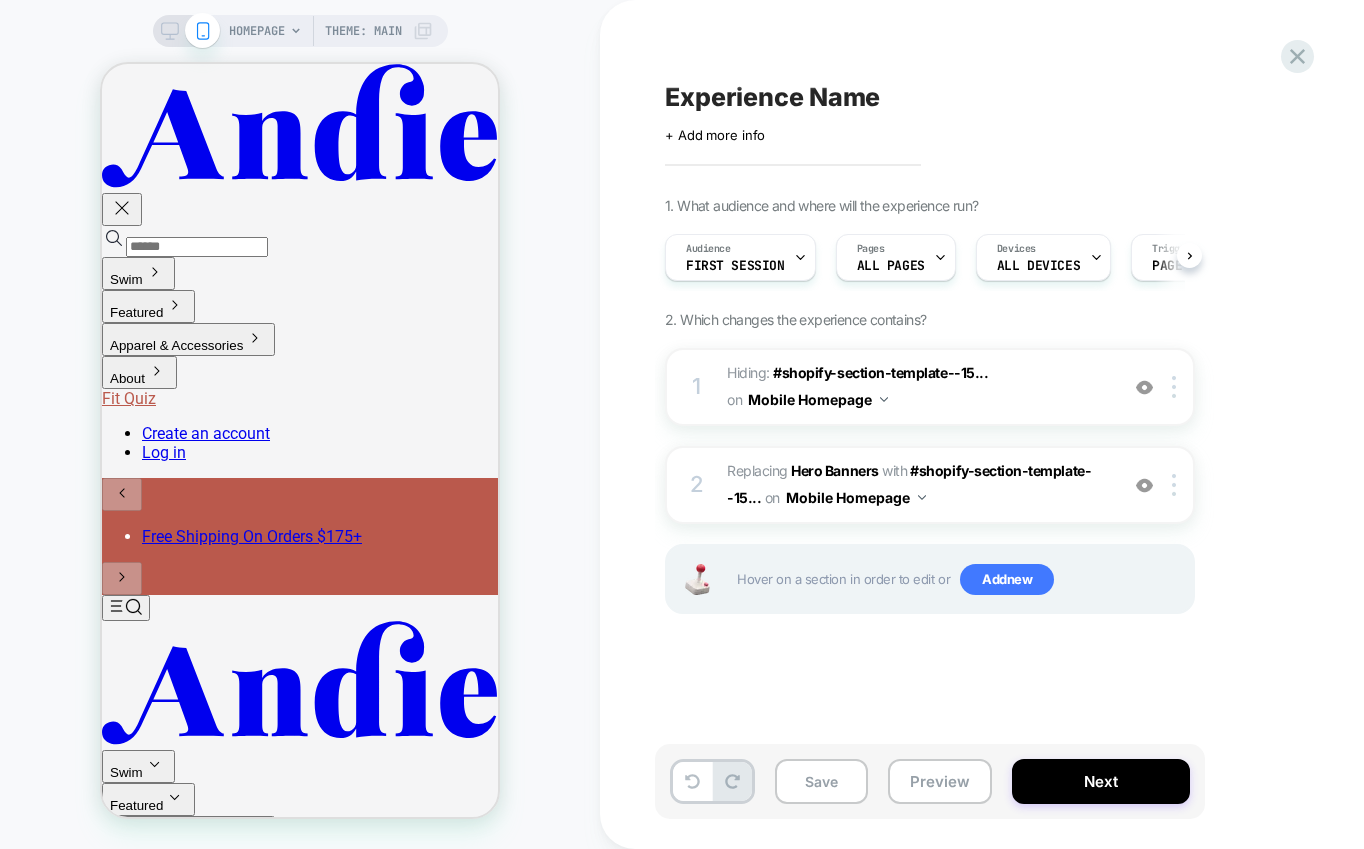 scroll, scrollTop: 0, scrollLeft: 1, axis: horizontal 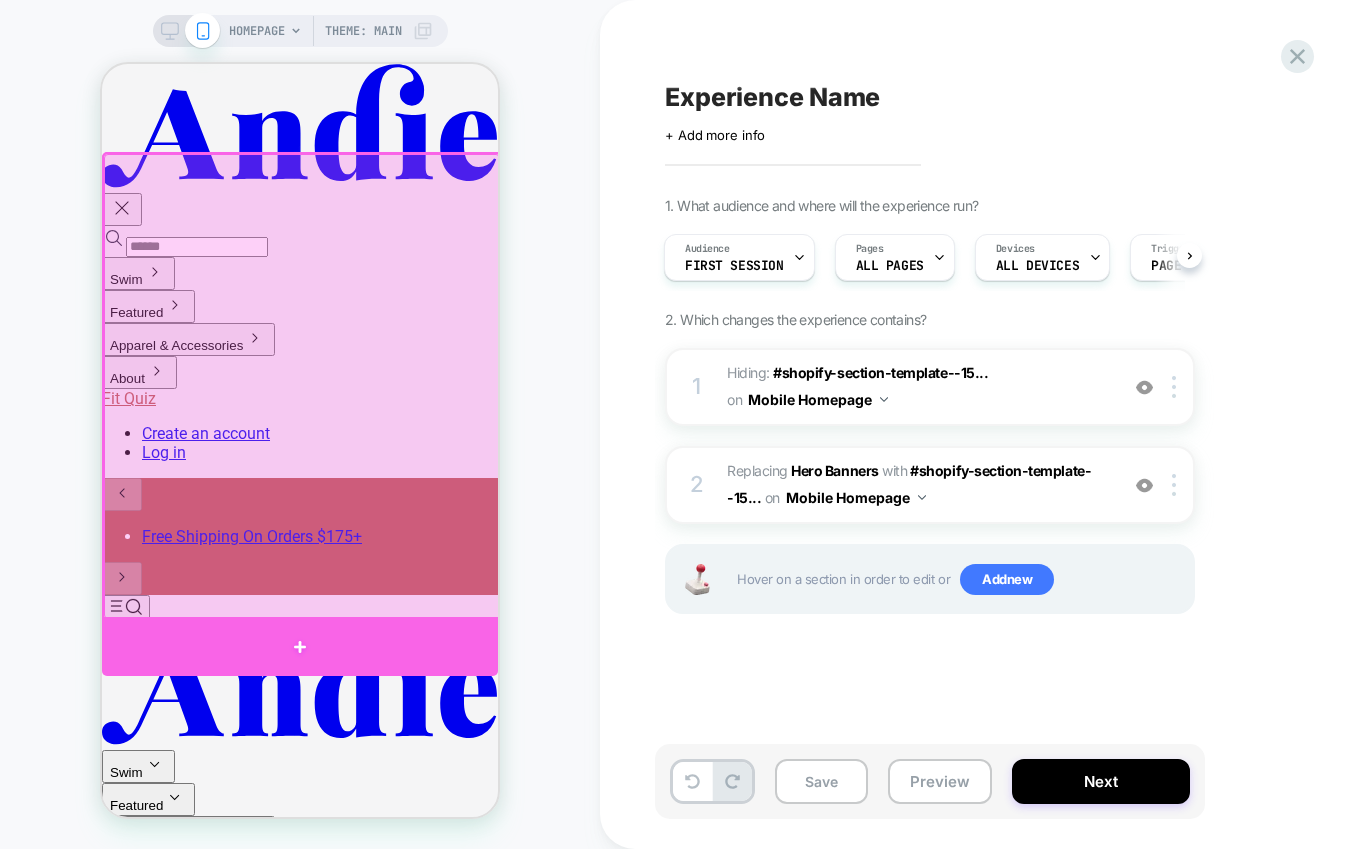 click at bounding box center [300, 647] 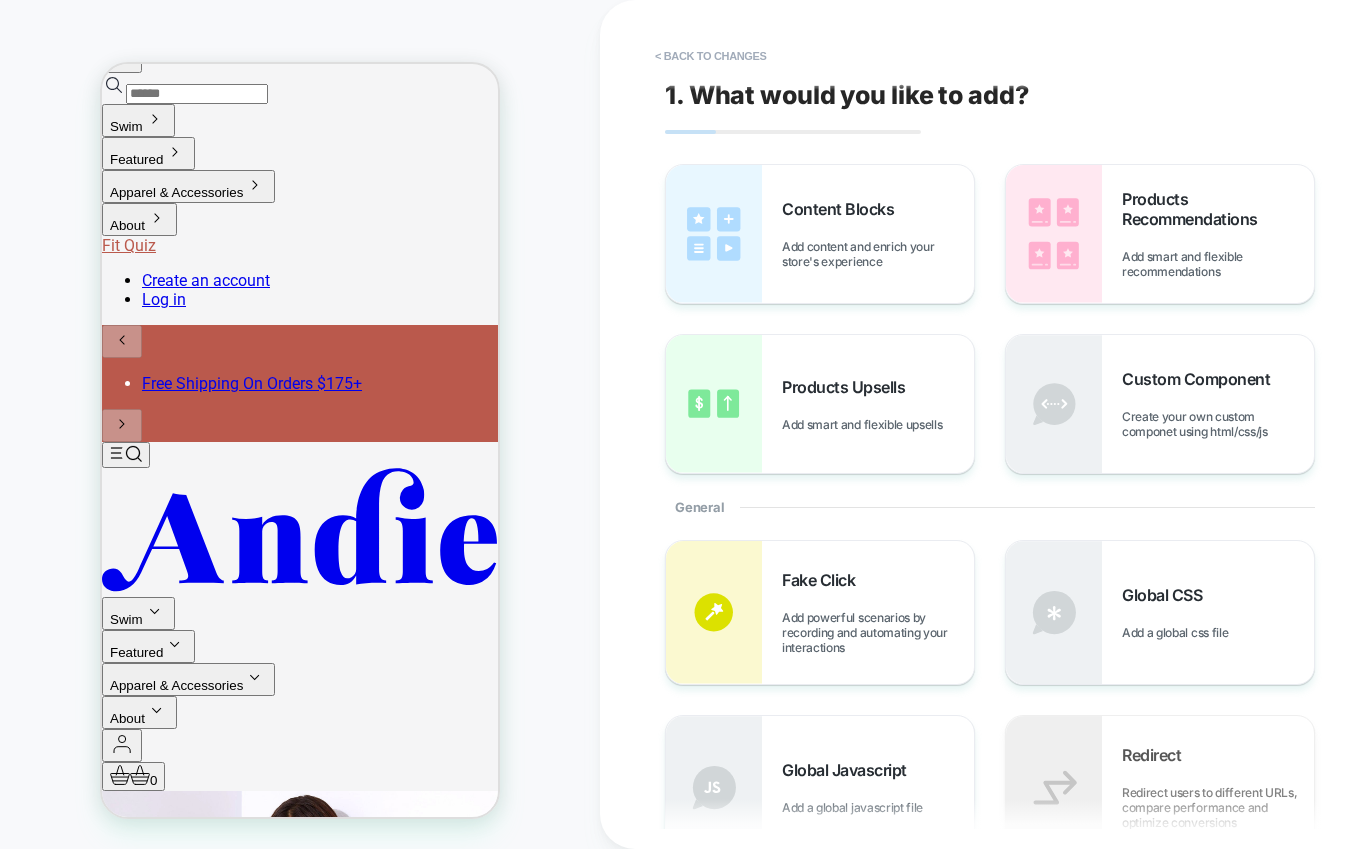 scroll, scrollTop: 173, scrollLeft: 0, axis: vertical 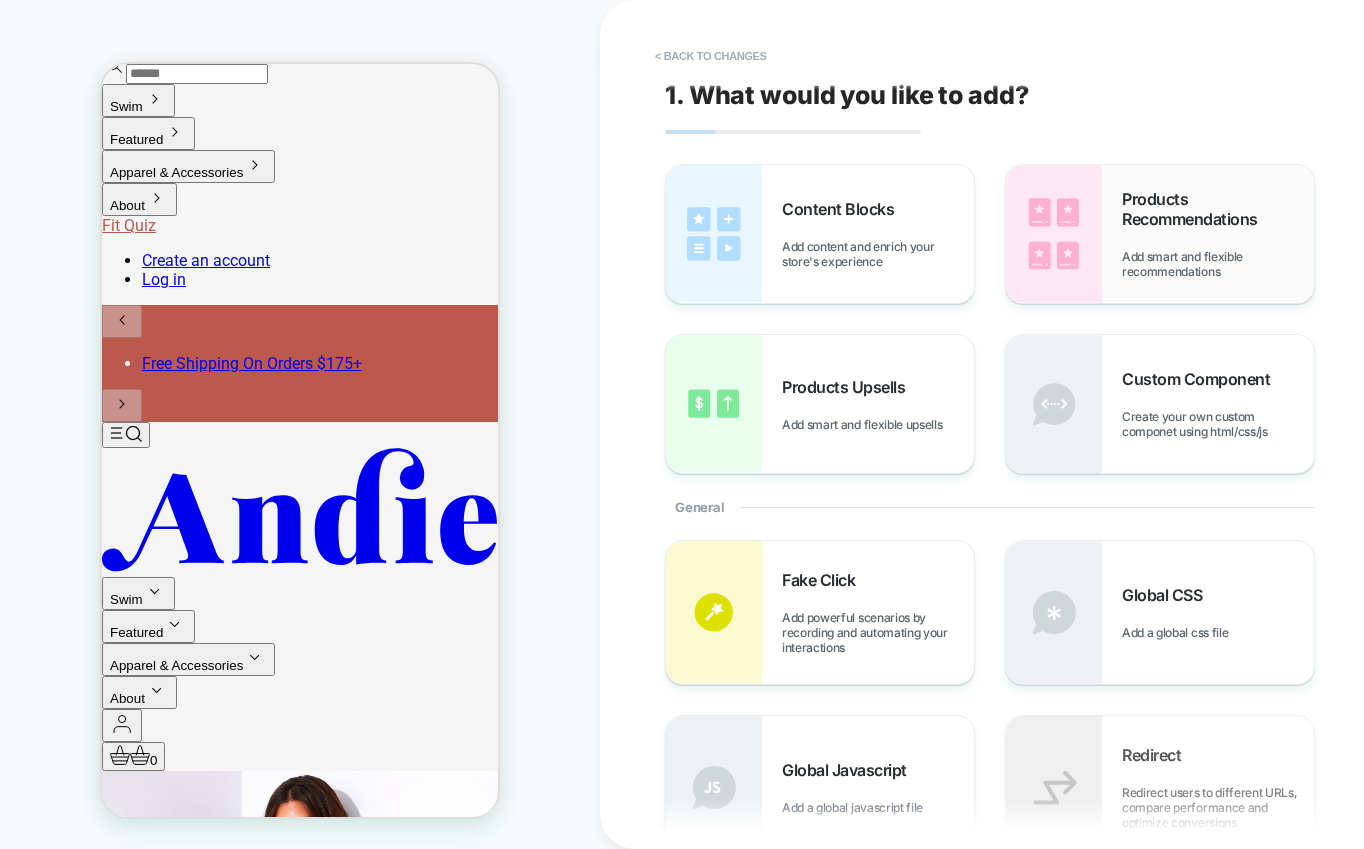 click on "Products Recommendations Add smart and flexible recommendations" at bounding box center (1218, 234) 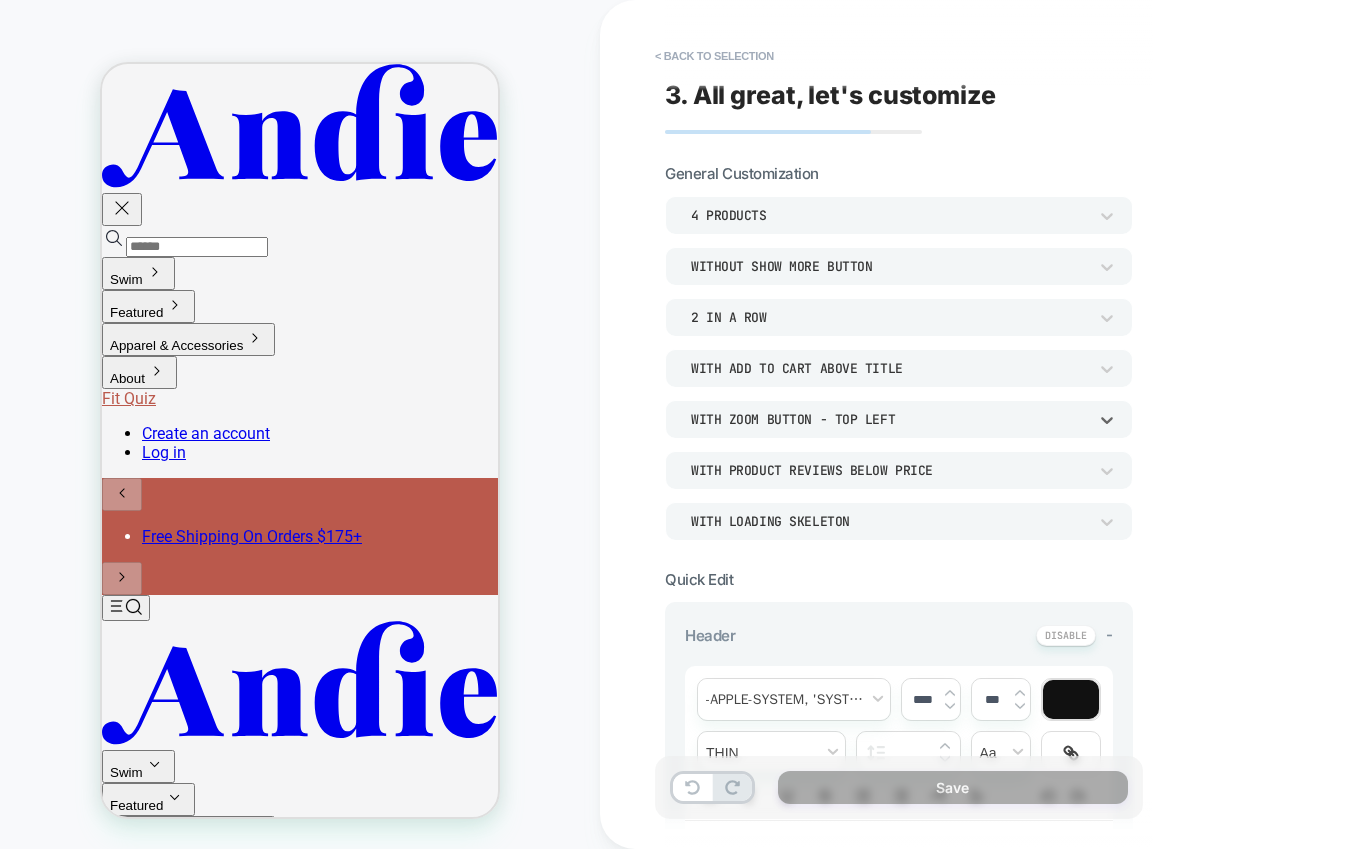scroll, scrollTop: 402, scrollLeft: 0, axis: vertical 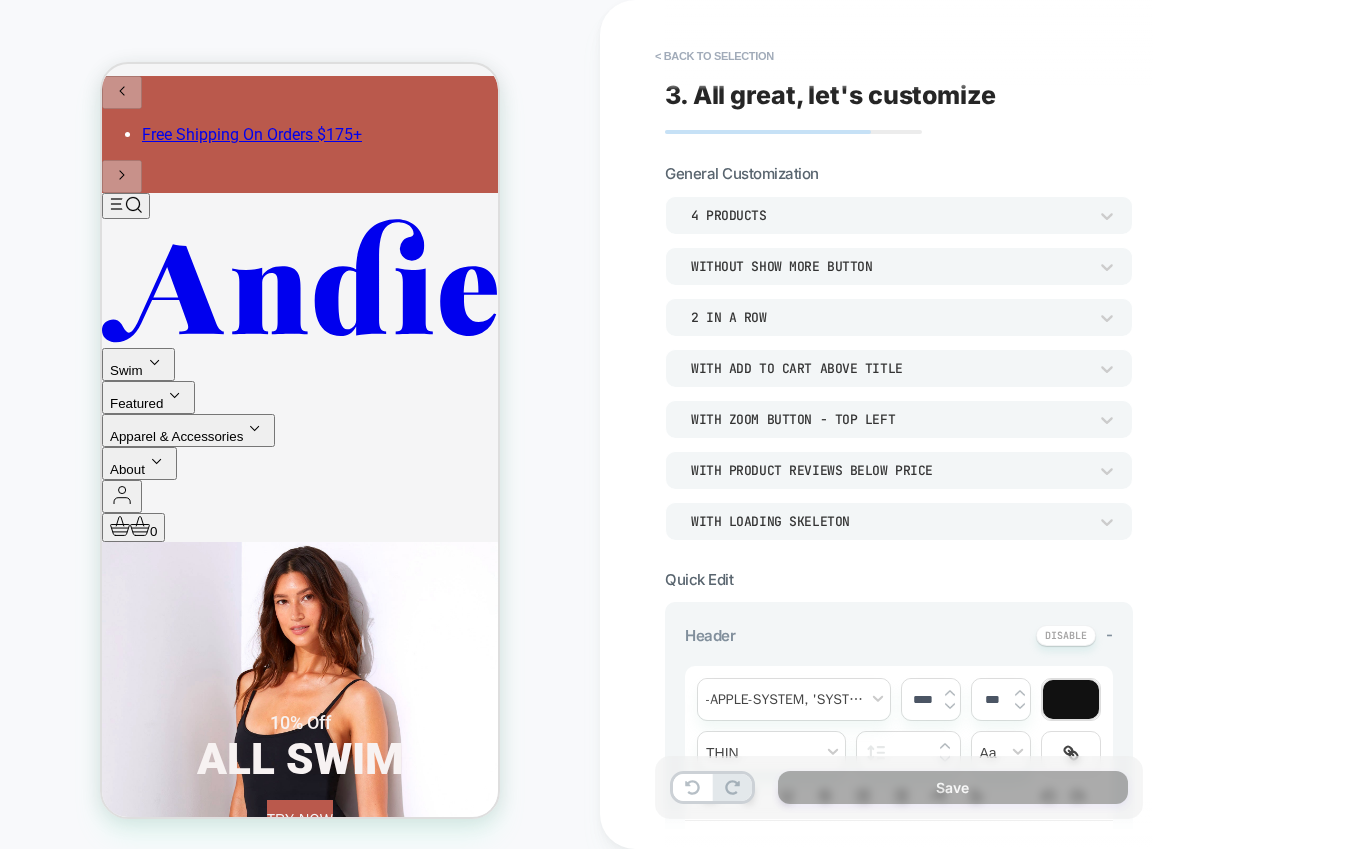click at bounding box center (323, 1129) 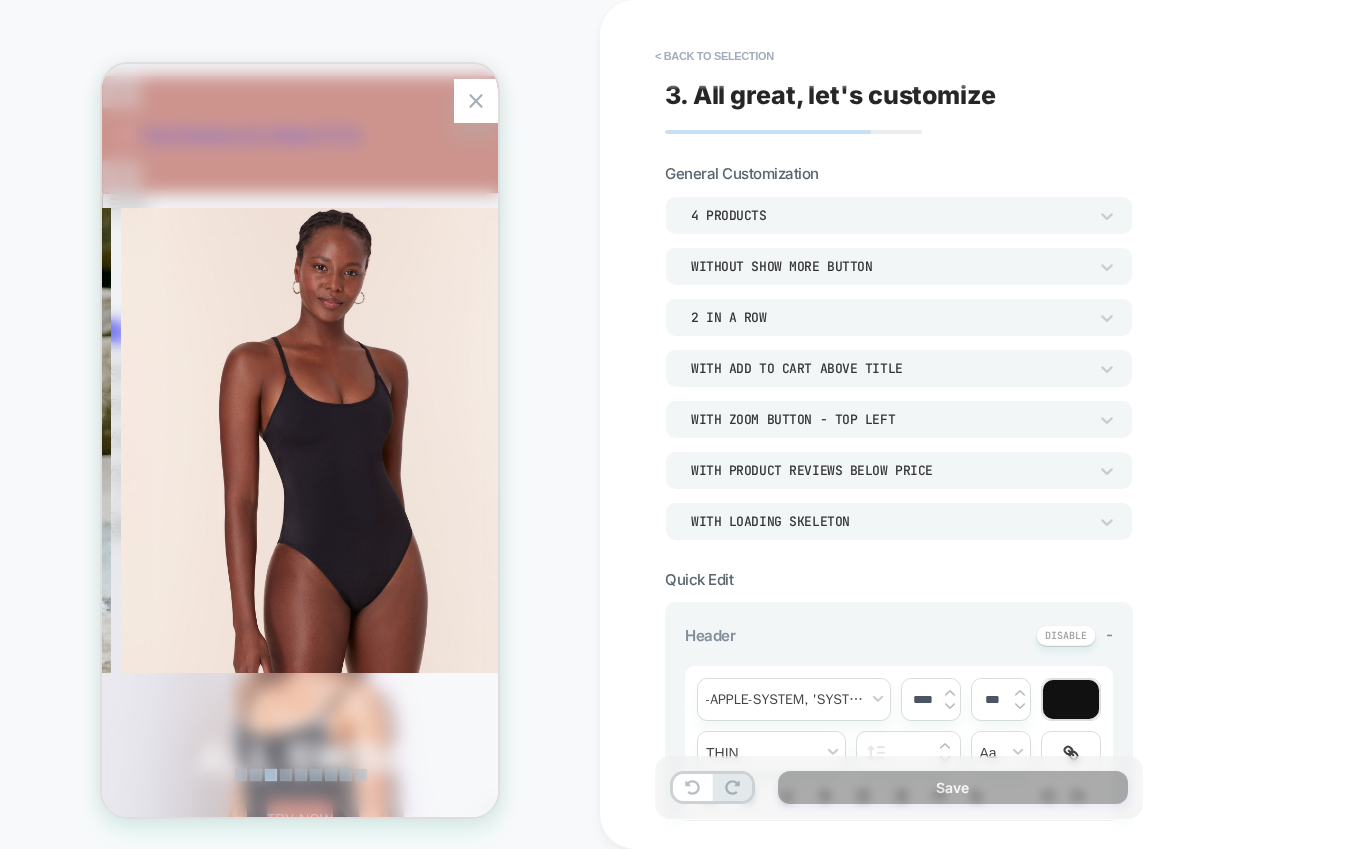 scroll, scrollTop: 0, scrollLeft: 1218, axis: horizontal 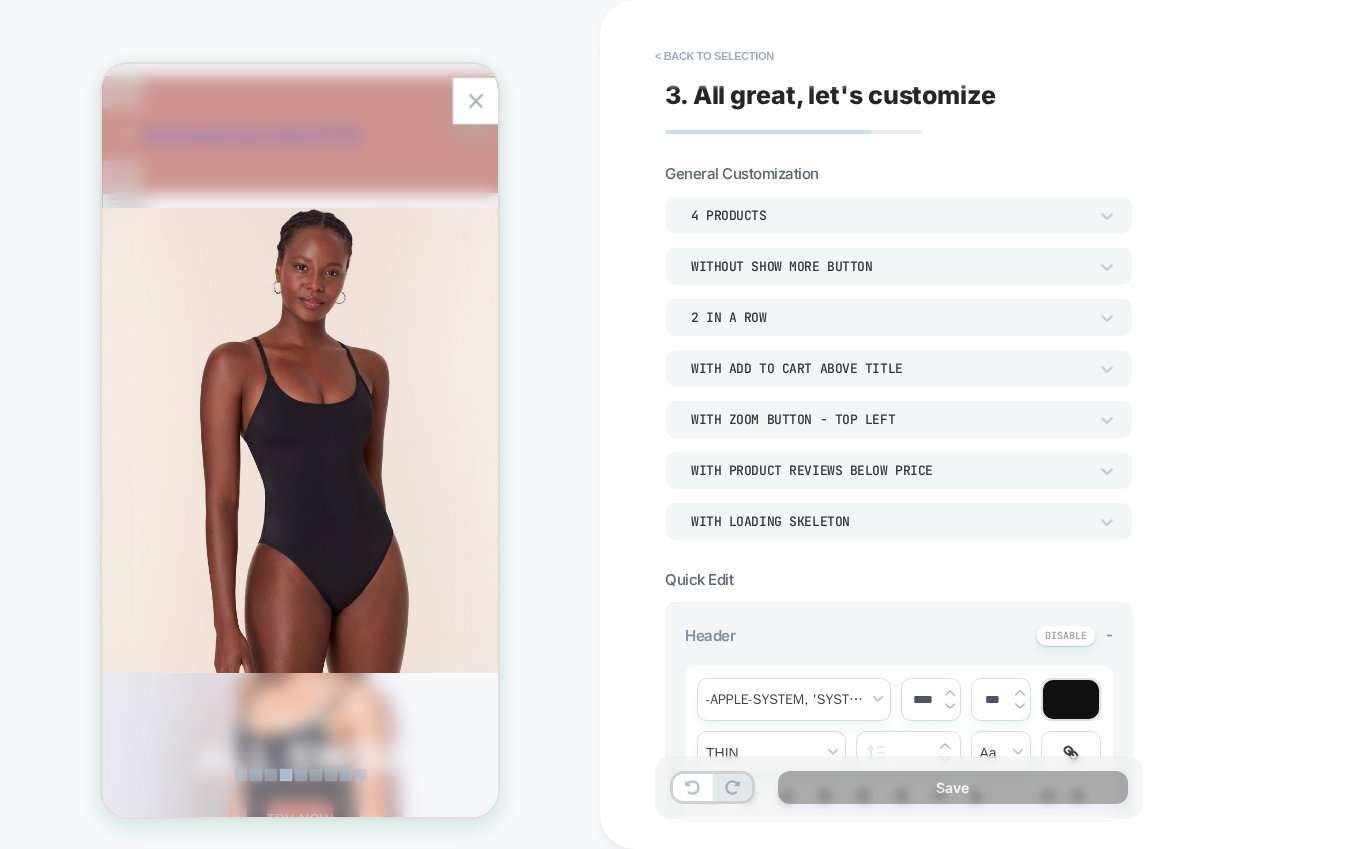 click at bounding box center (476, 101) 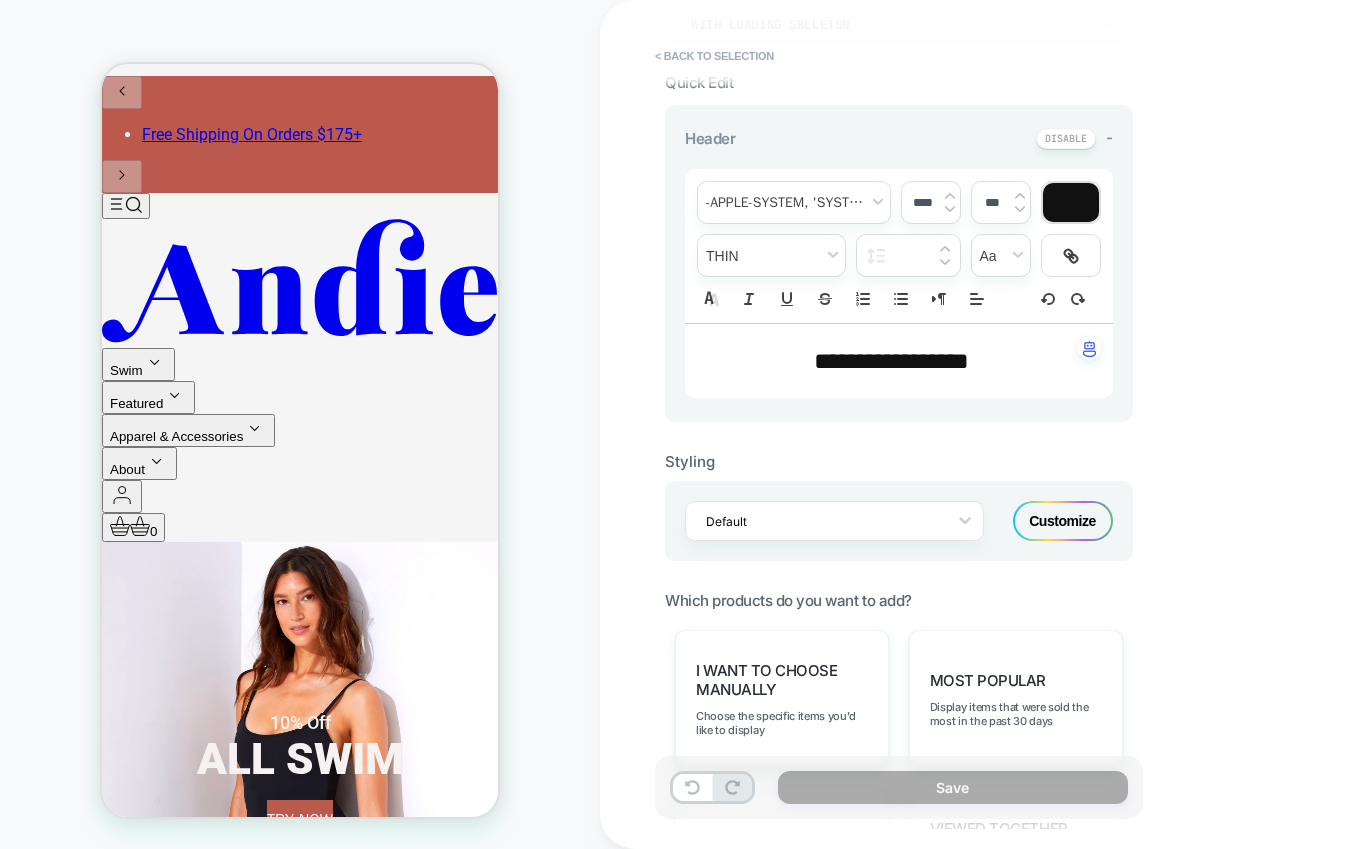 scroll, scrollTop: 548, scrollLeft: 0, axis: vertical 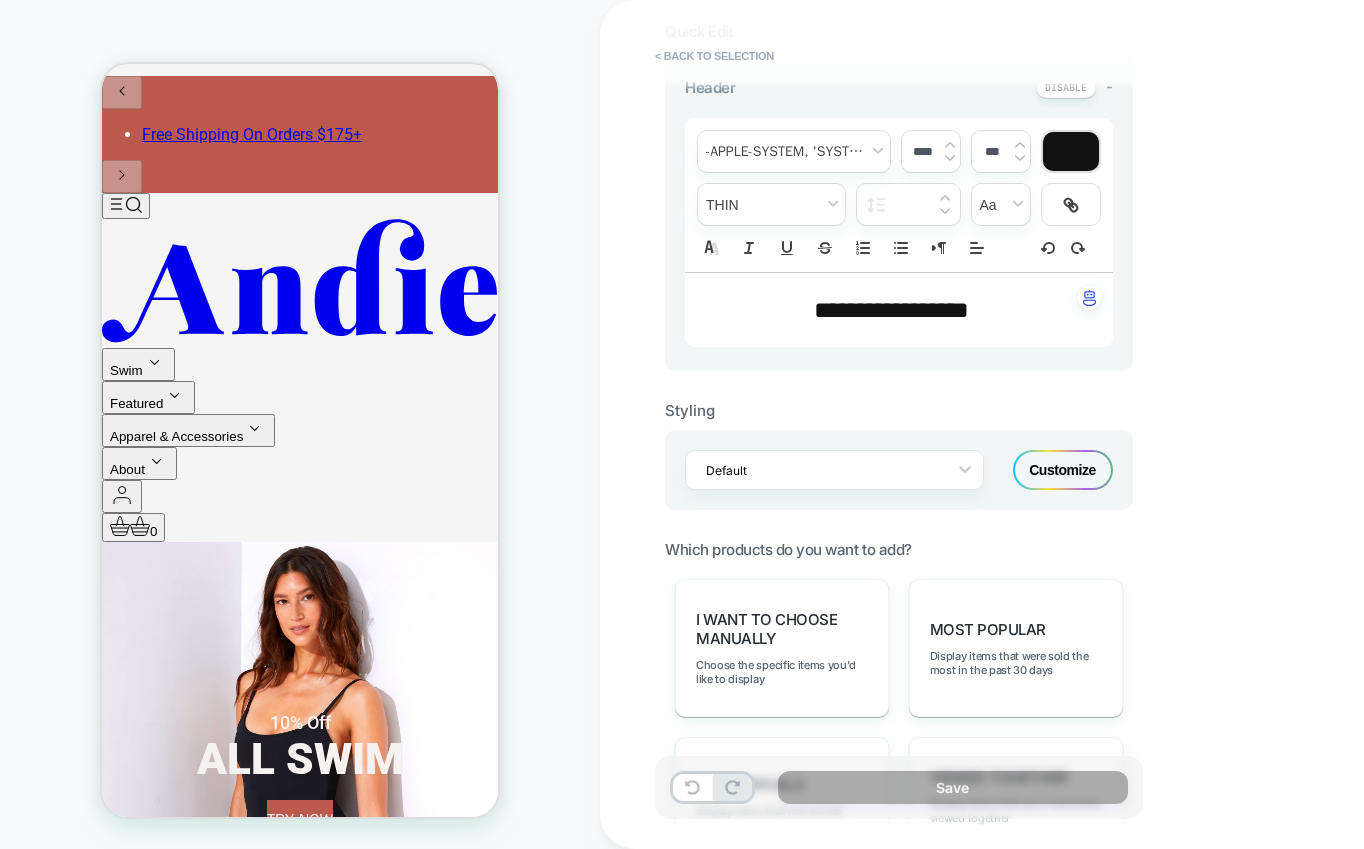 click on "Customize" at bounding box center [1063, 470] 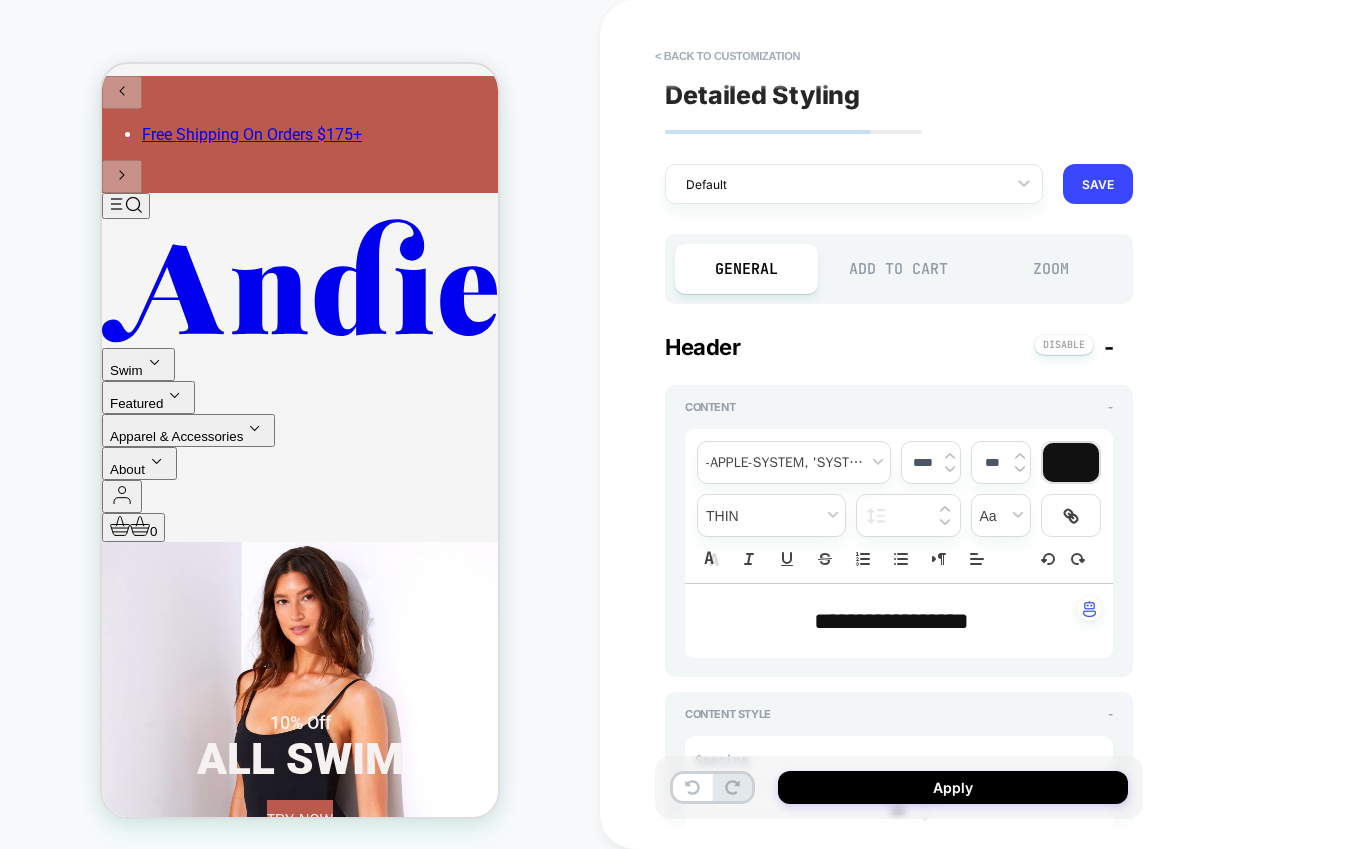 type on "*" 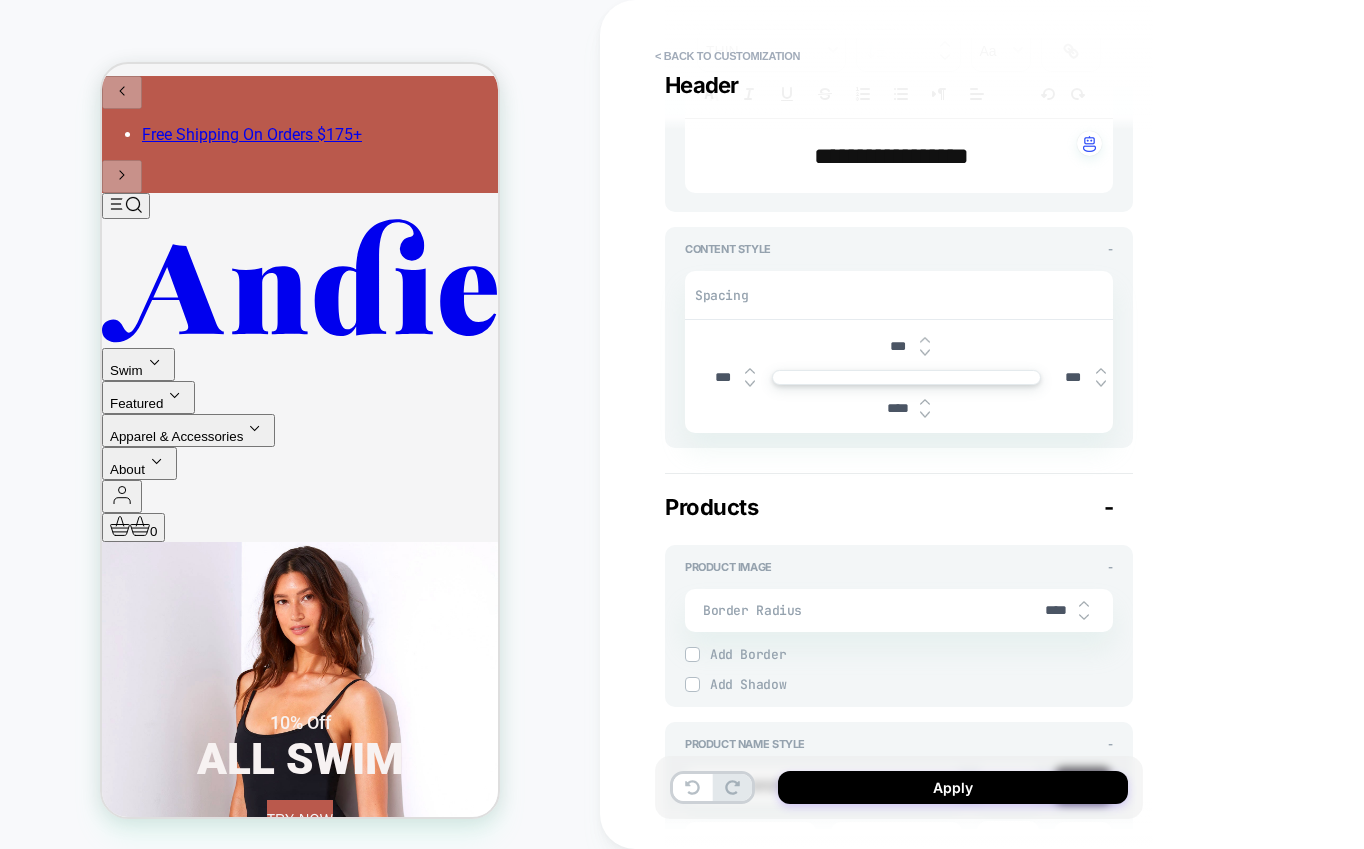 scroll, scrollTop: 517, scrollLeft: 0, axis: vertical 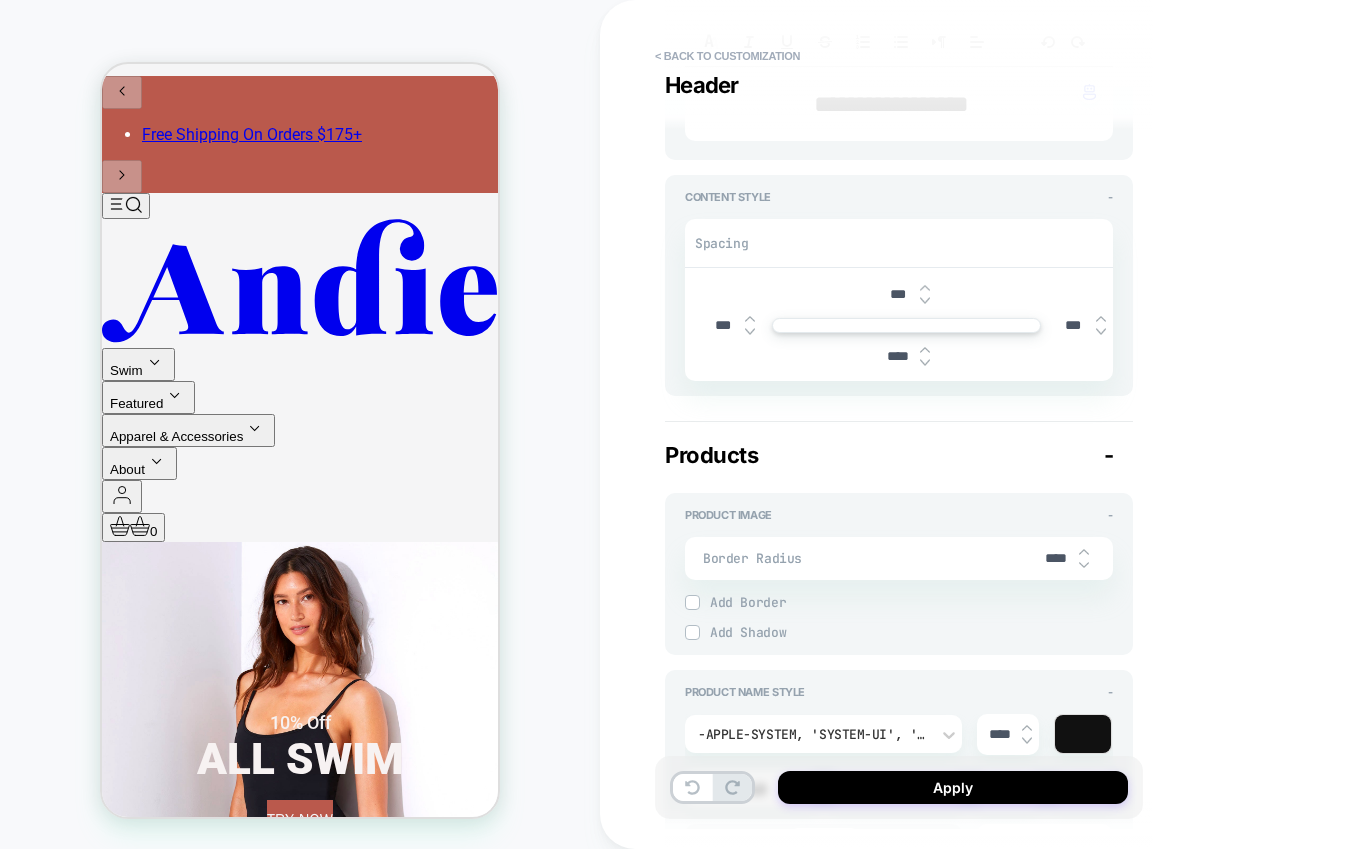 click on "****" at bounding box center [1056, 558] 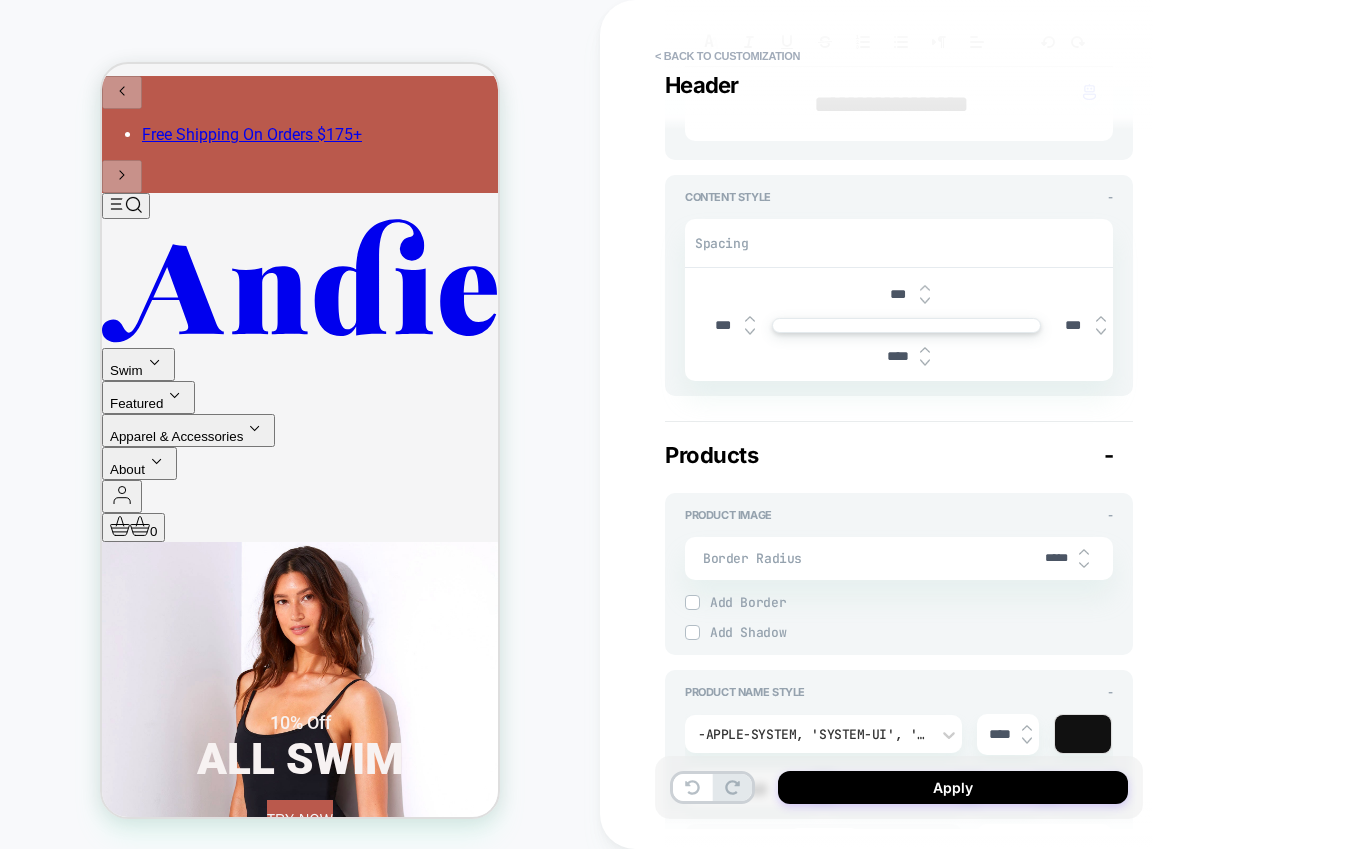 type on "*" 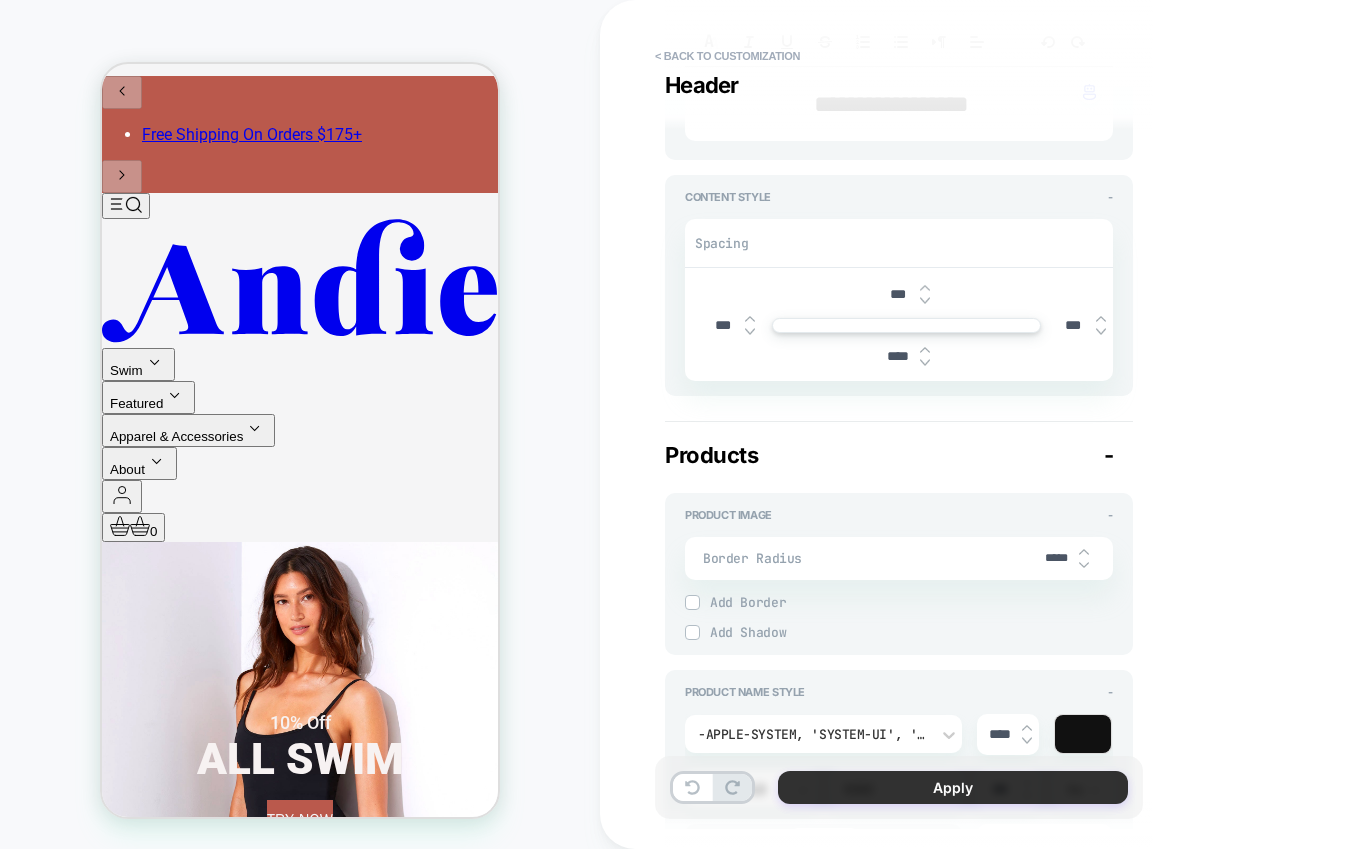 type on "*****" 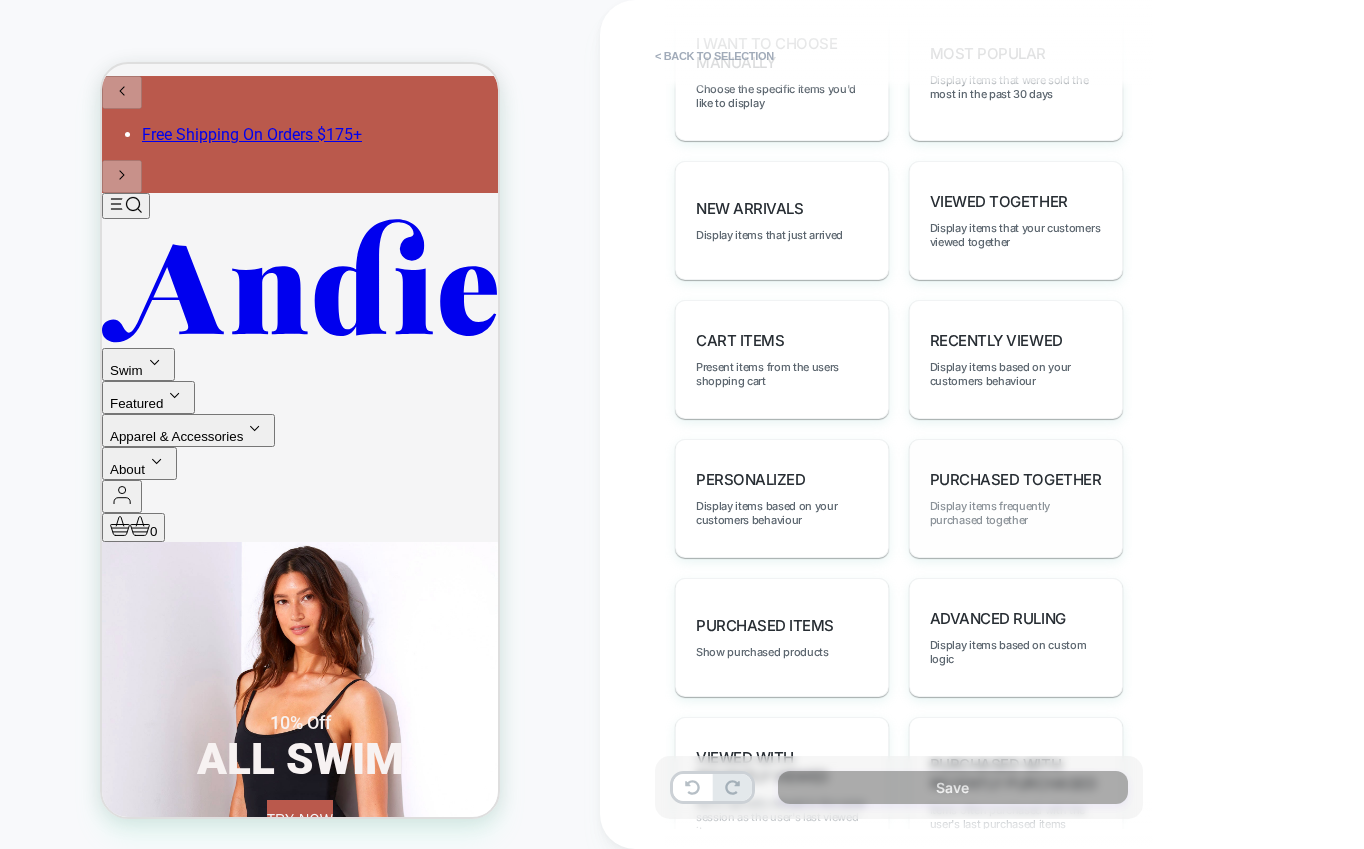 scroll, scrollTop: 1125, scrollLeft: 0, axis: vertical 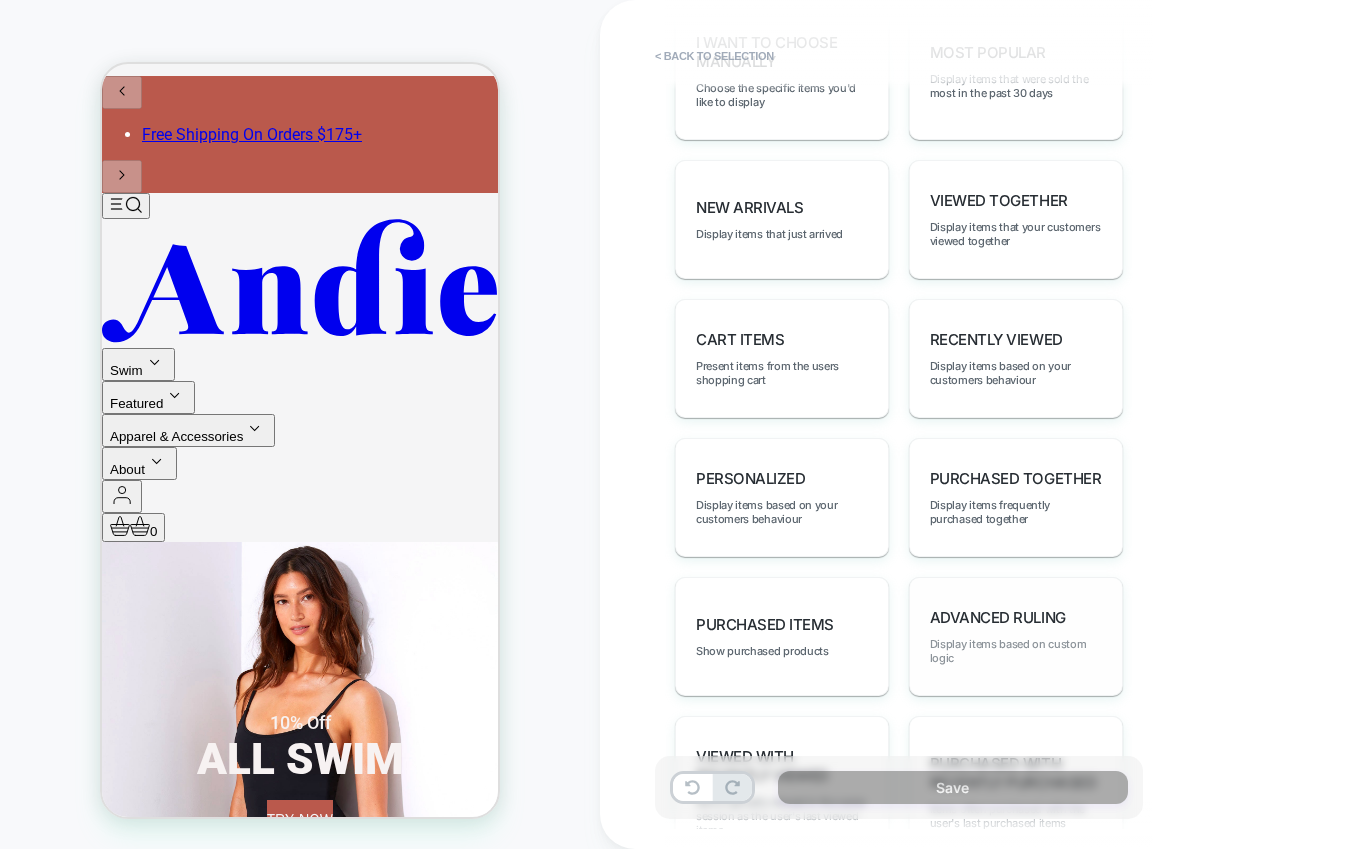 click on "Display items based on custom logic" at bounding box center [1016, 651] 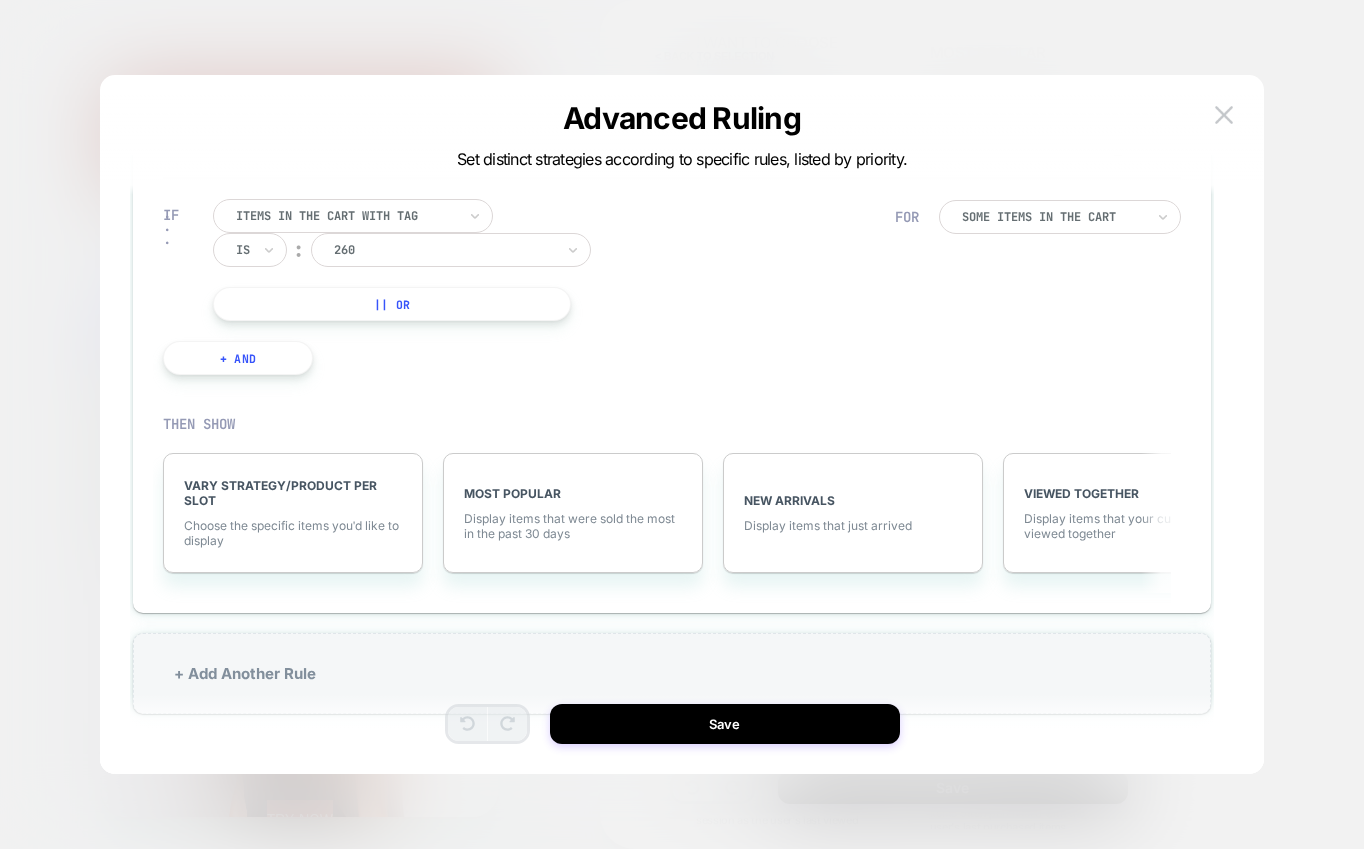 scroll, scrollTop: 0, scrollLeft: 0, axis: both 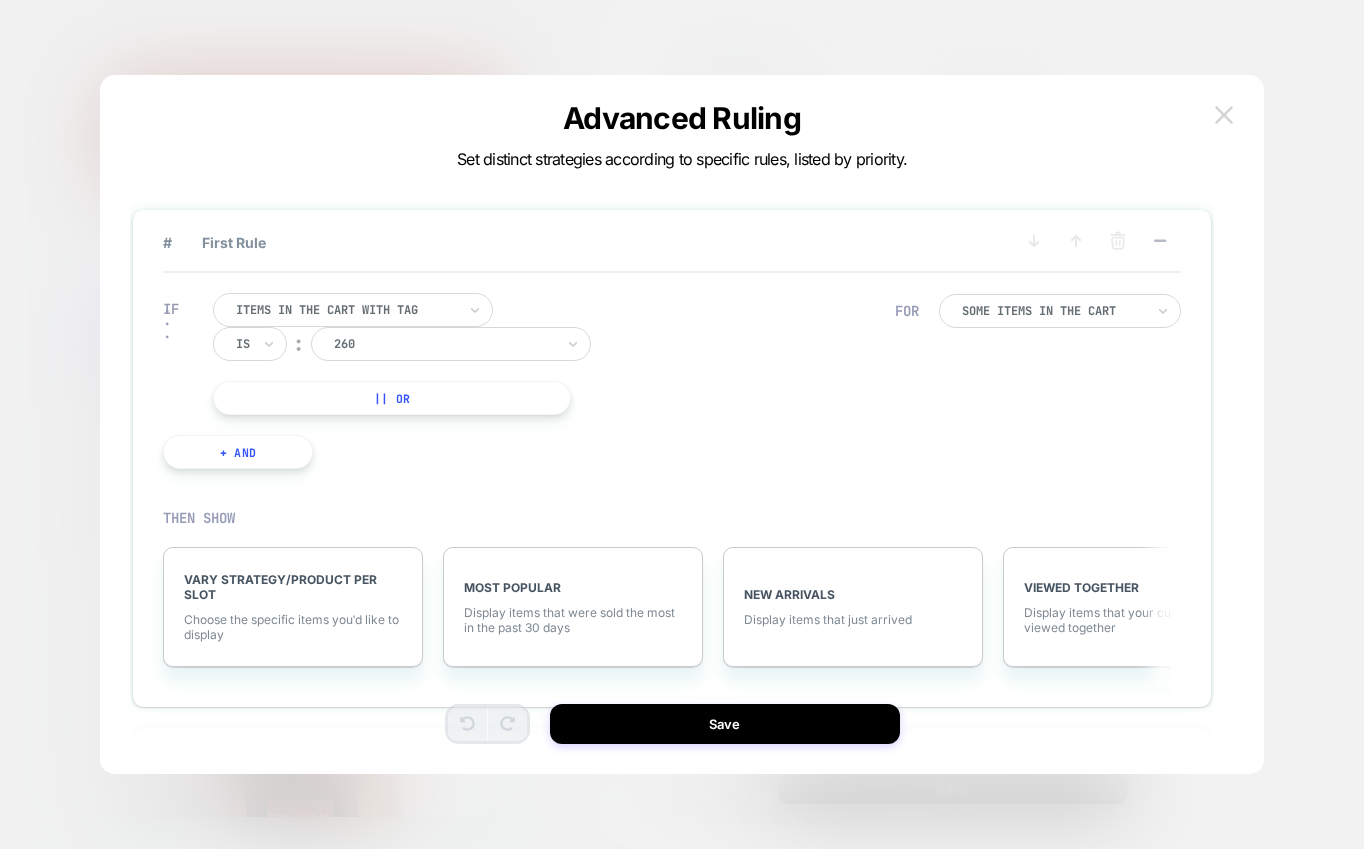 click at bounding box center [1224, 114] 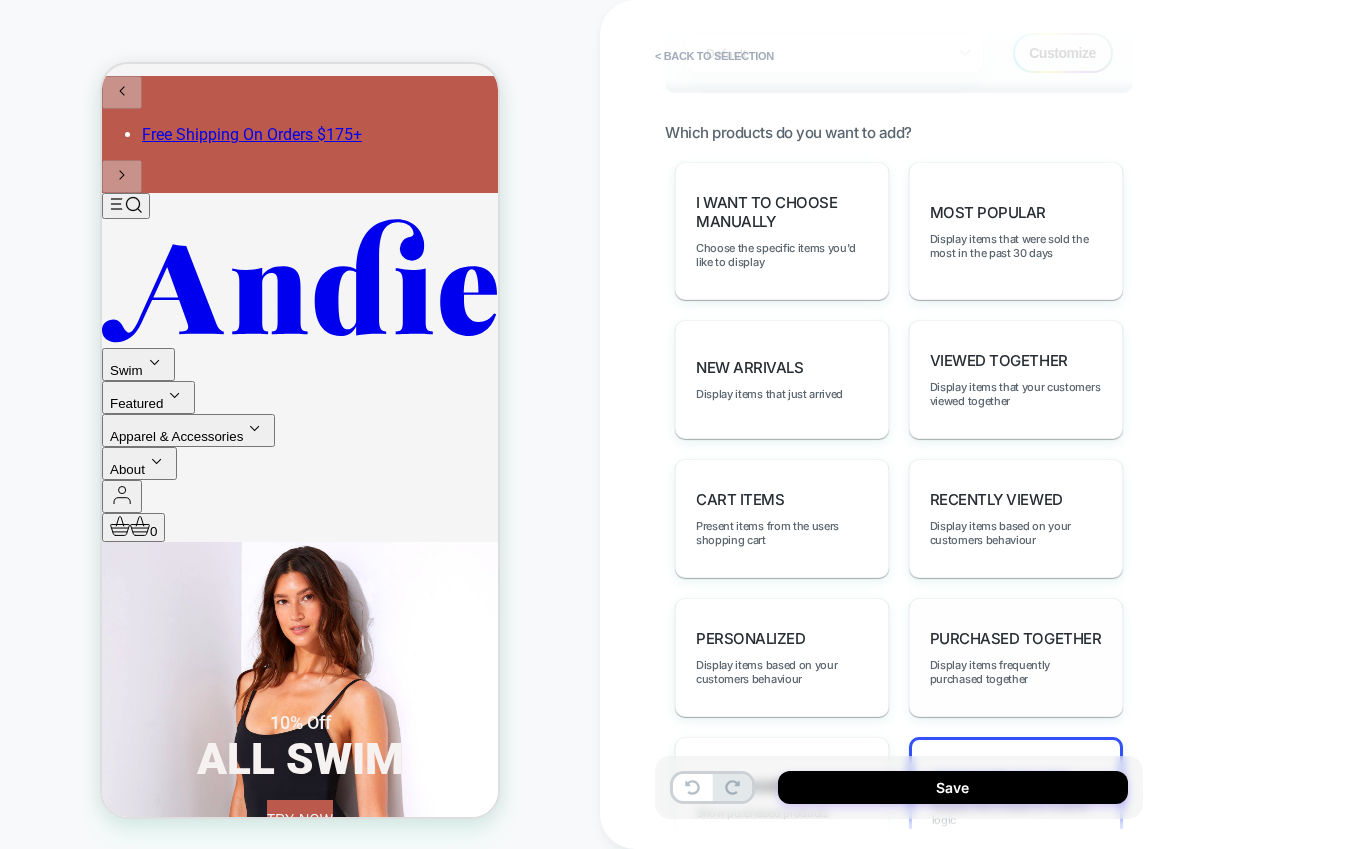 scroll, scrollTop: 809, scrollLeft: 0, axis: vertical 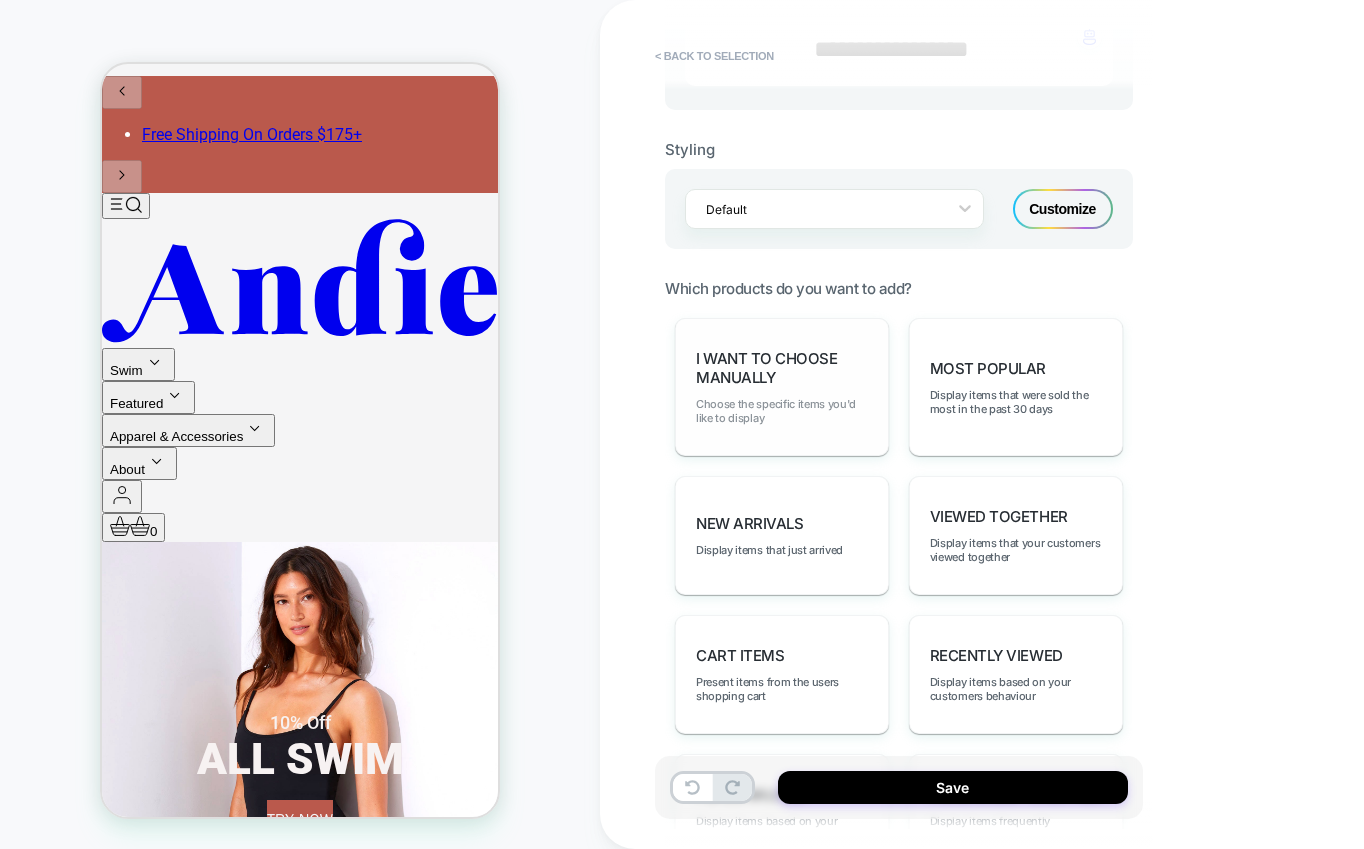 click on "Choose the specific items you'd like to display" at bounding box center [782, 411] 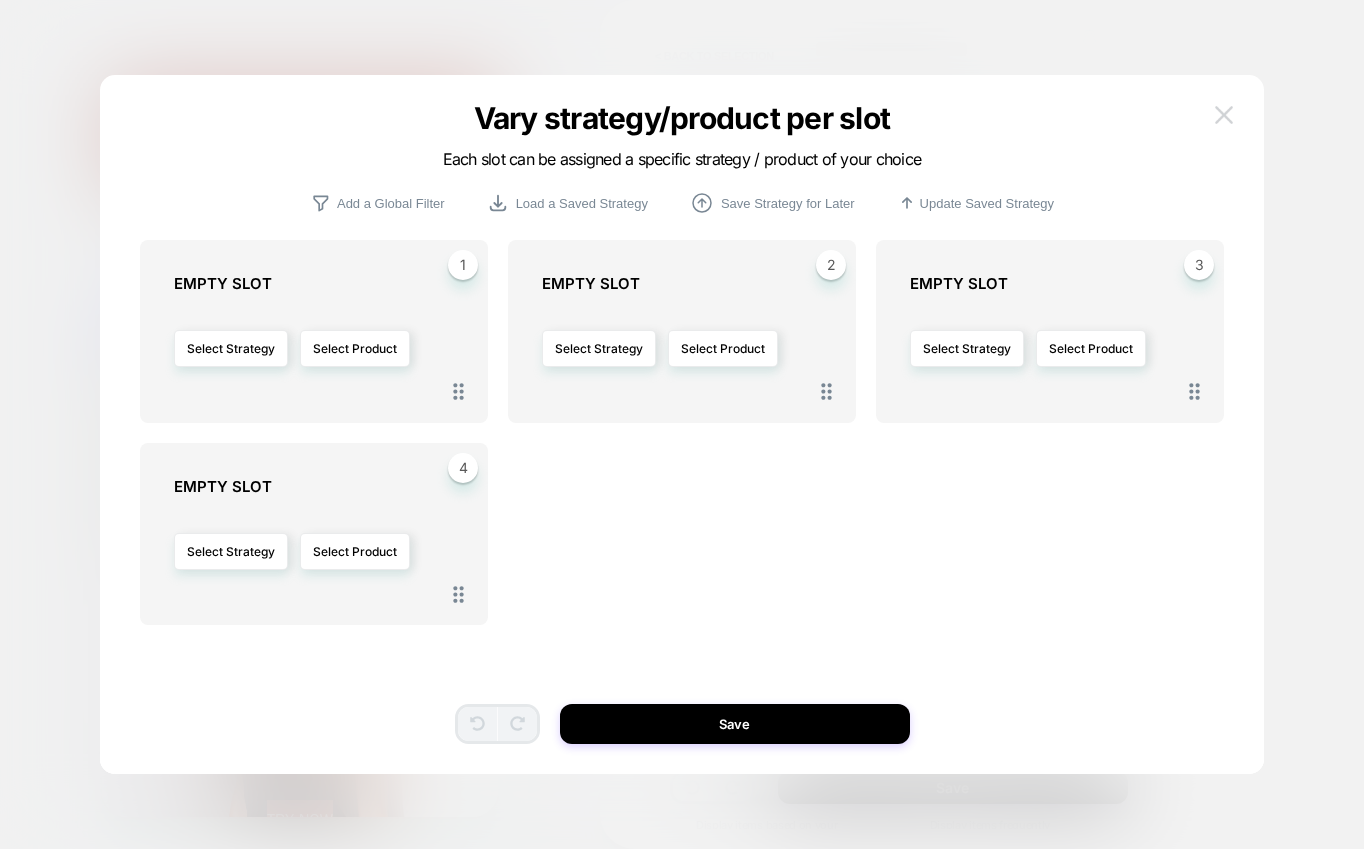 click at bounding box center (1224, 114) 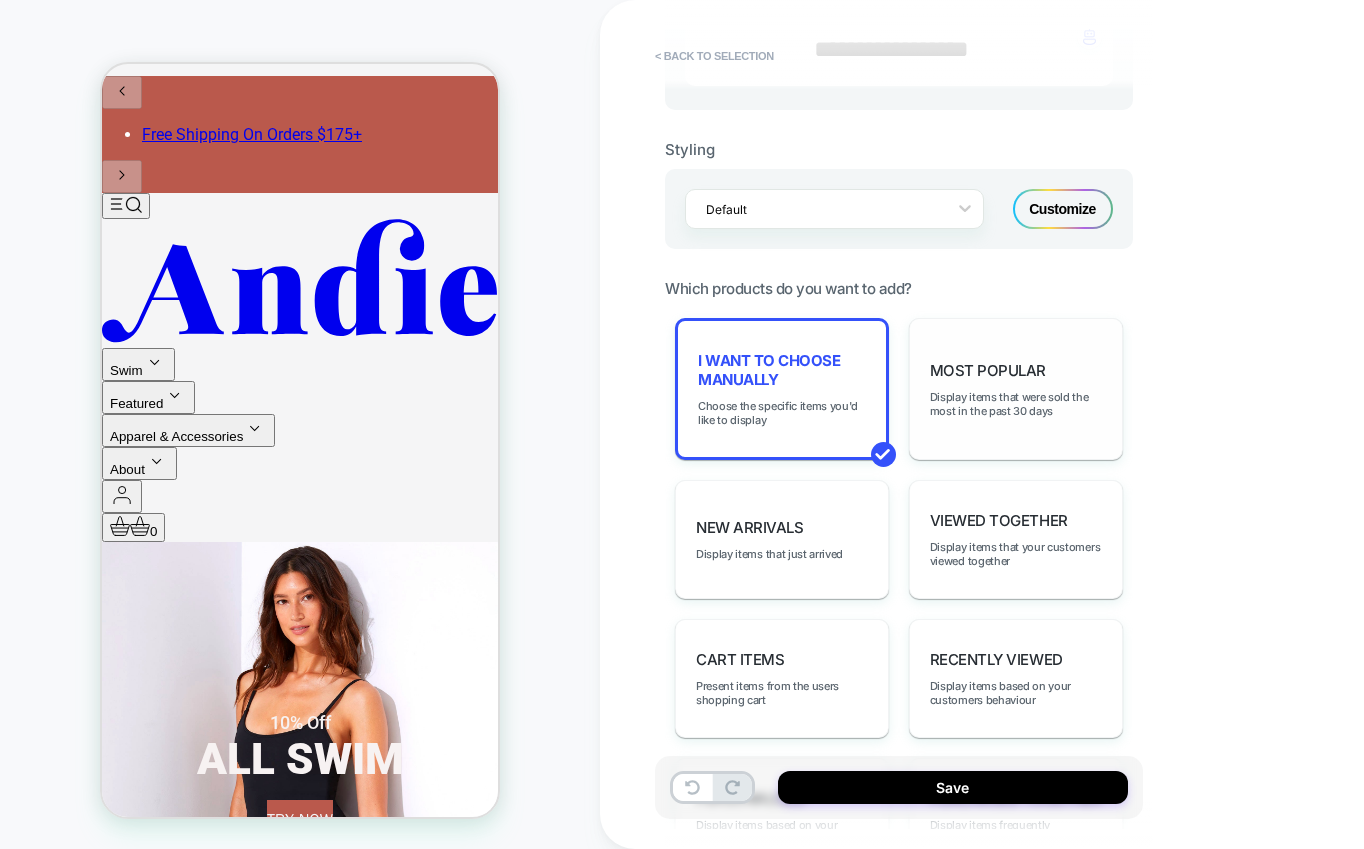 click on "Most Popular Display items that were sold the most in the past 30 days" at bounding box center (1016, 389) 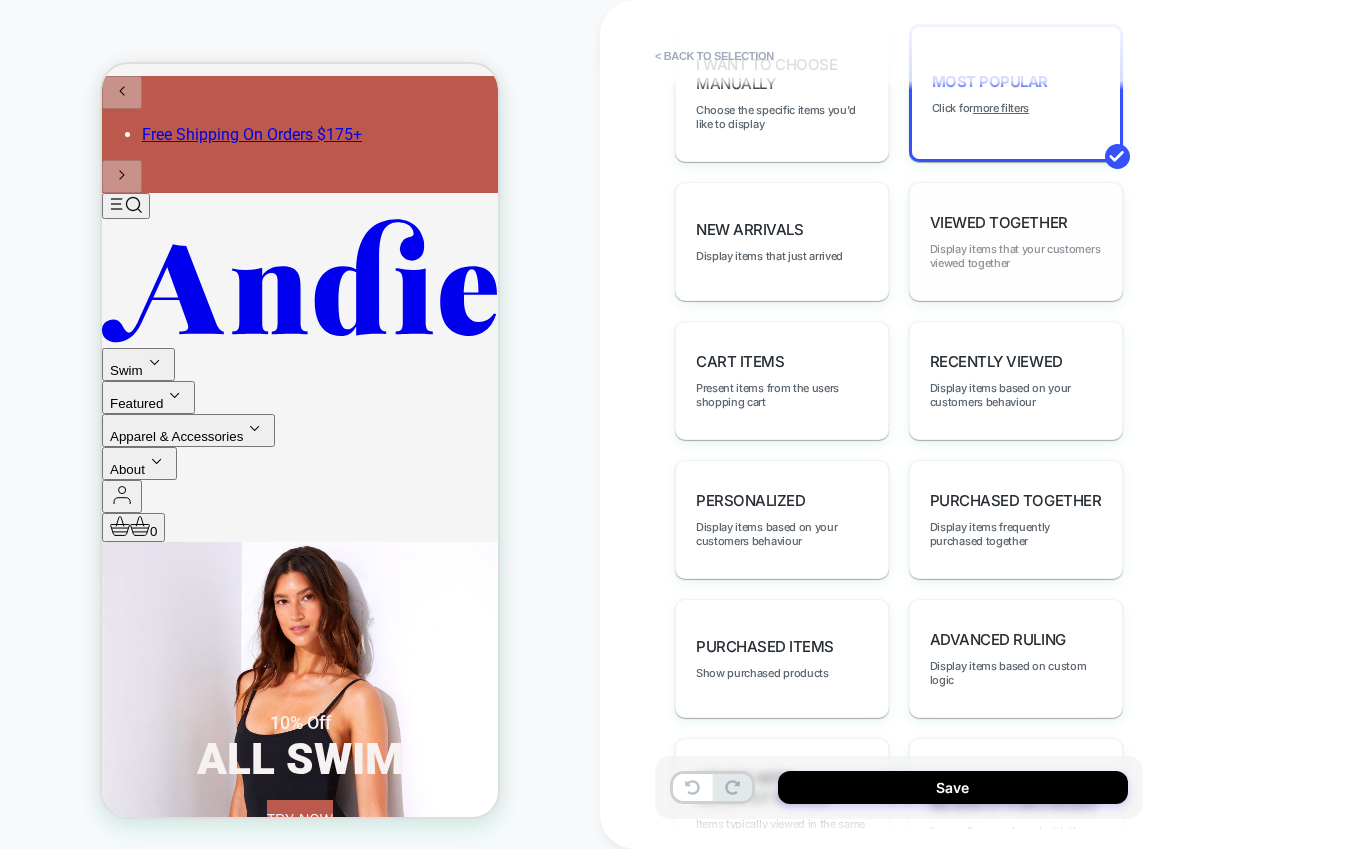 scroll, scrollTop: 1108, scrollLeft: 0, axis: vertical 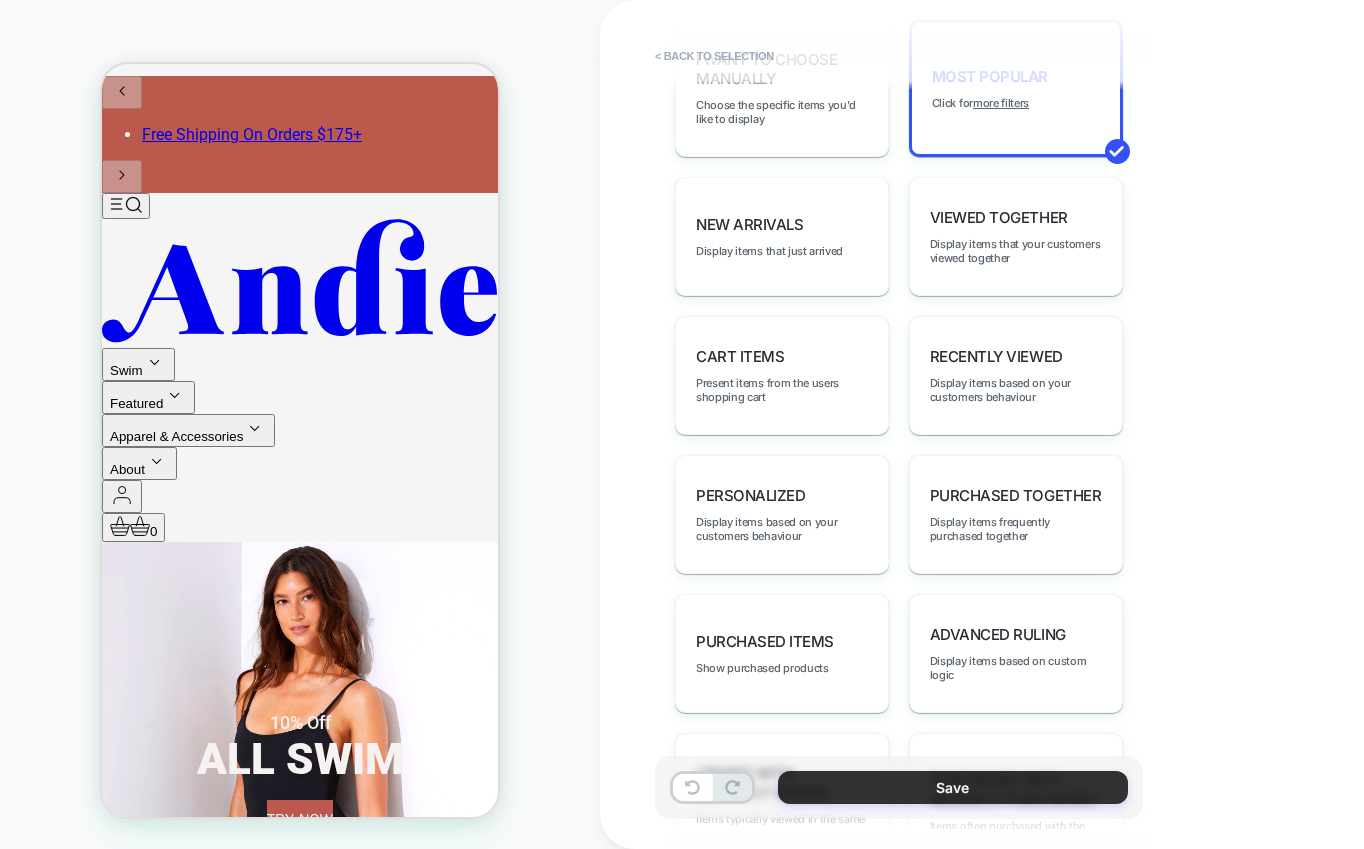 click on "Save" at bounding box center (953, 787) 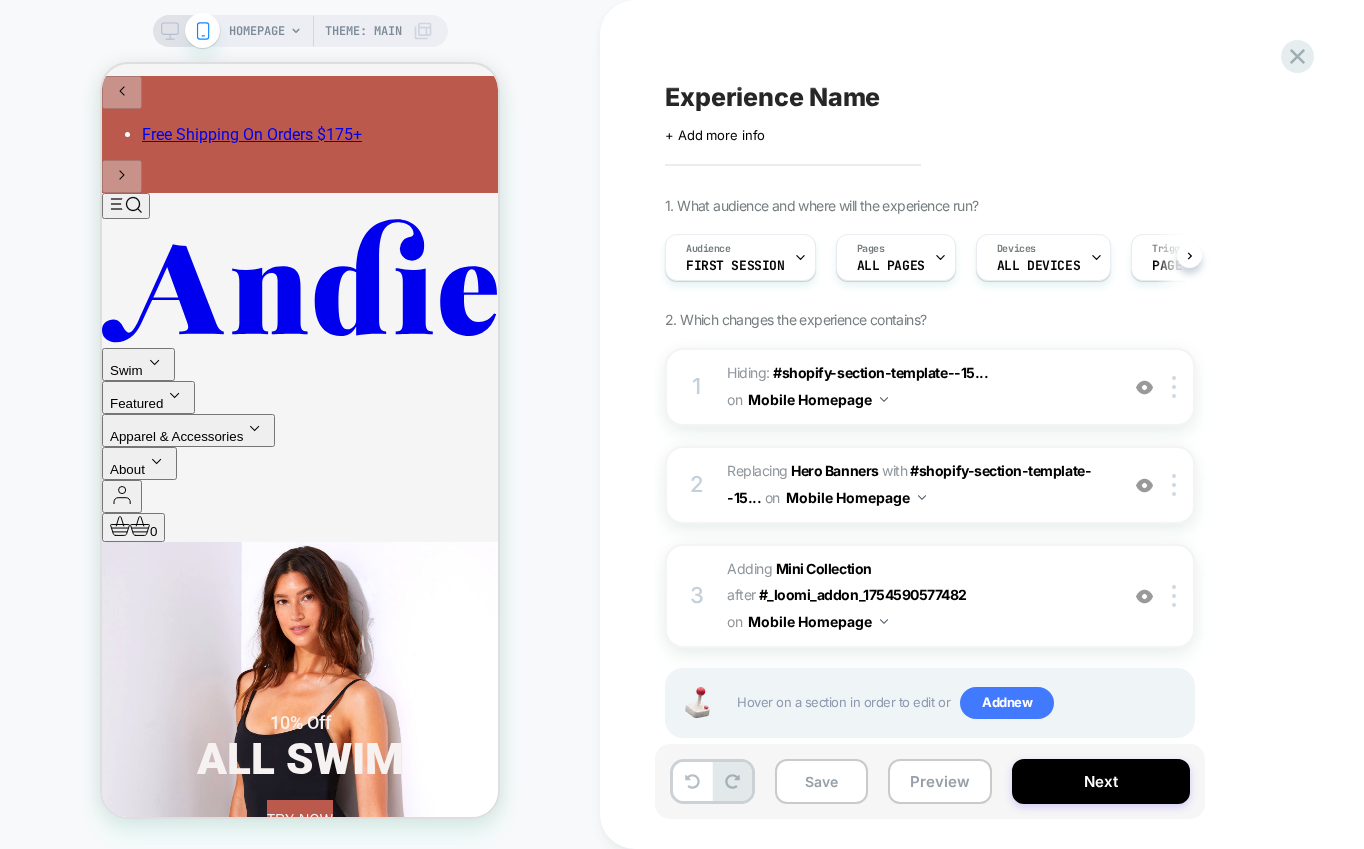scroll, scrollTop: 0, scrollLeft: 1, axis: horizontal 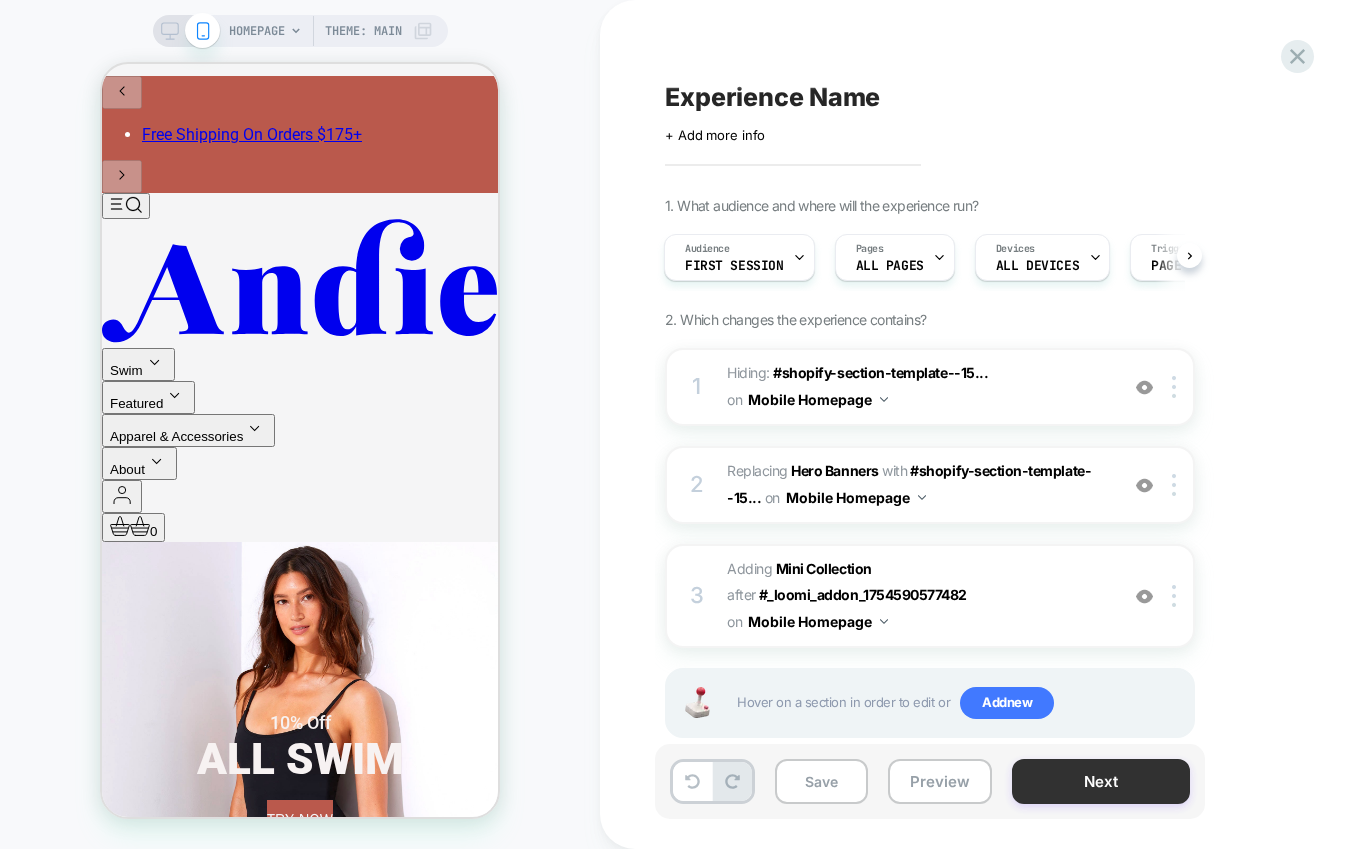 click on "Next" at bounding box center (1101, 781) 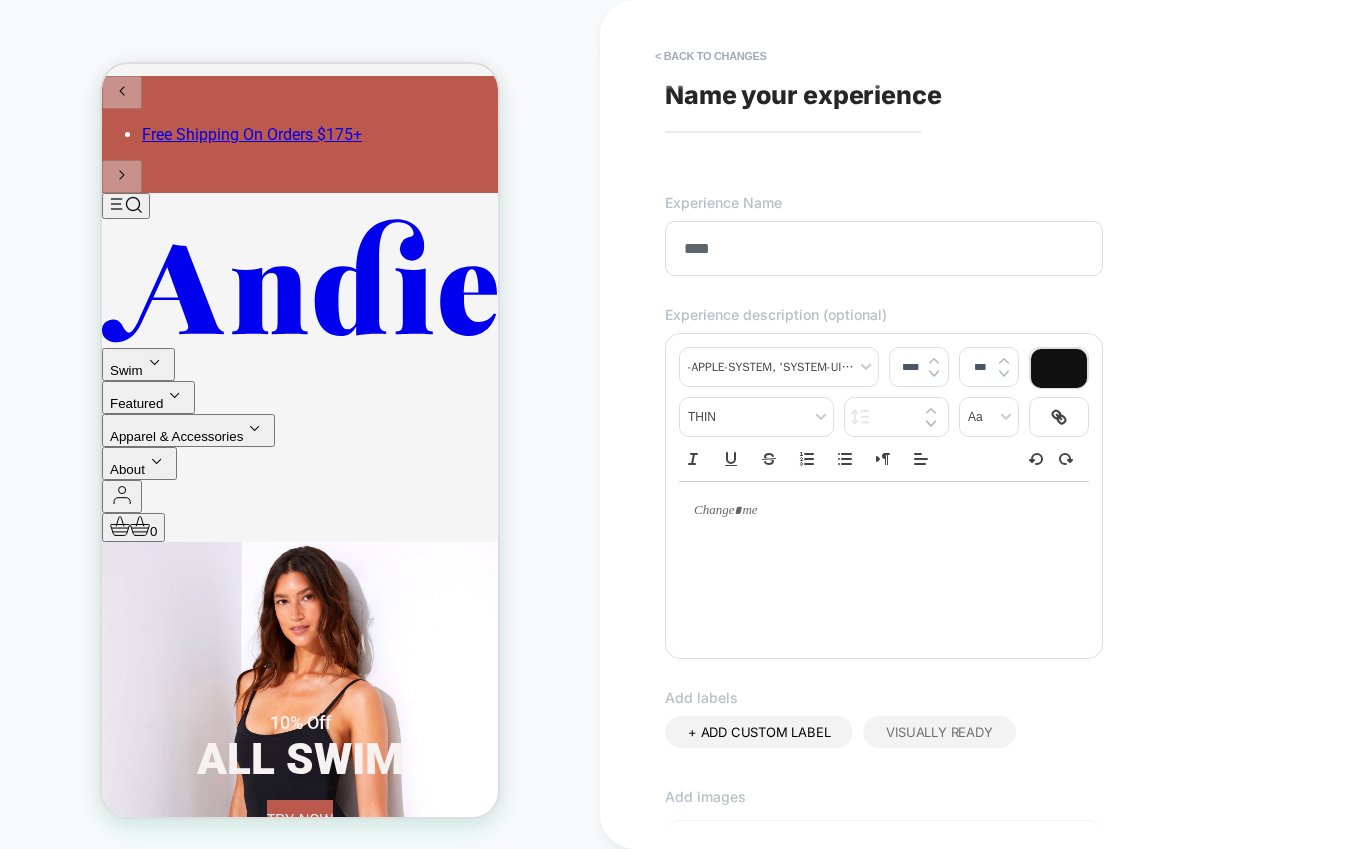 scroll, scrollTop: 428, scrollLeft: 0, axis: vertical 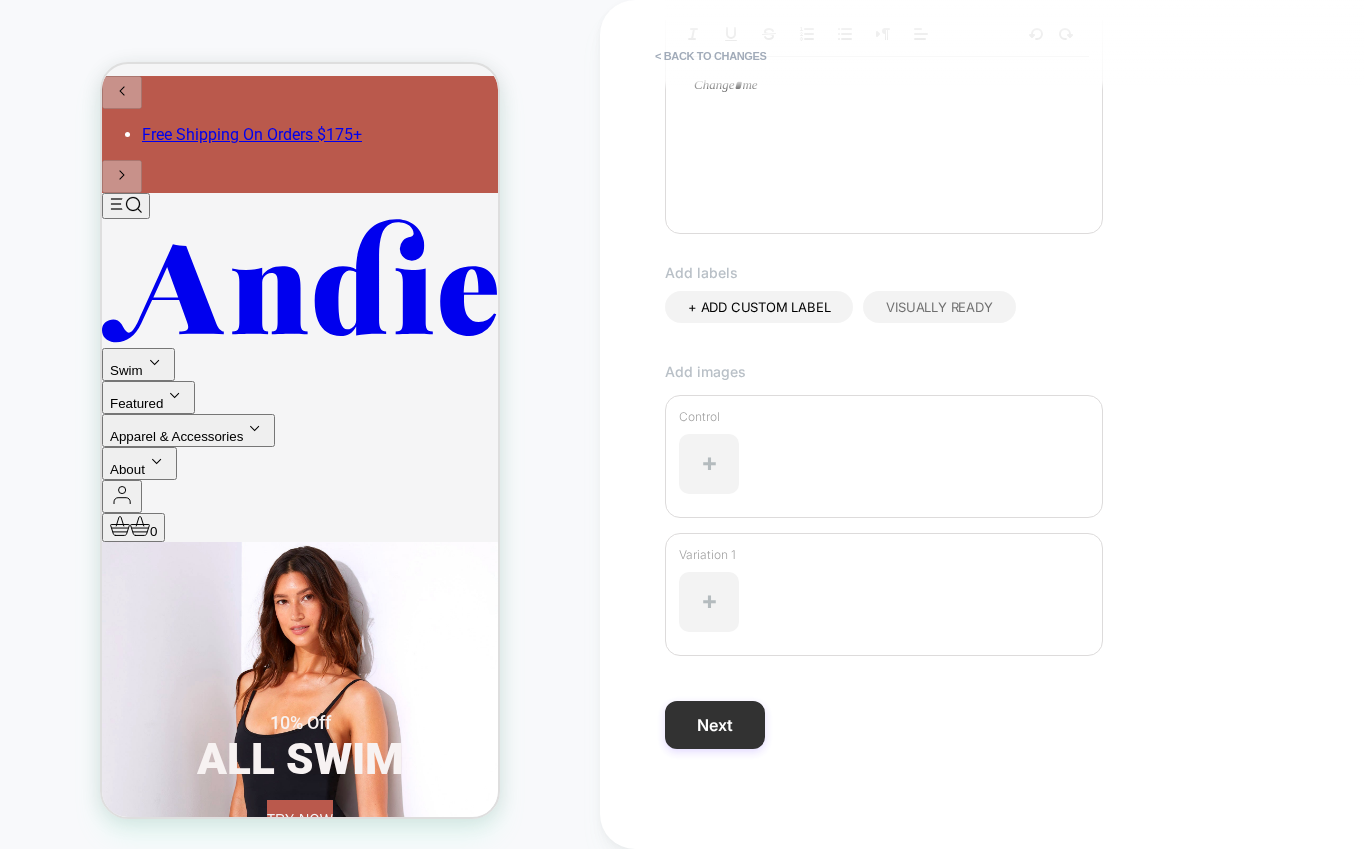 type on "****" 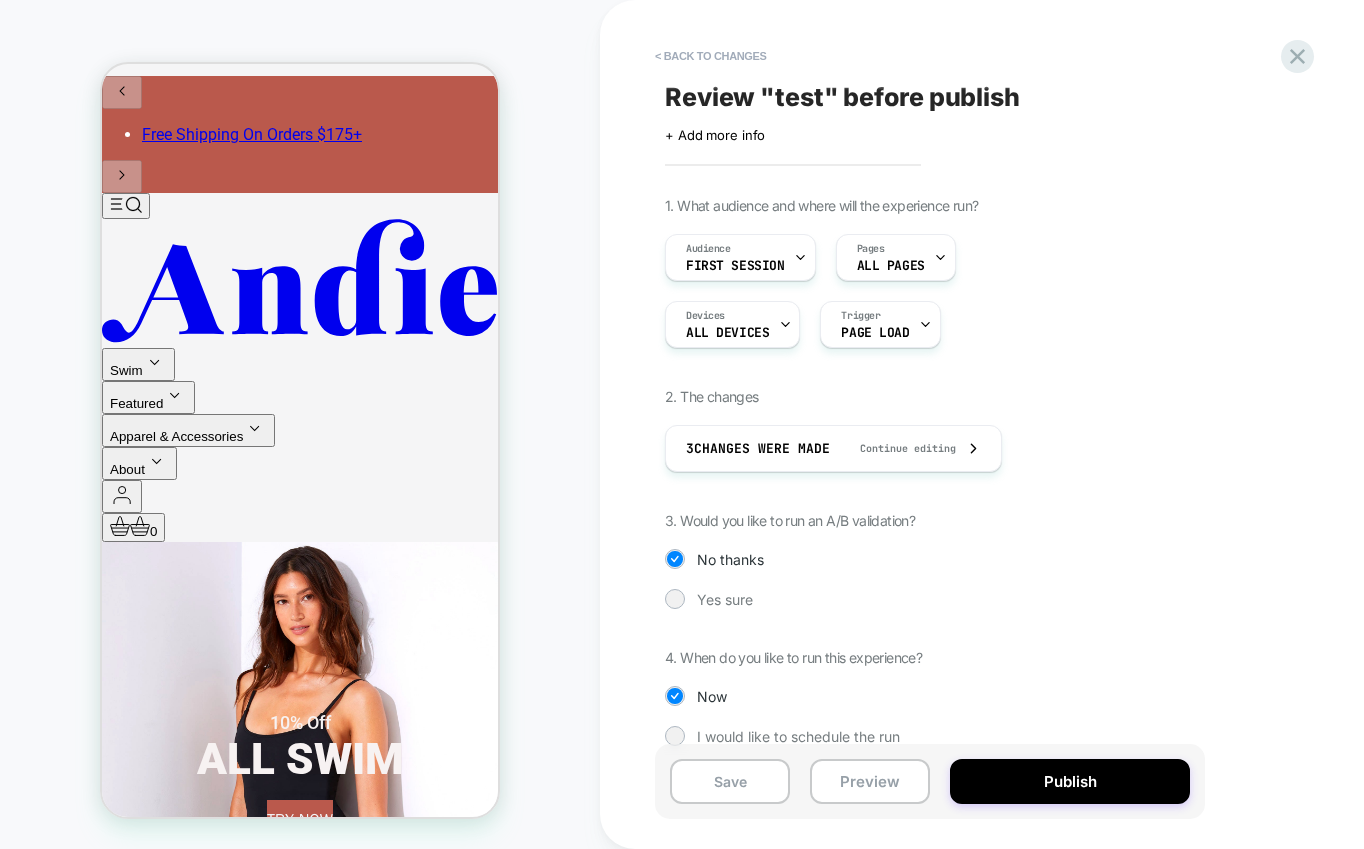 scroll, scrollTop: 27, scrollLeft: 0, axis: vertical 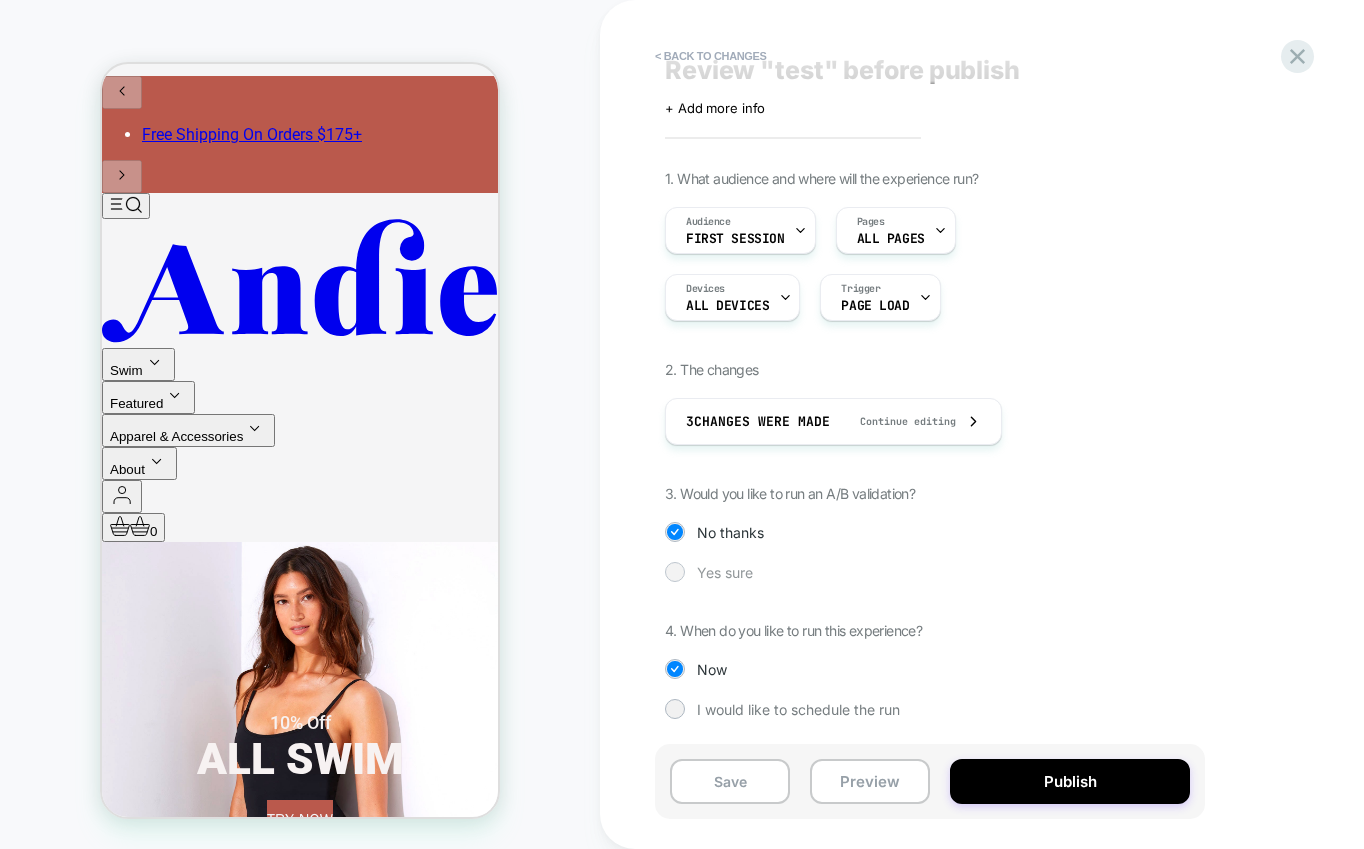 click at bounding box center (674, 571) 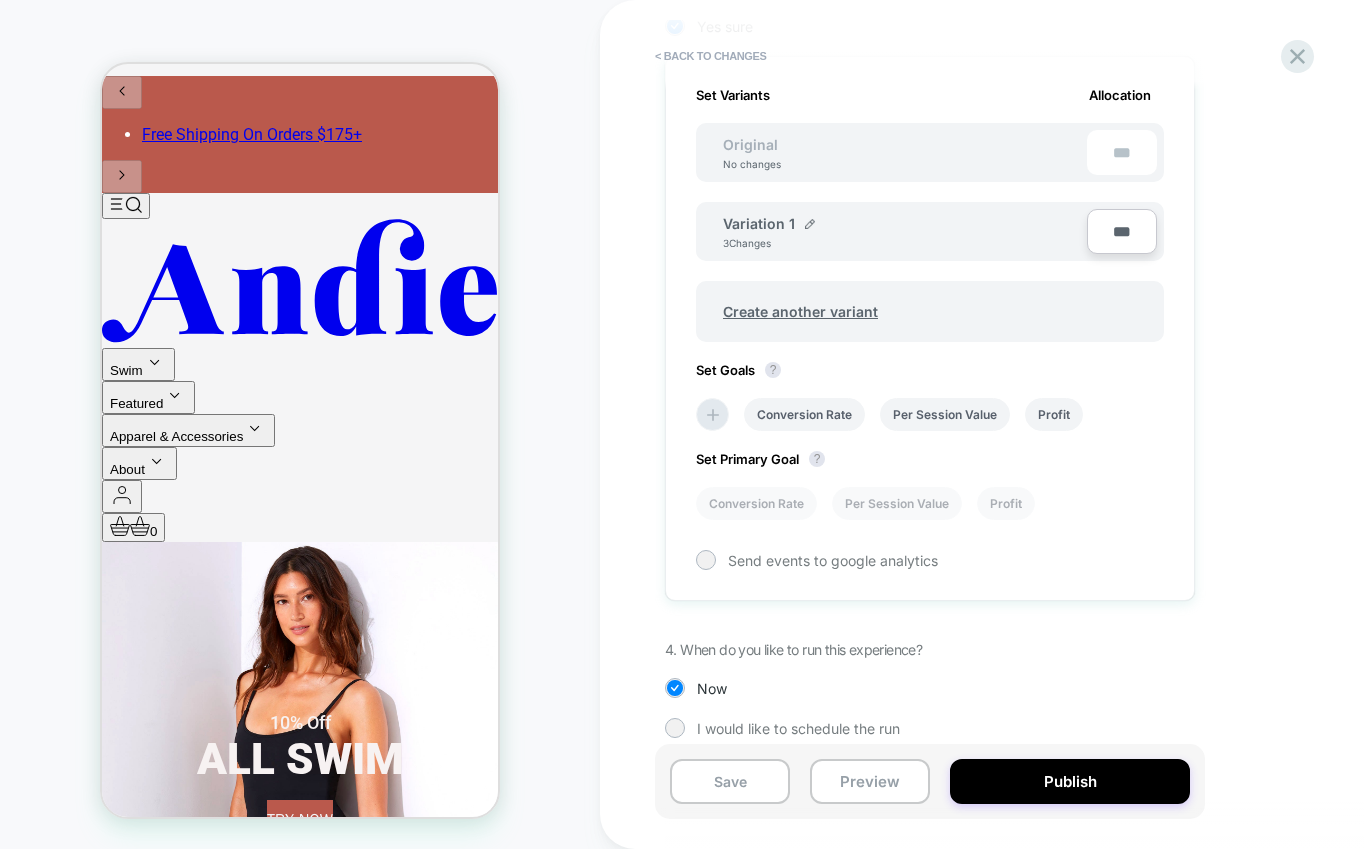 scroll, scrollTop: 571, scrollLeft: 0, axis: vertical 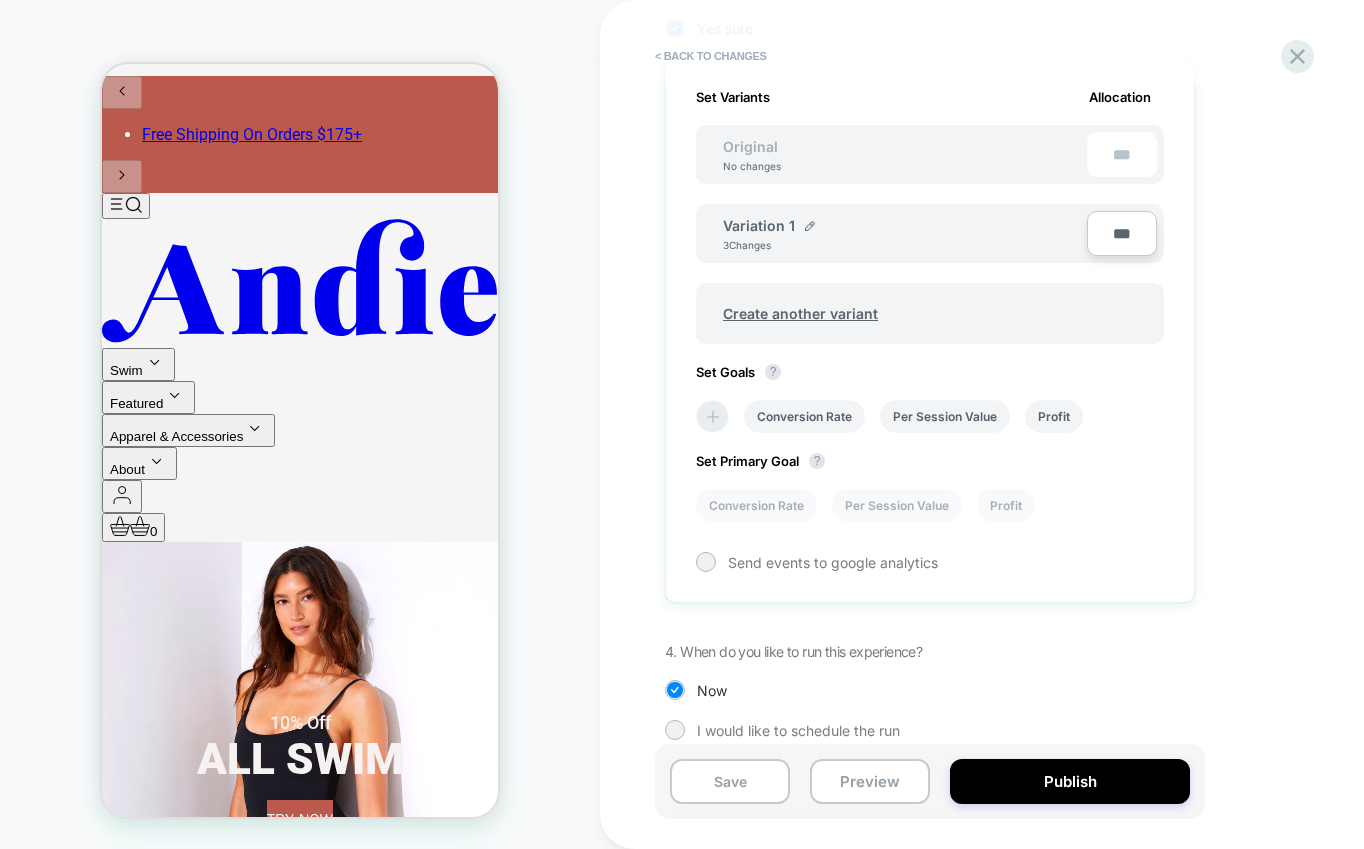 click 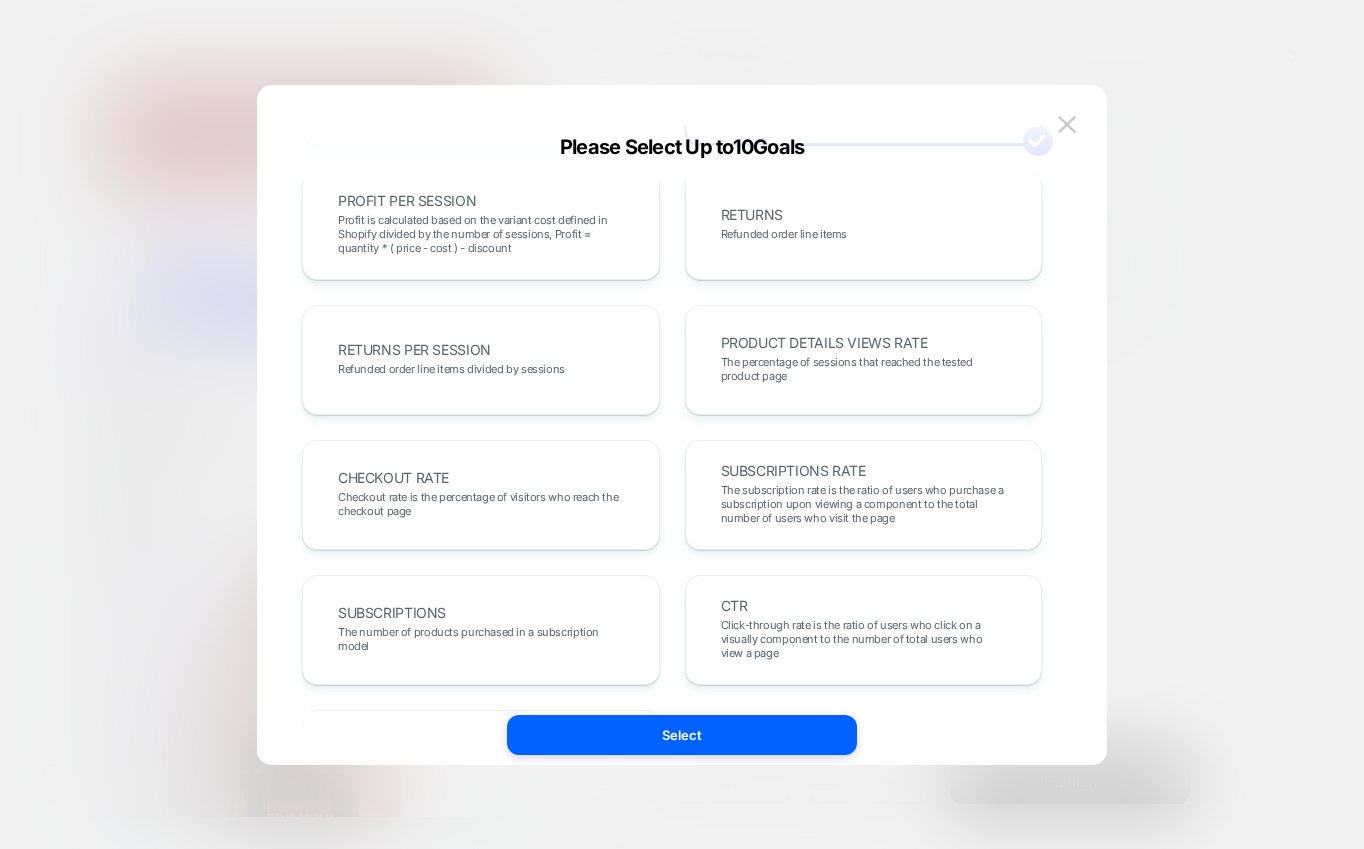 scroll, scrollTop: 690, scrollLeft: 0, axis: vertical 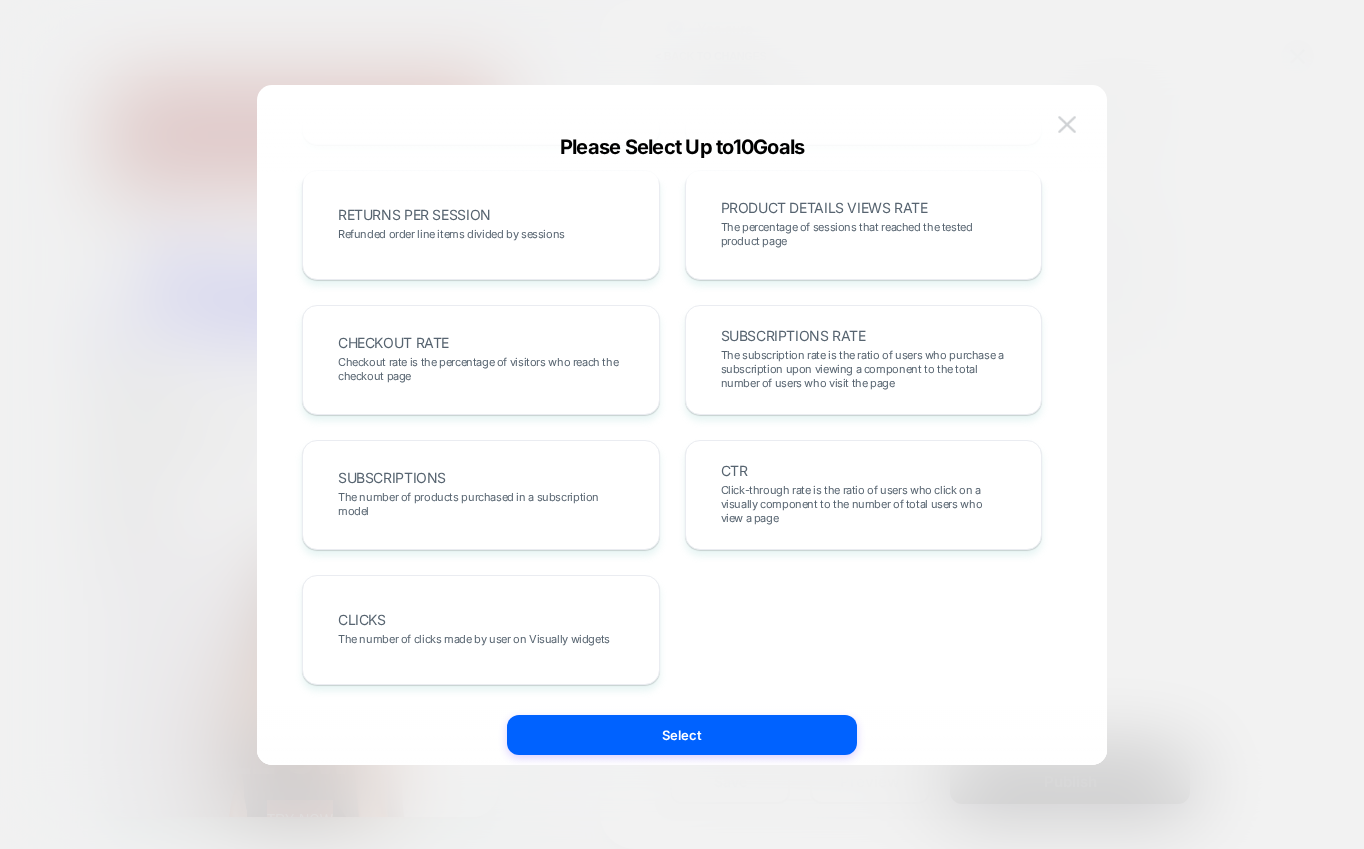 click at bounding box center (1067, 124) 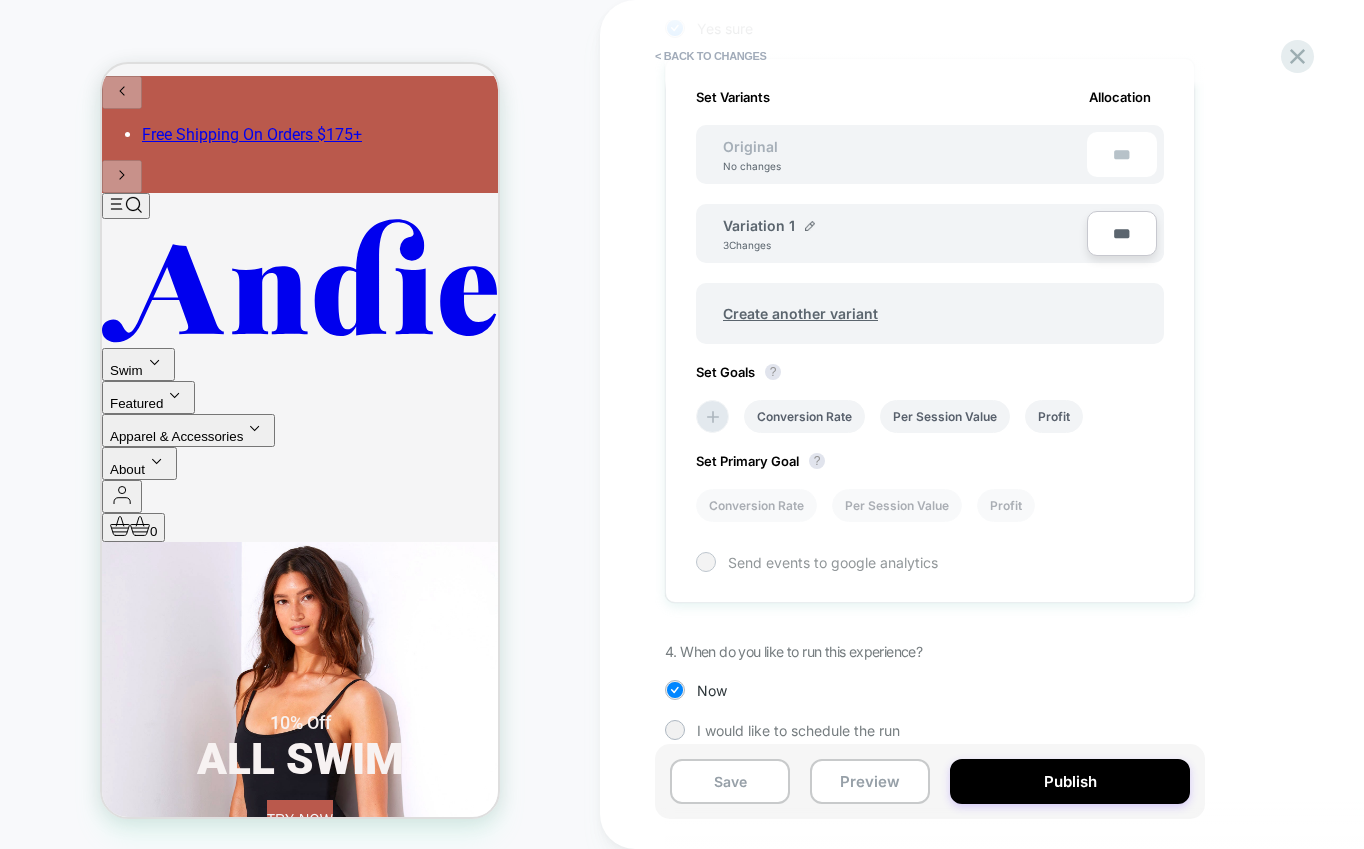 click at bounding box center [705, 561] 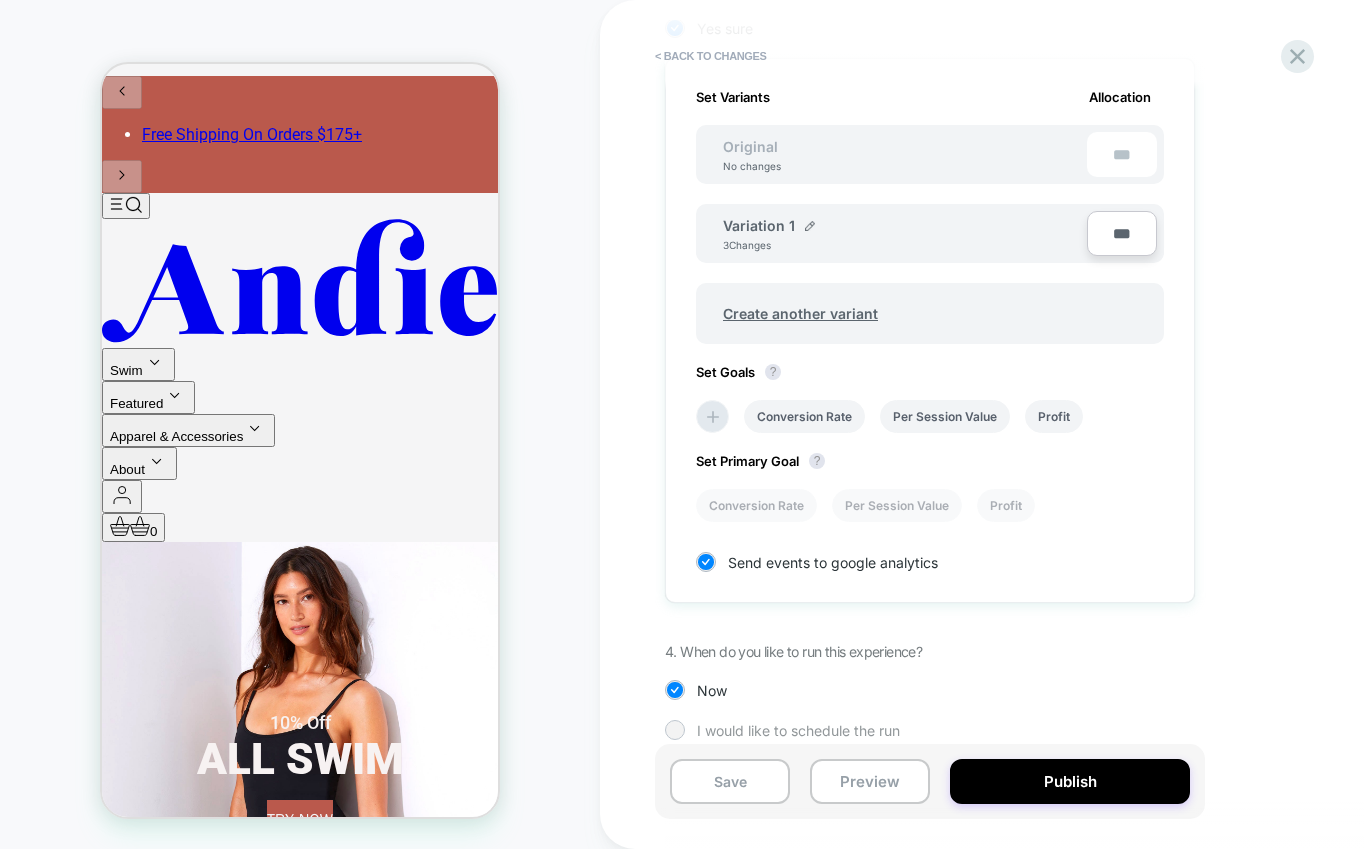 click at bounding box center [674, 729] 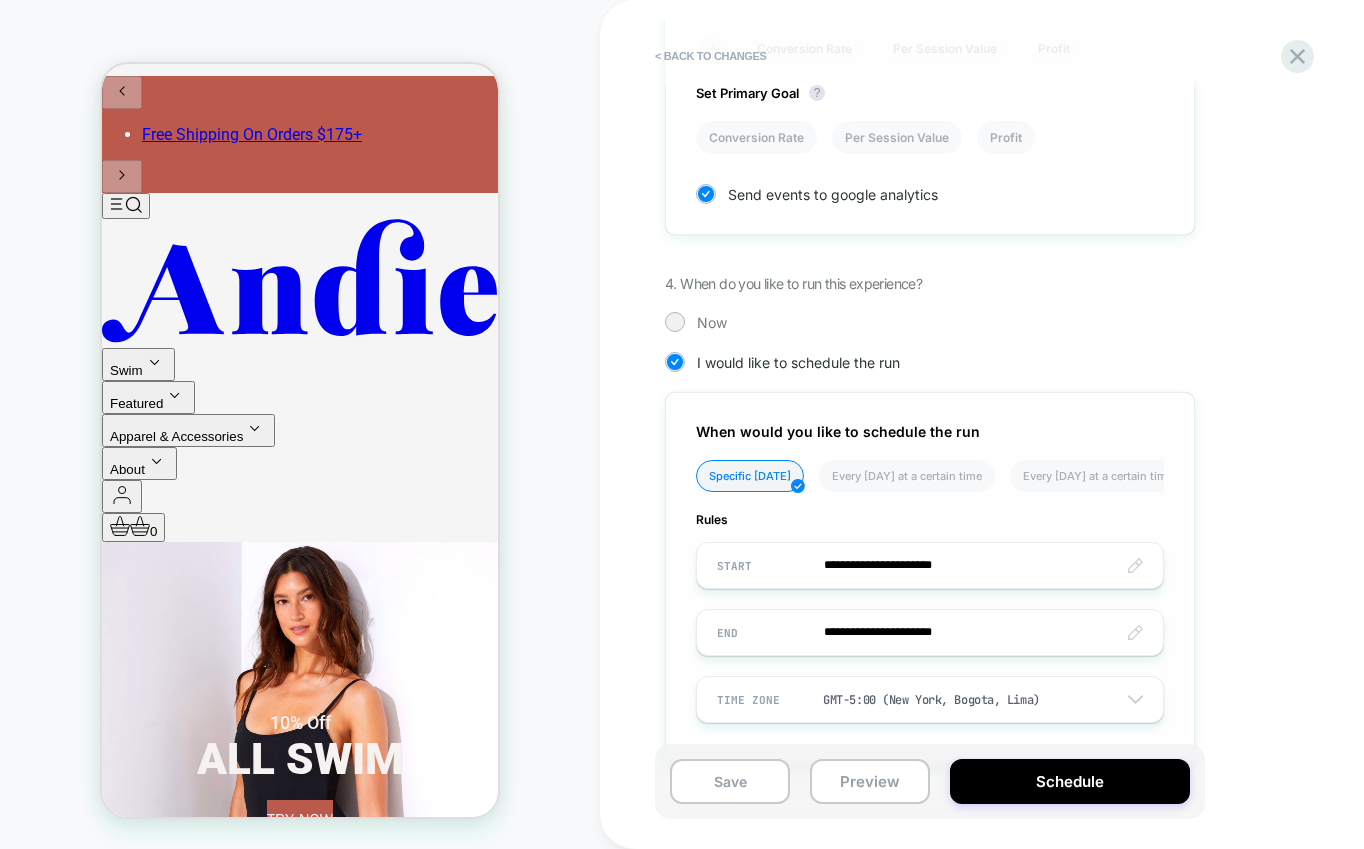 scroll, scrollTop: 984, scrollLeft: 0, axis: vertical 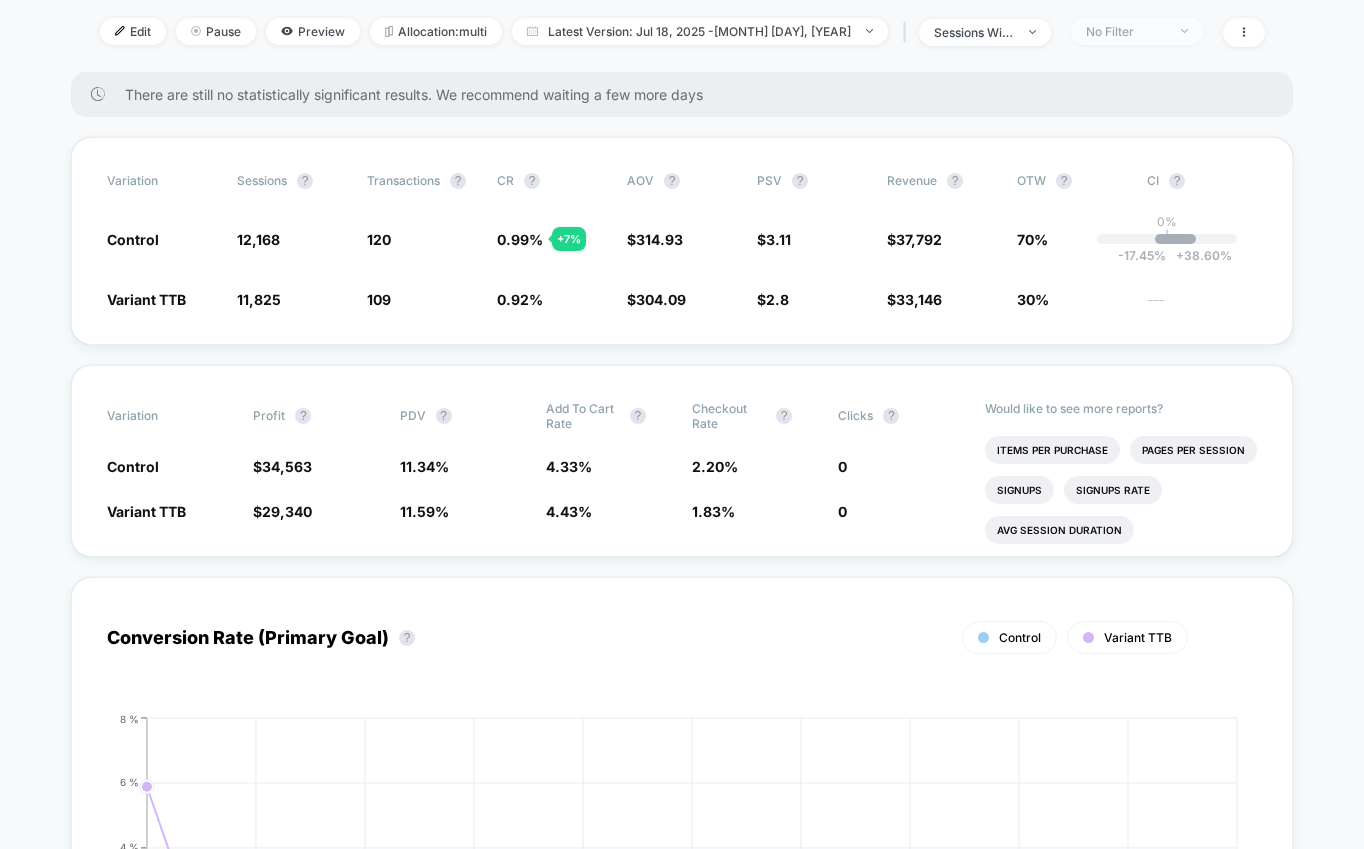 click on "No Filter" at bounding box center [1126, 31] 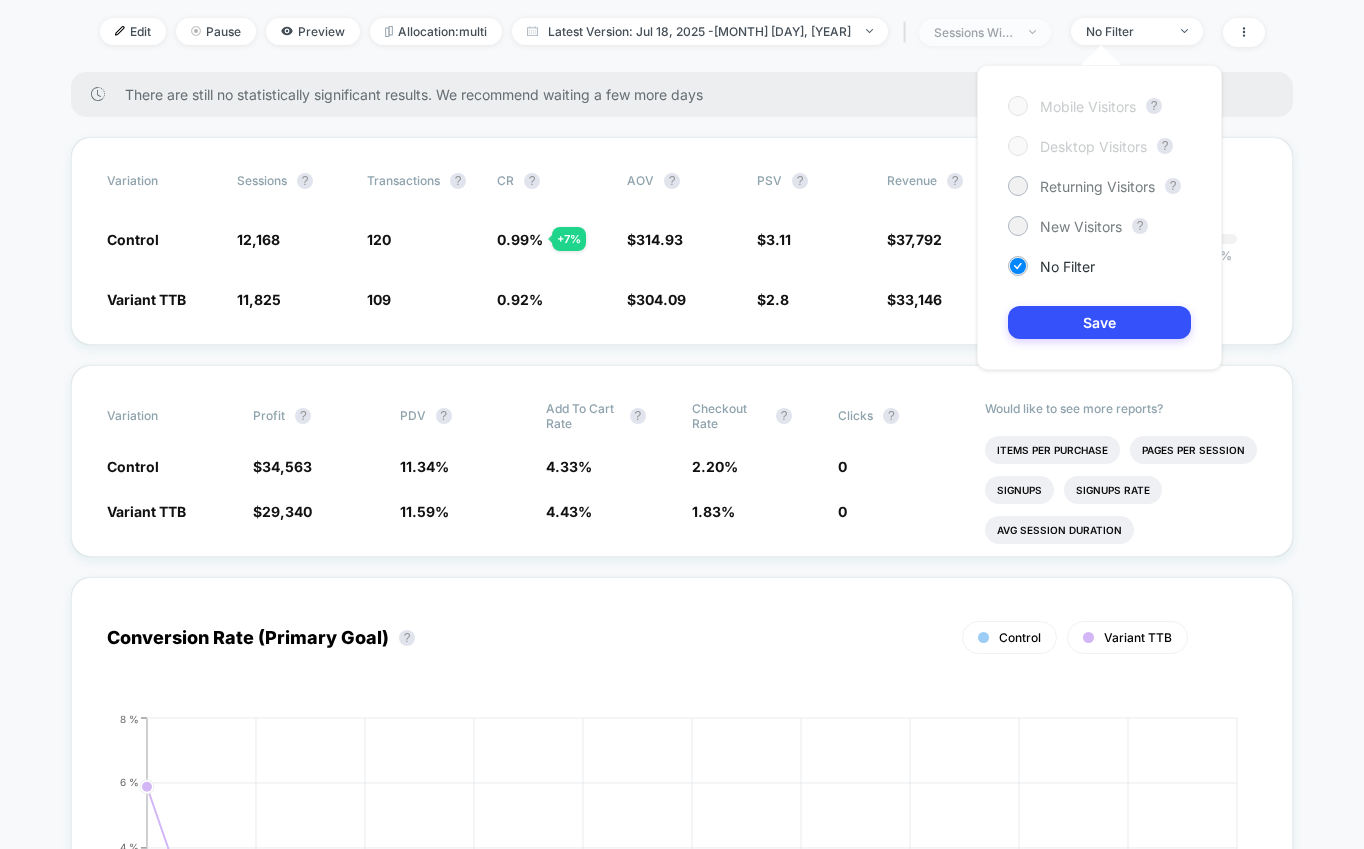 click on "sessions with impression" at bounding box center (985, 32) 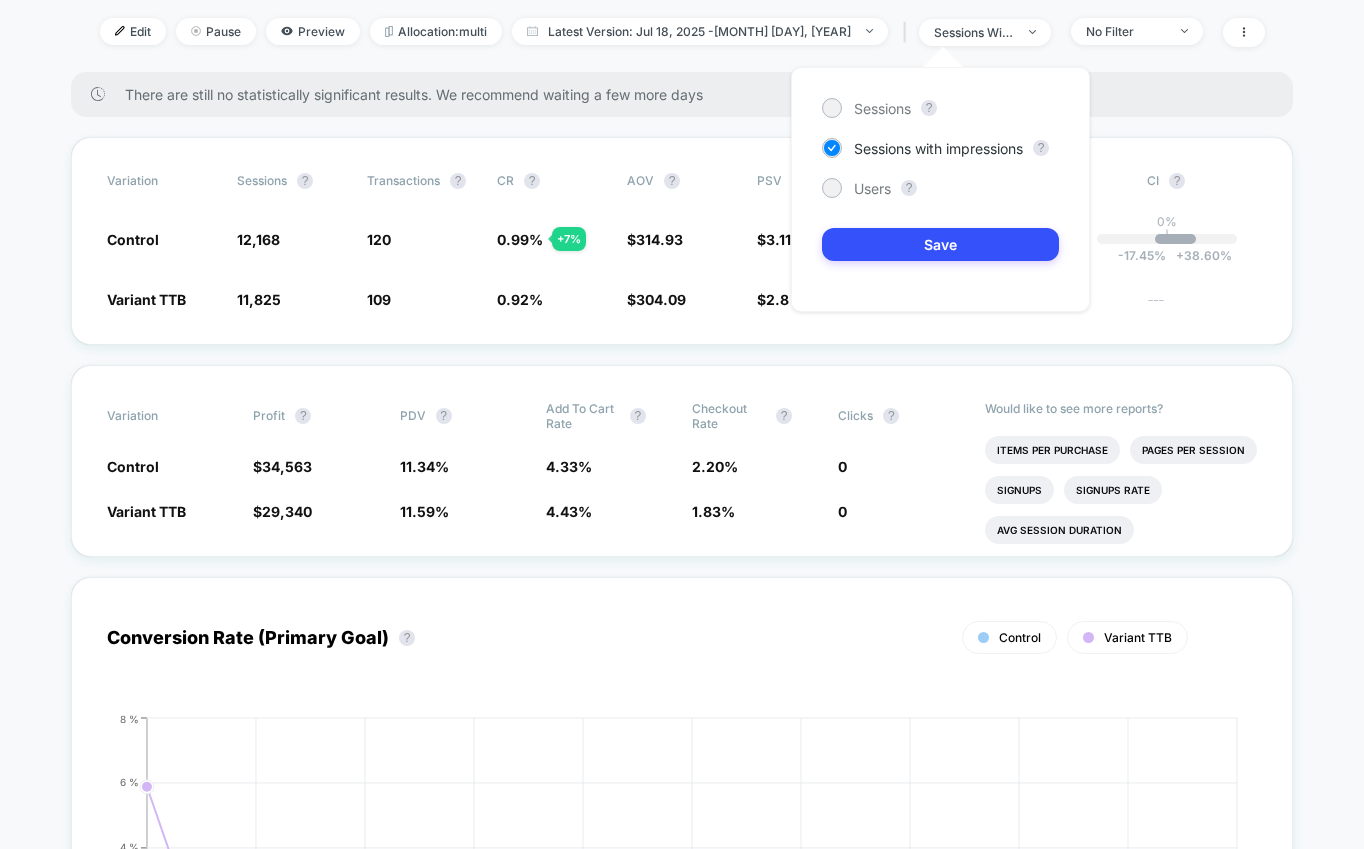 click on "< Back to all live experiences  D - HP - Bundles Carousel vs. TTB Module Test LIVE Click to edit experience details + Add Description + Add Images Start date: 7/18/2025 (Last edit 7/30/2025 by skey@pvolve.com) Pages: homepage Audience: All Visitors Device: desktop Trigger: Page Load Edit Pause  Preview Allocation:  multi Latest Version:     Jul 18, 2025    -    Aug 7, 2025 |   sessions with impression   No Filter There are still no statistically significant results. We recommend waiting a few more days Variation Sessions ? Transactions ? CR ? AOV ? PSV ? Revenue ? OTW ? CI ? Control 12,168 + 2.9 % 120 + 7 % 0.99 % + 7 % $ 314.93 + 3.6 % $ 3.11 + 10.8 % $ 37,792 + 10.8 % 70% 0% | -17.45 % + 38.60 % Variant TTB 11,825 109 0.92 % $ 304.09 $ 2.8 $ 33,146 30% --- Variation Profit ? PDV ? Add To Cart Rate ? Checkout Rate ? Clicks ? Control $ 34,563 + 14.5 % 11.34 % - 2.2 % 4.33 % - 2.3 % 2.20 % + 20.6 % 0 Variant TTB $ 29,340 11.59 % 4.43 % 1.83 % 0 Would like to see more reports? Items Per Purchase Signups Returns" at bounding box center [682, 2991] 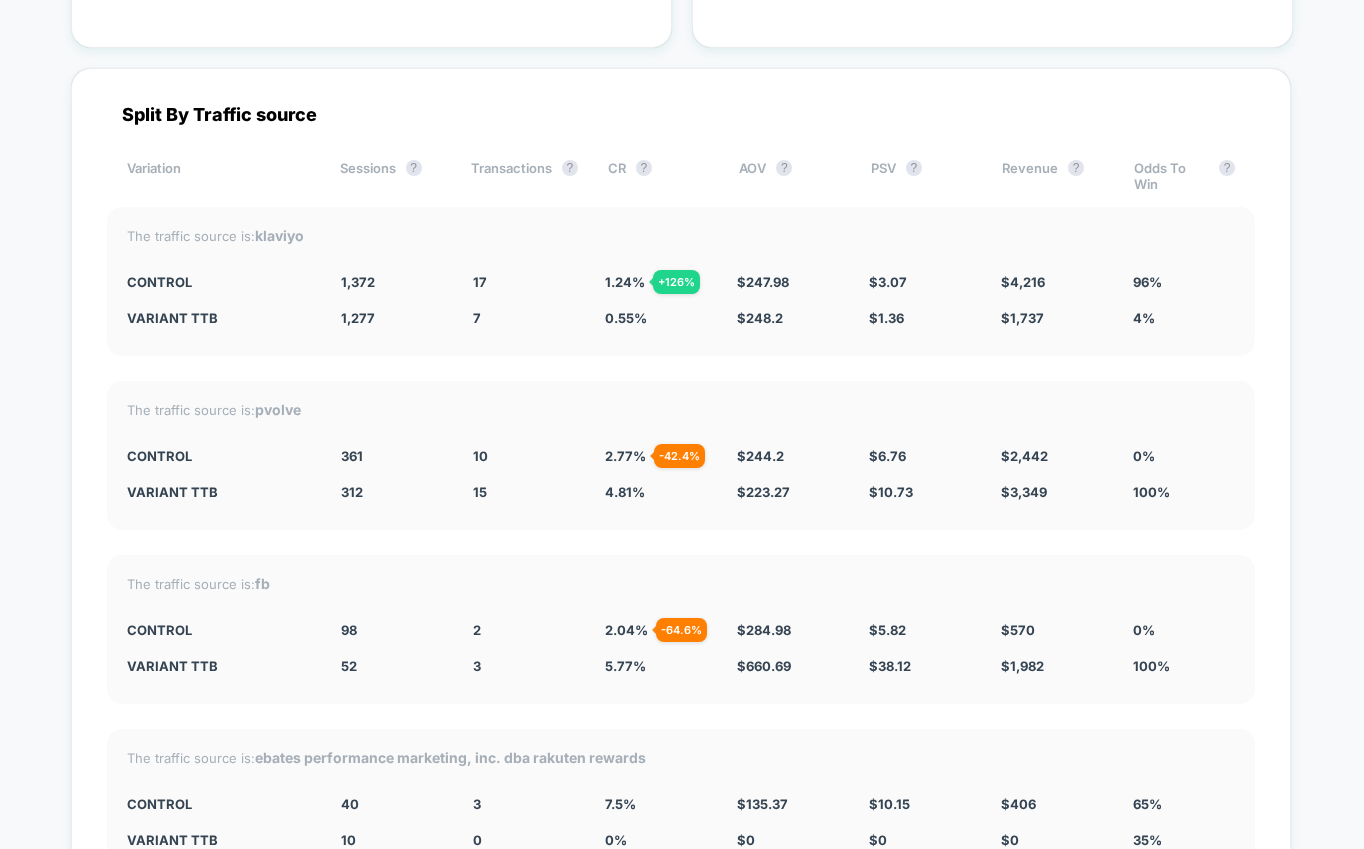 scroll, scrollTop: 4998, scrollLeft: 0, axis: vertical 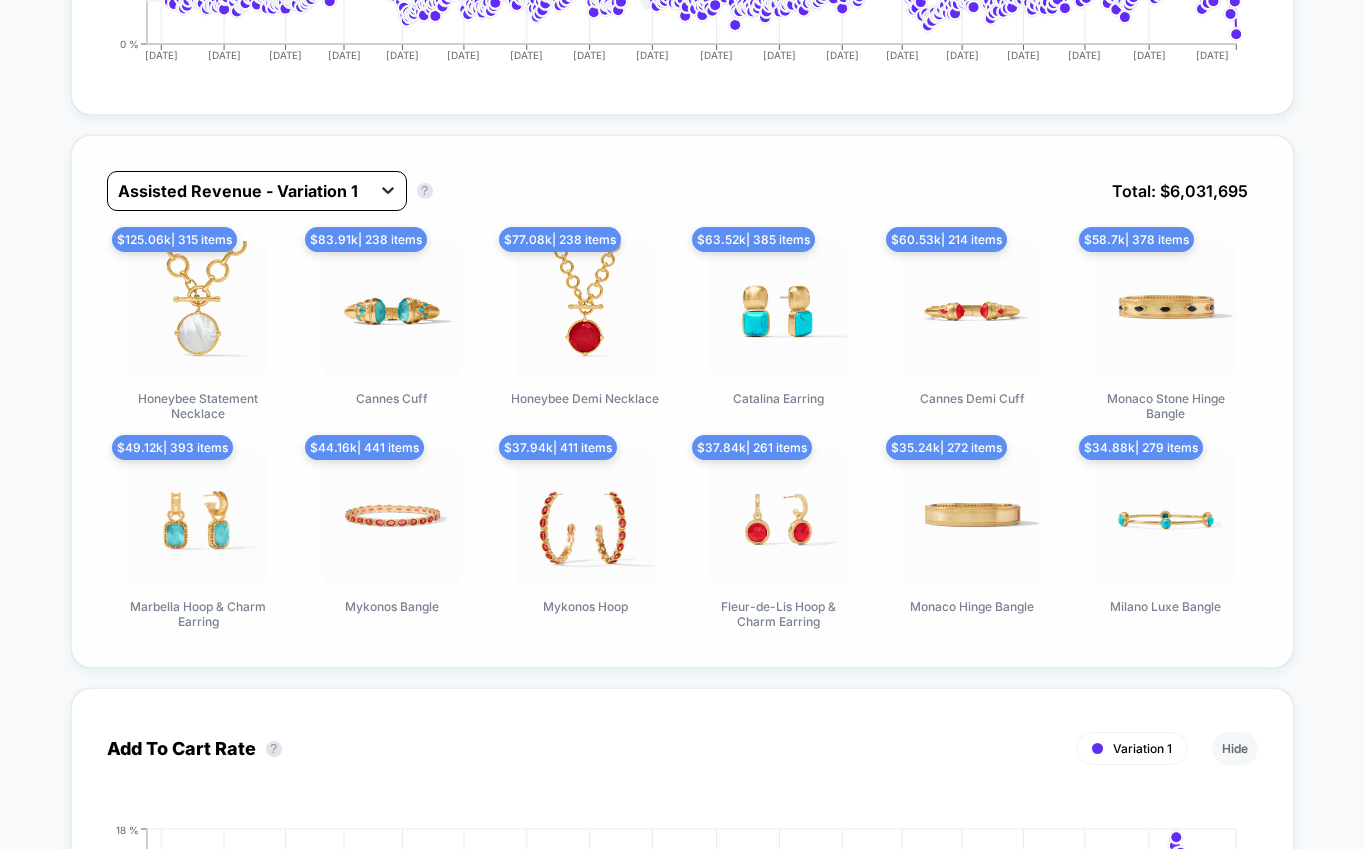 click 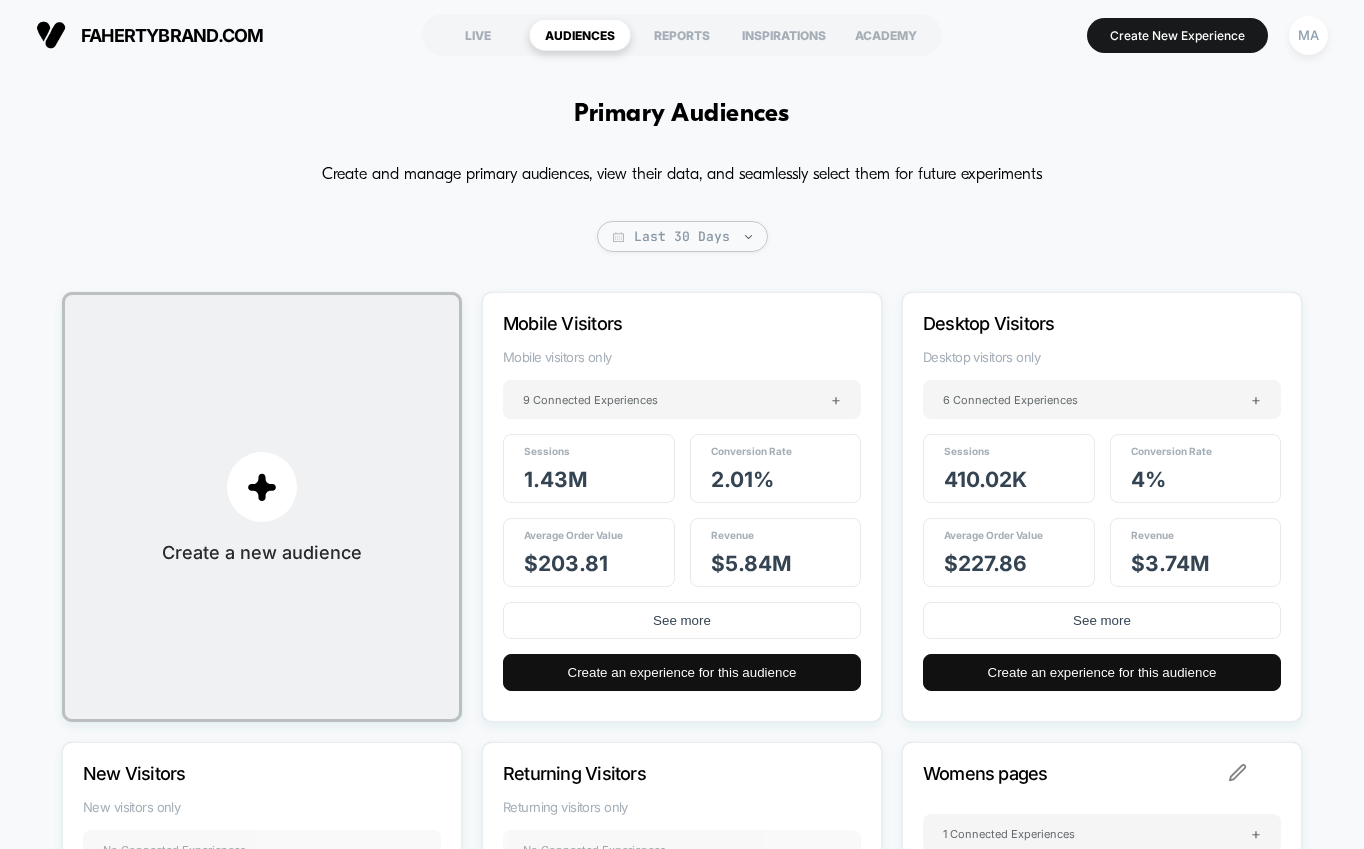 scroll, scrollTop: 0, scrollLeft: 0, axis: both 